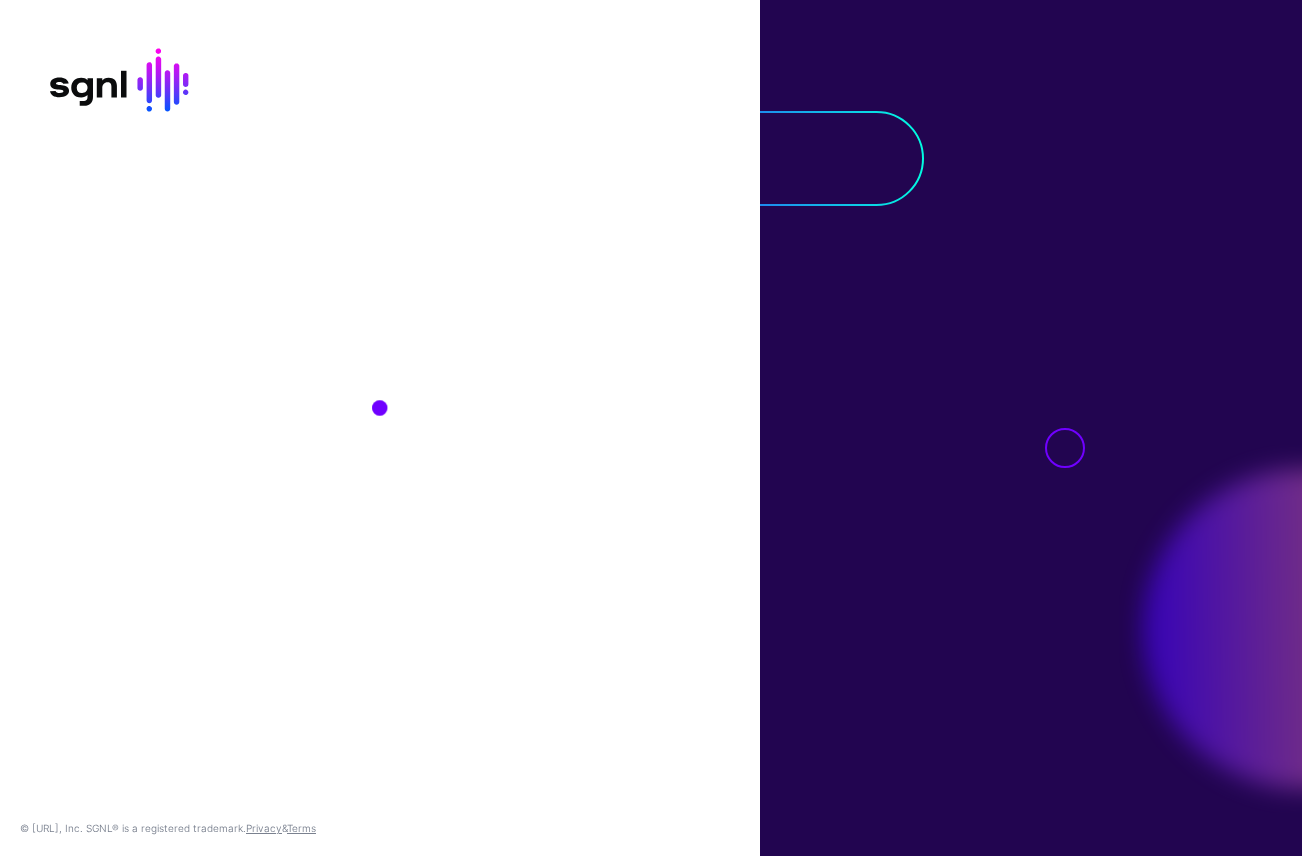 scroll, scrollTop: 0, scrollLeft: 0, axis: both 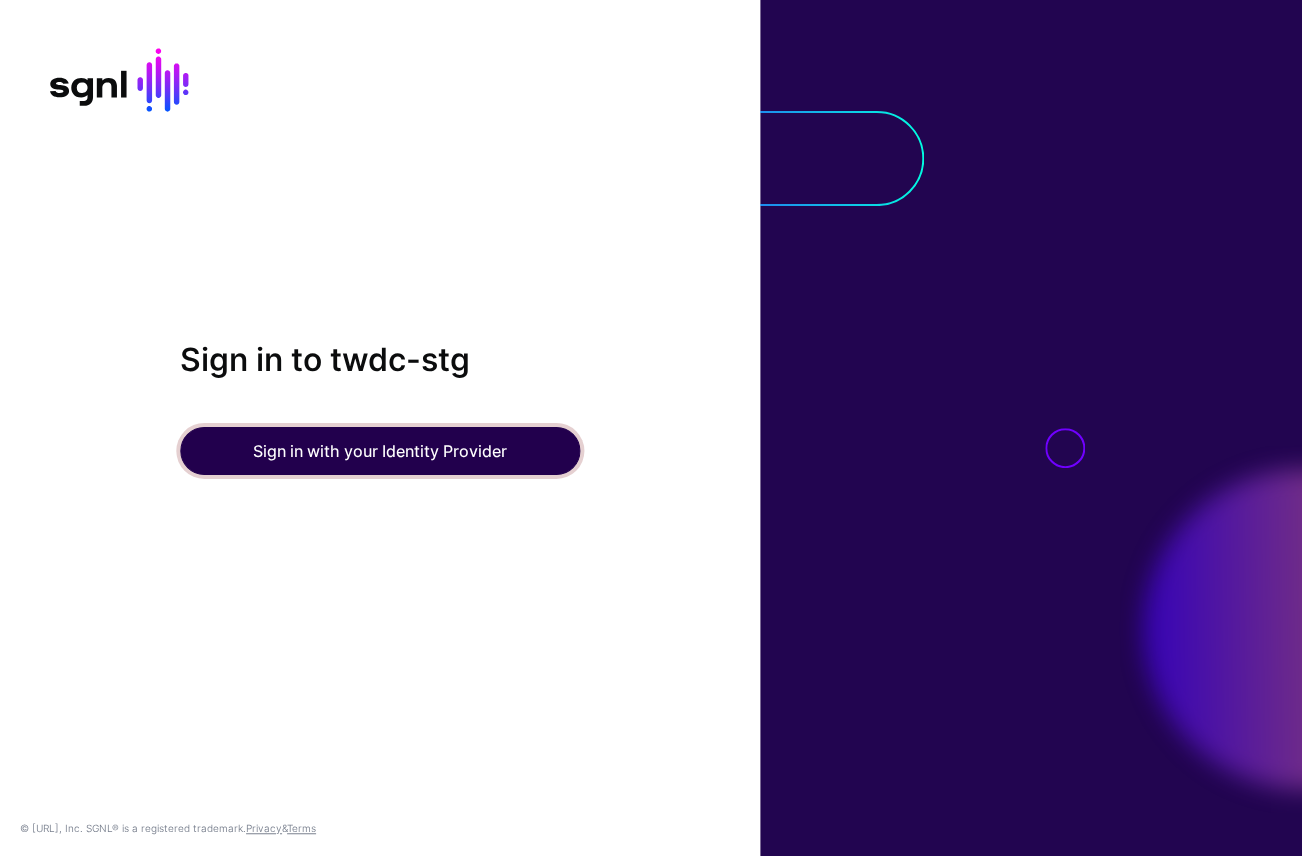 click on "Sign in with your Identity Provider" 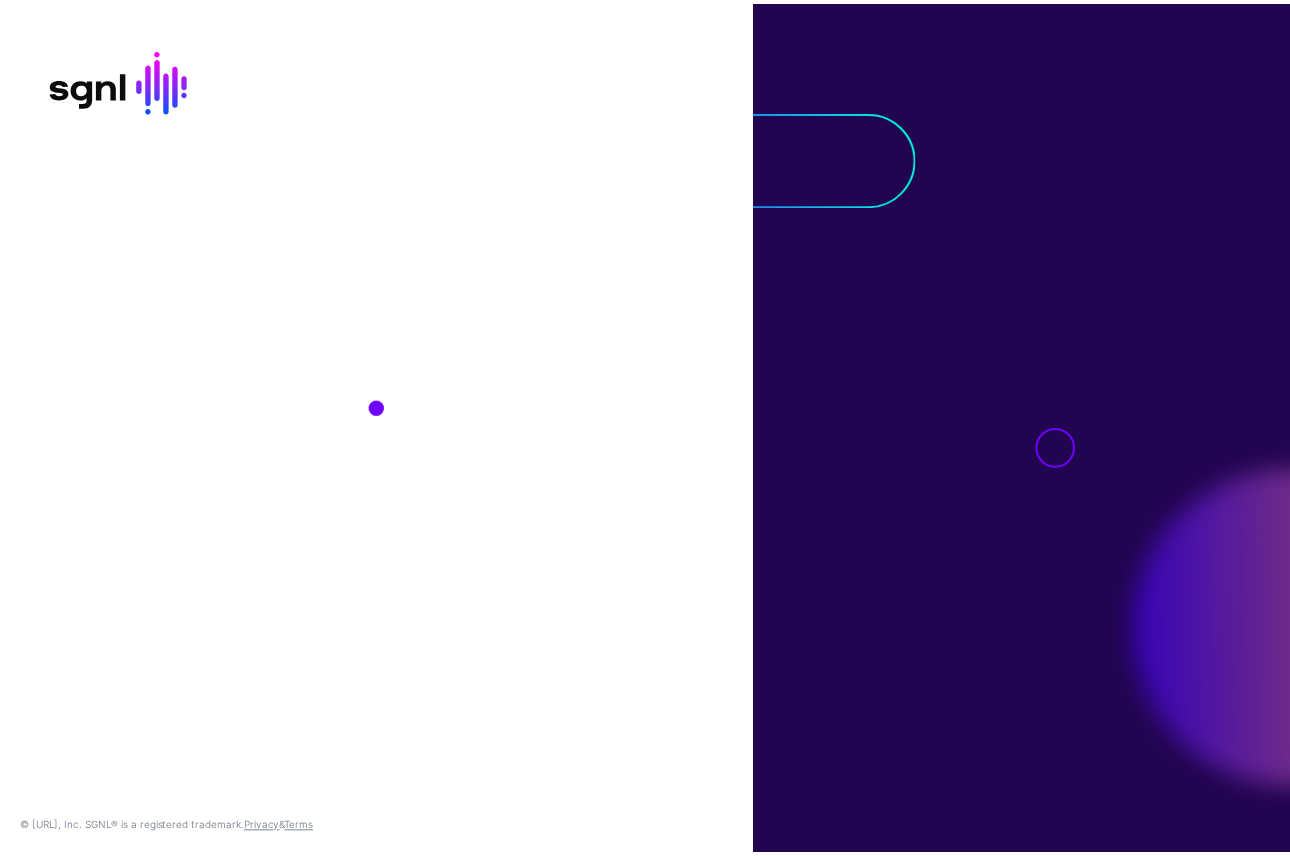 scroll, scrollTop: 0, scrollLeft: 0, axis: both 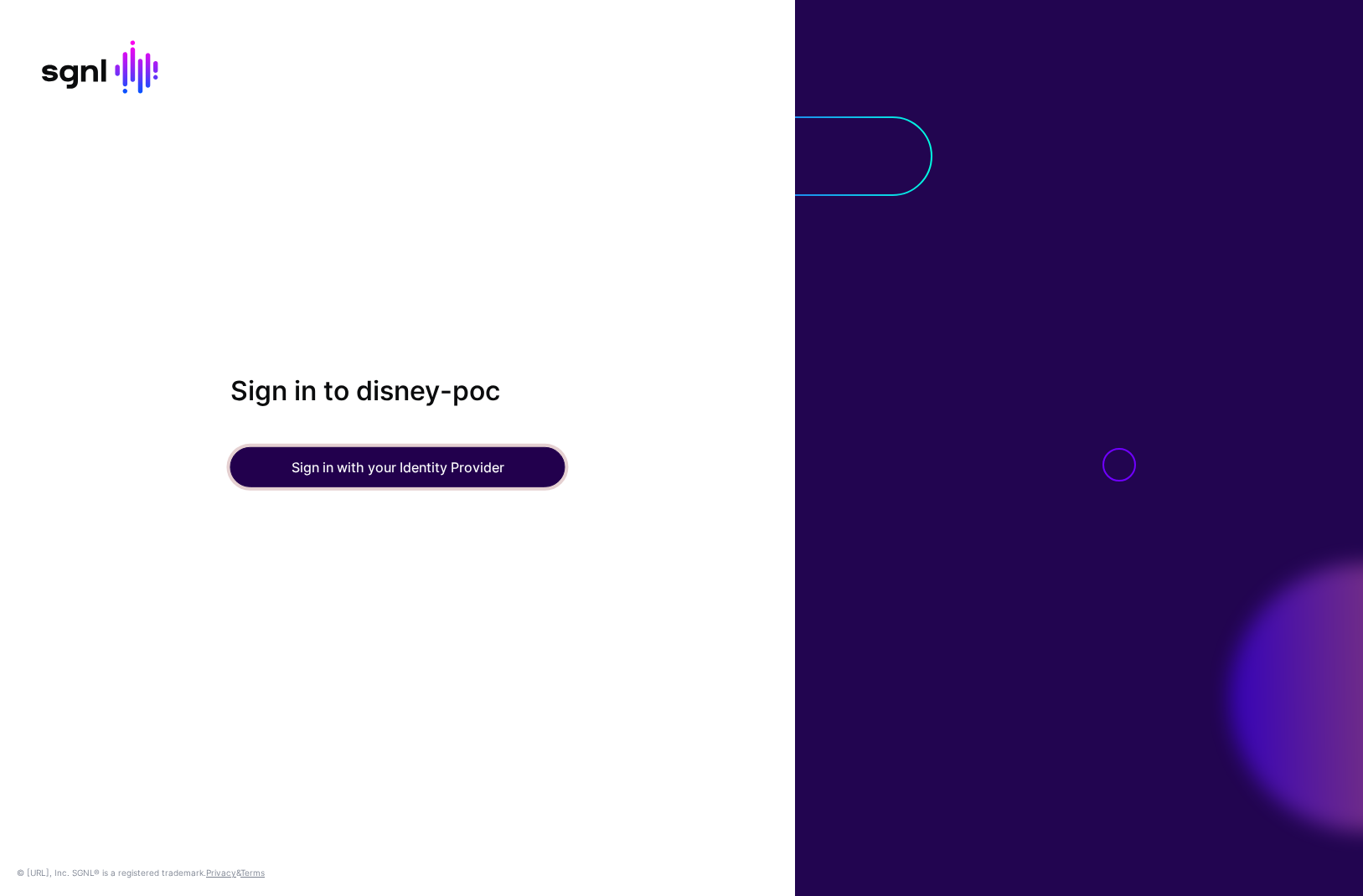 click on "Sign in with your Identity Provider" 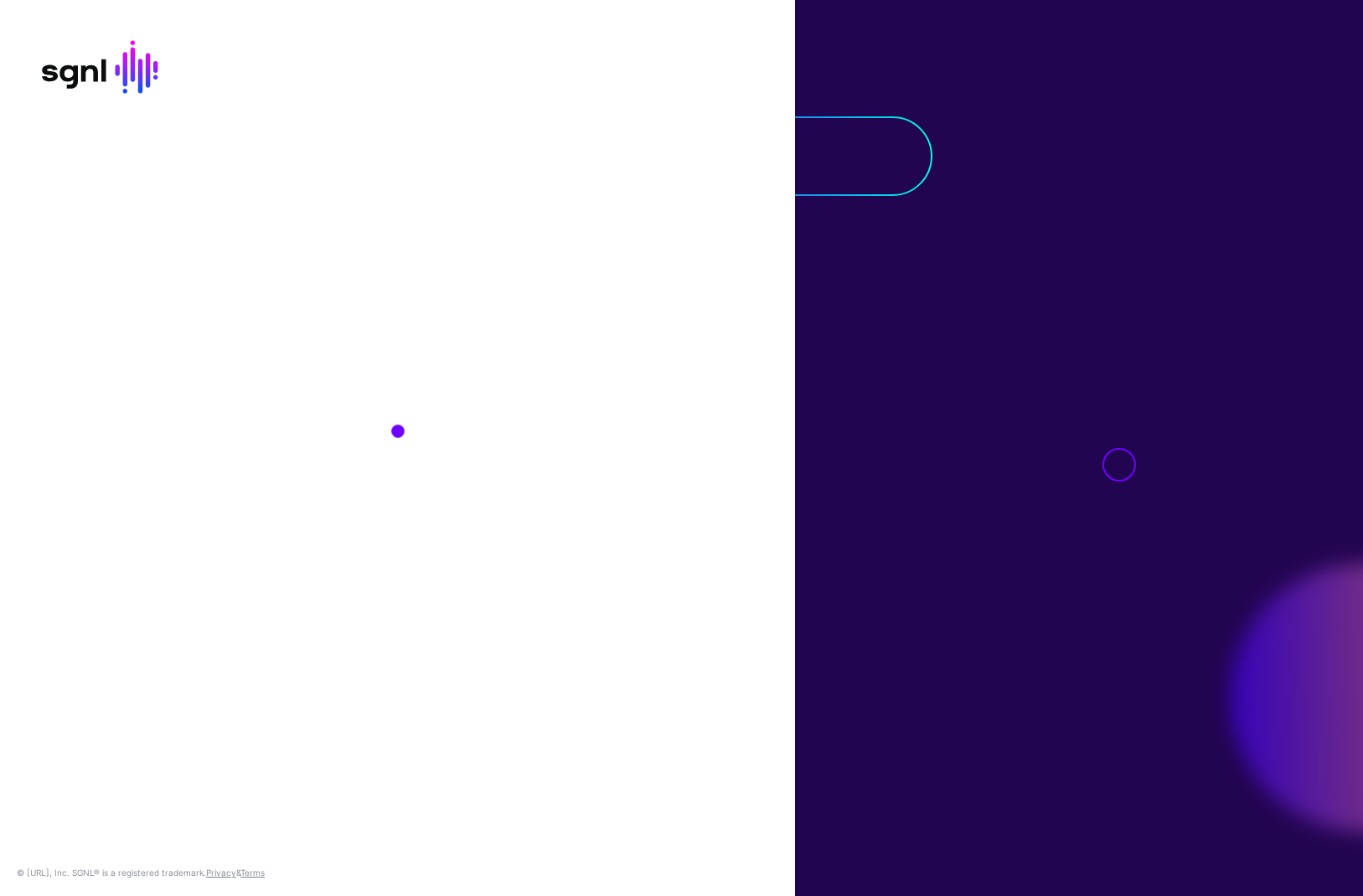scroll, scrollTop: 0, scrollLeft: 0, axis: both 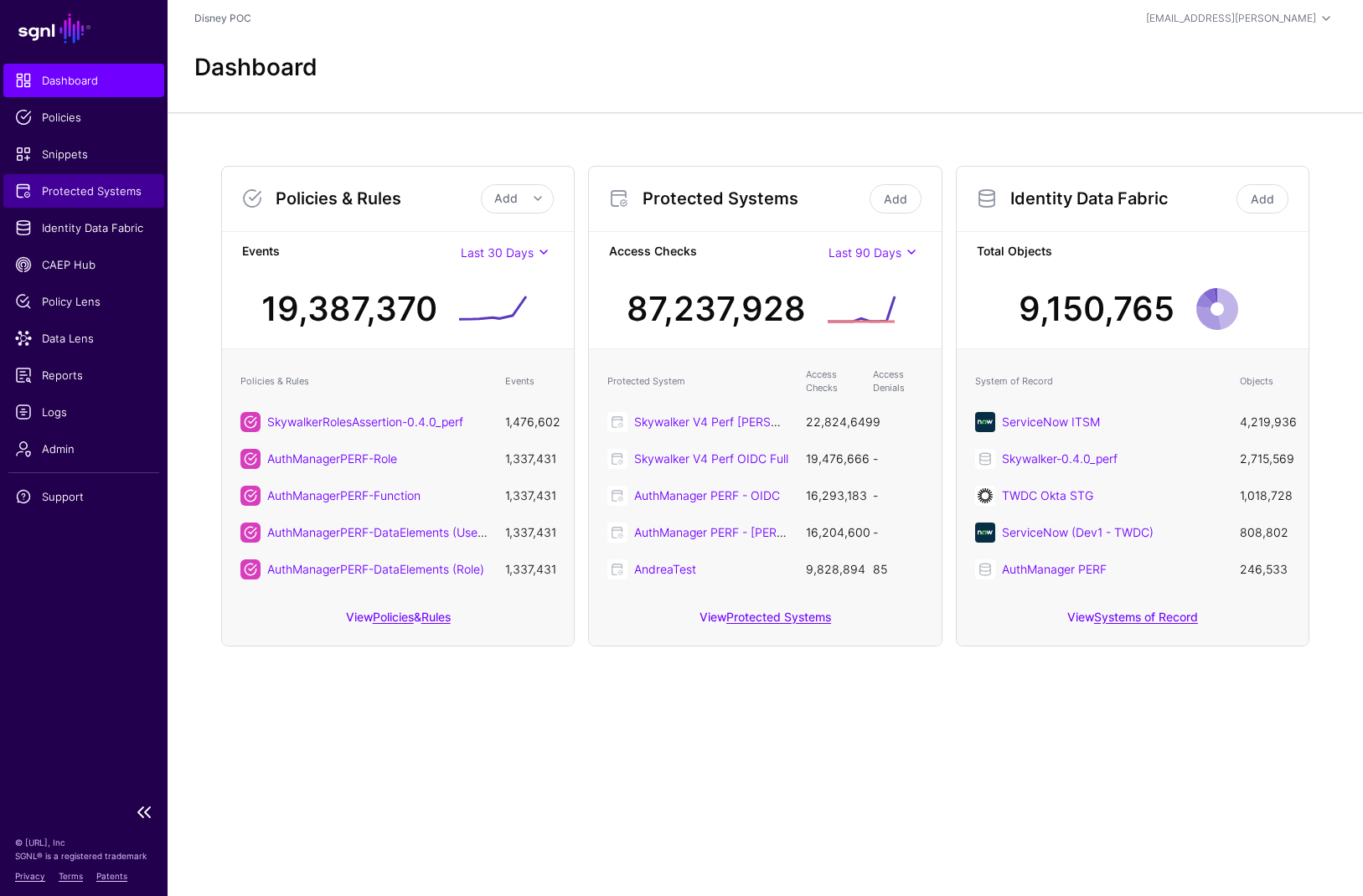 click on "Protected Systems" 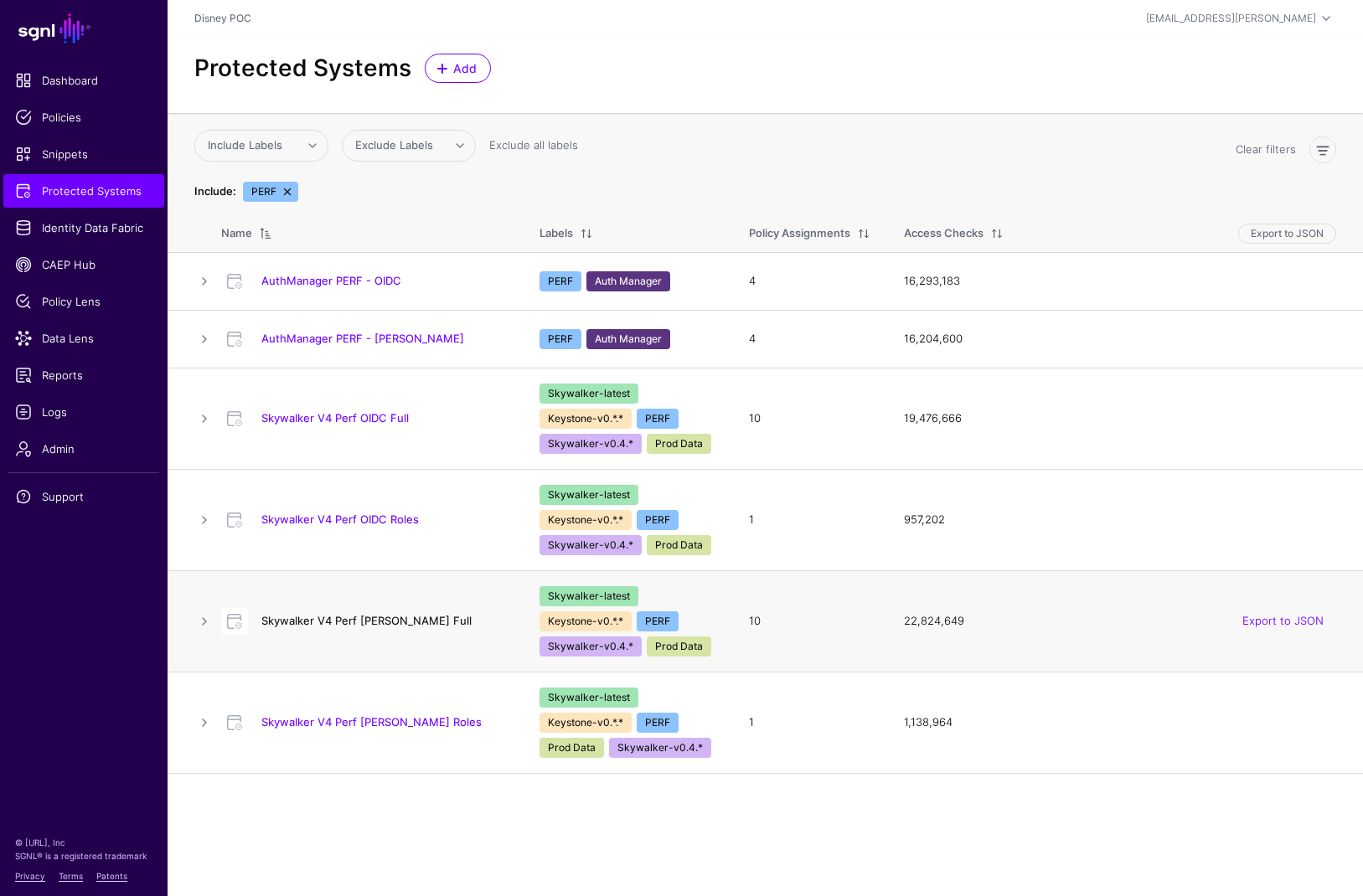 click on "Skywalker V4 Perf [PERSON_NAME] Full" 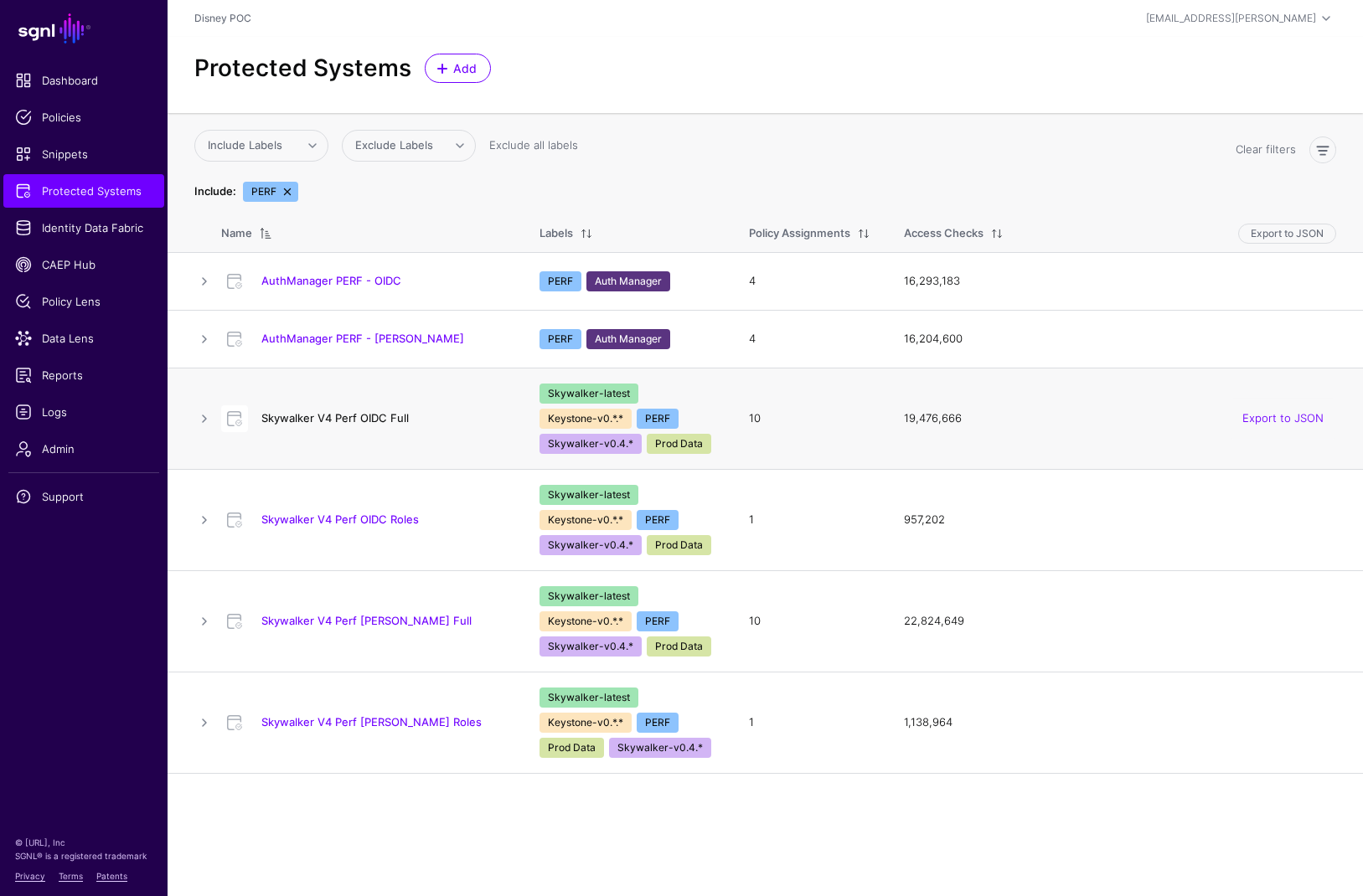 click on "Skywalker V4 Perf OIDC Full" 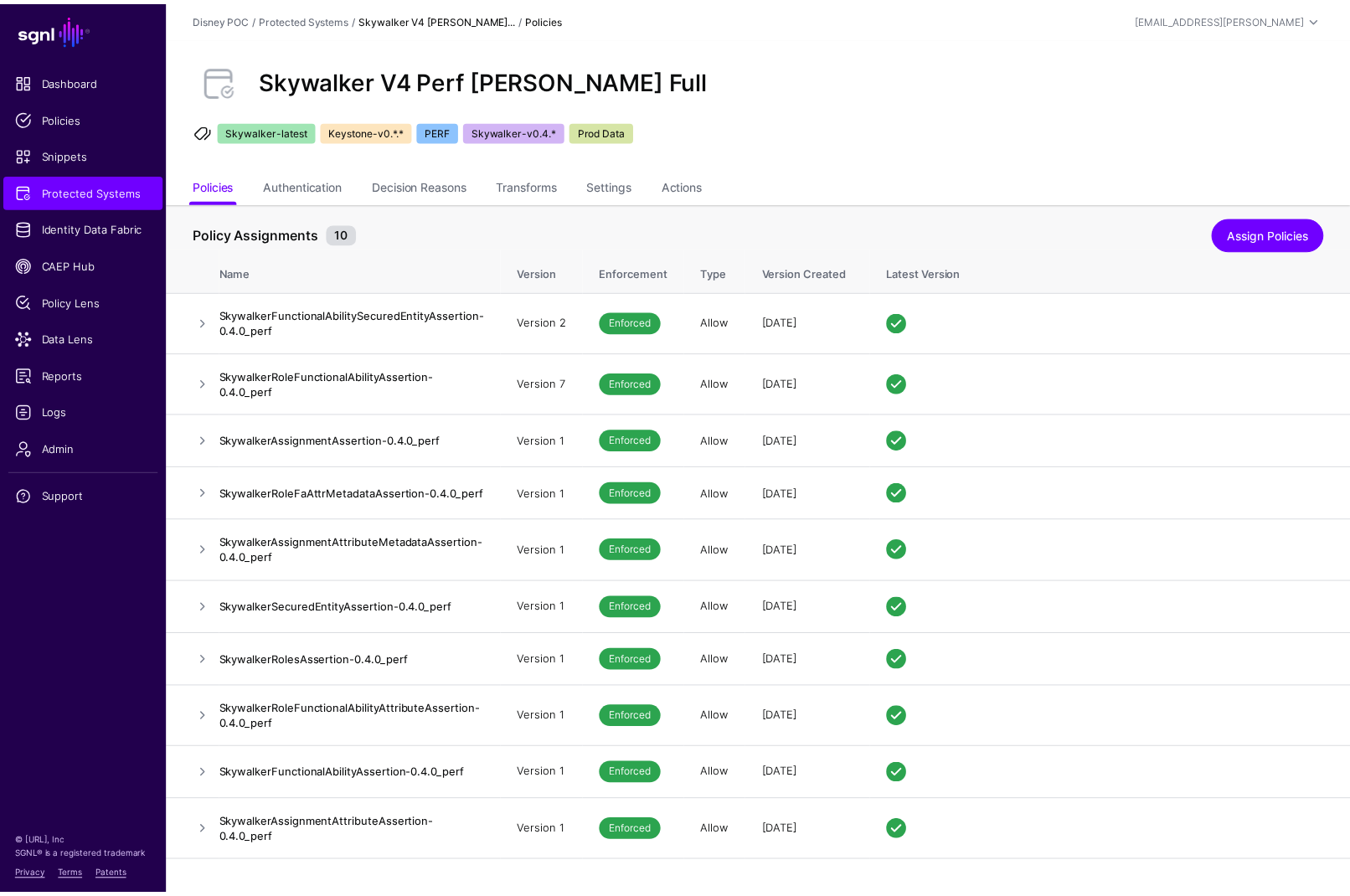 scroll, scrollTop: 0, scrollLeft: 0, axis: both 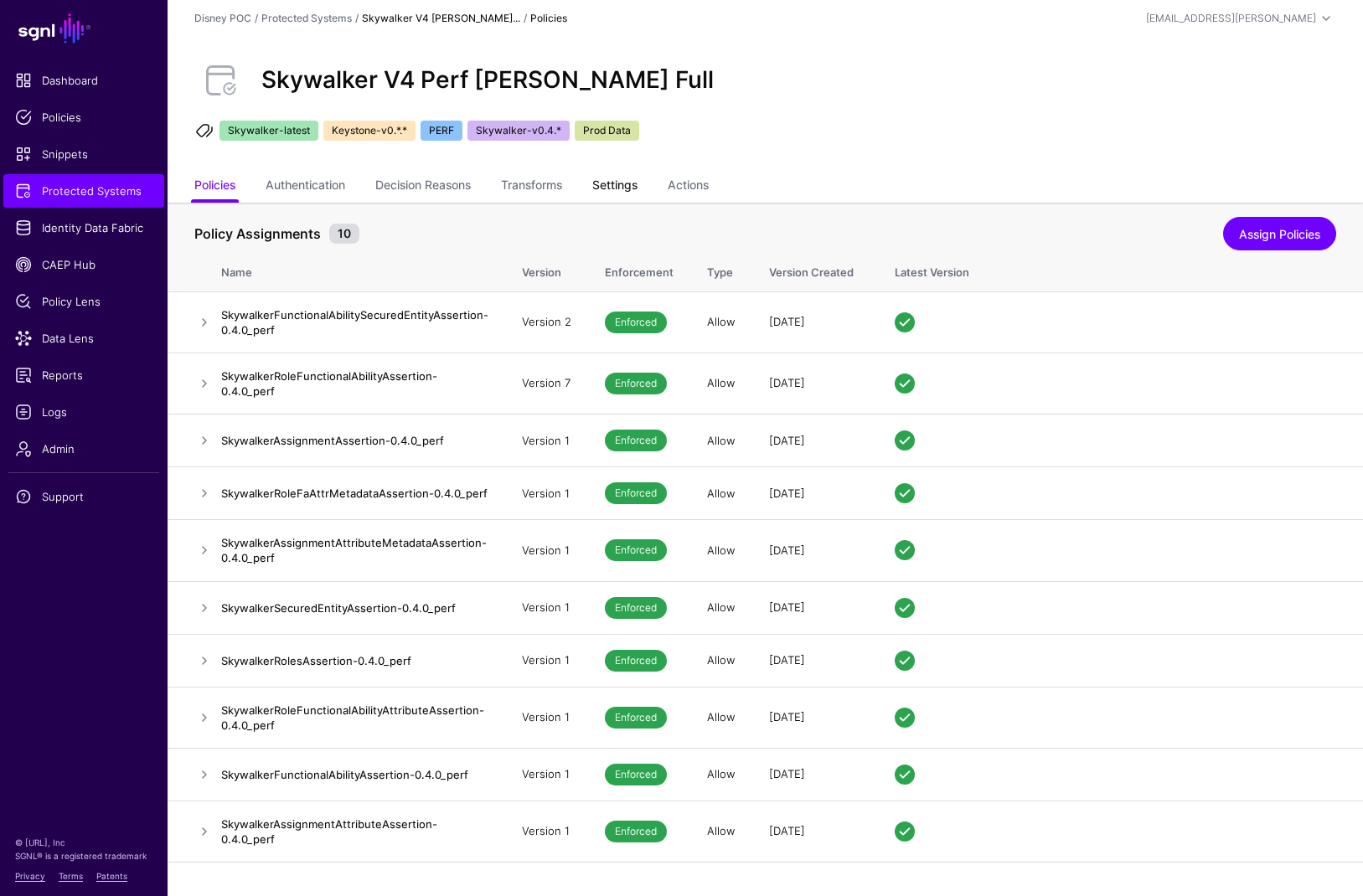 click on "Settings" 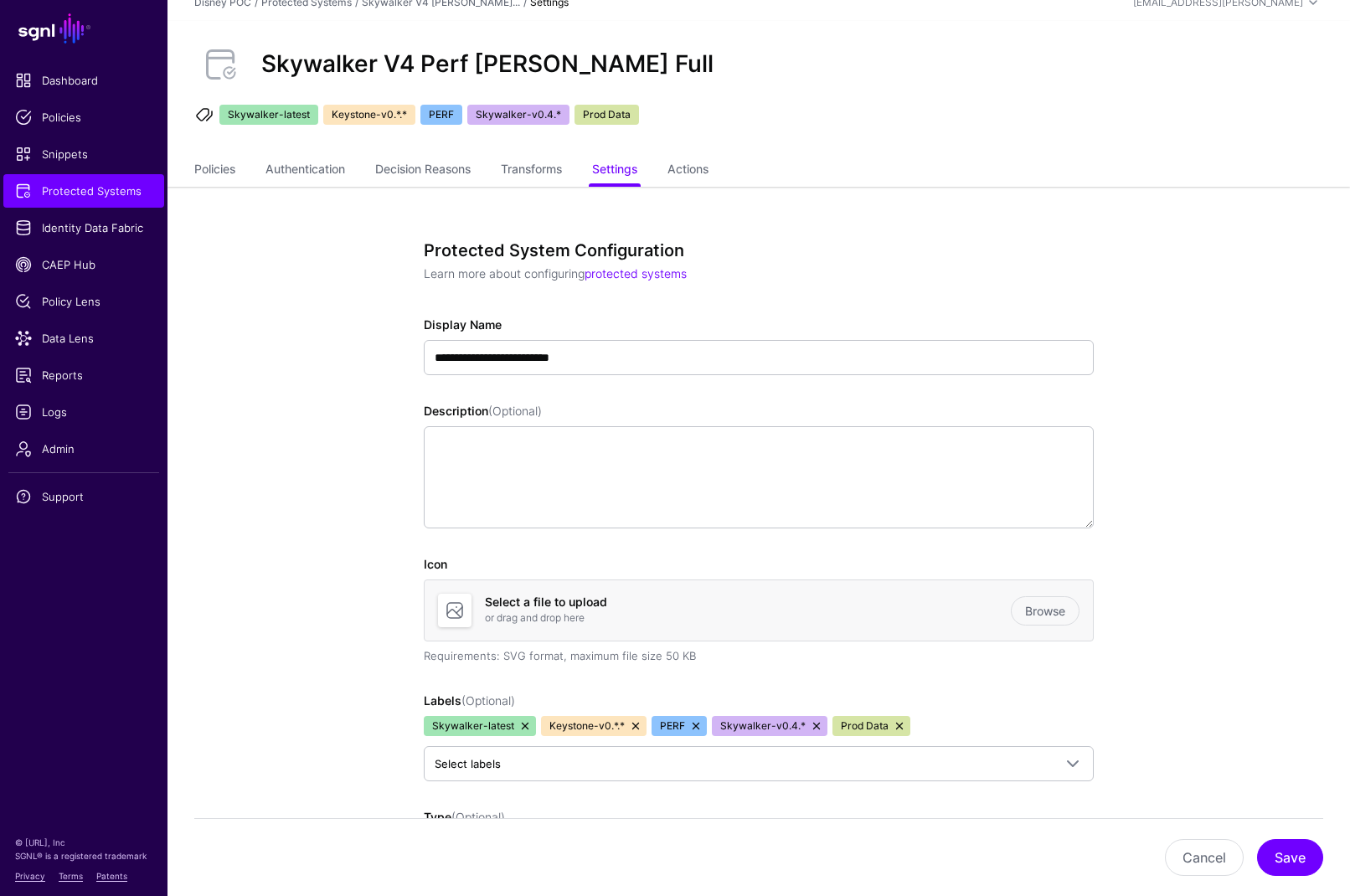 scroll, scrollTop: 0, scrollLeft: 0, axis: both 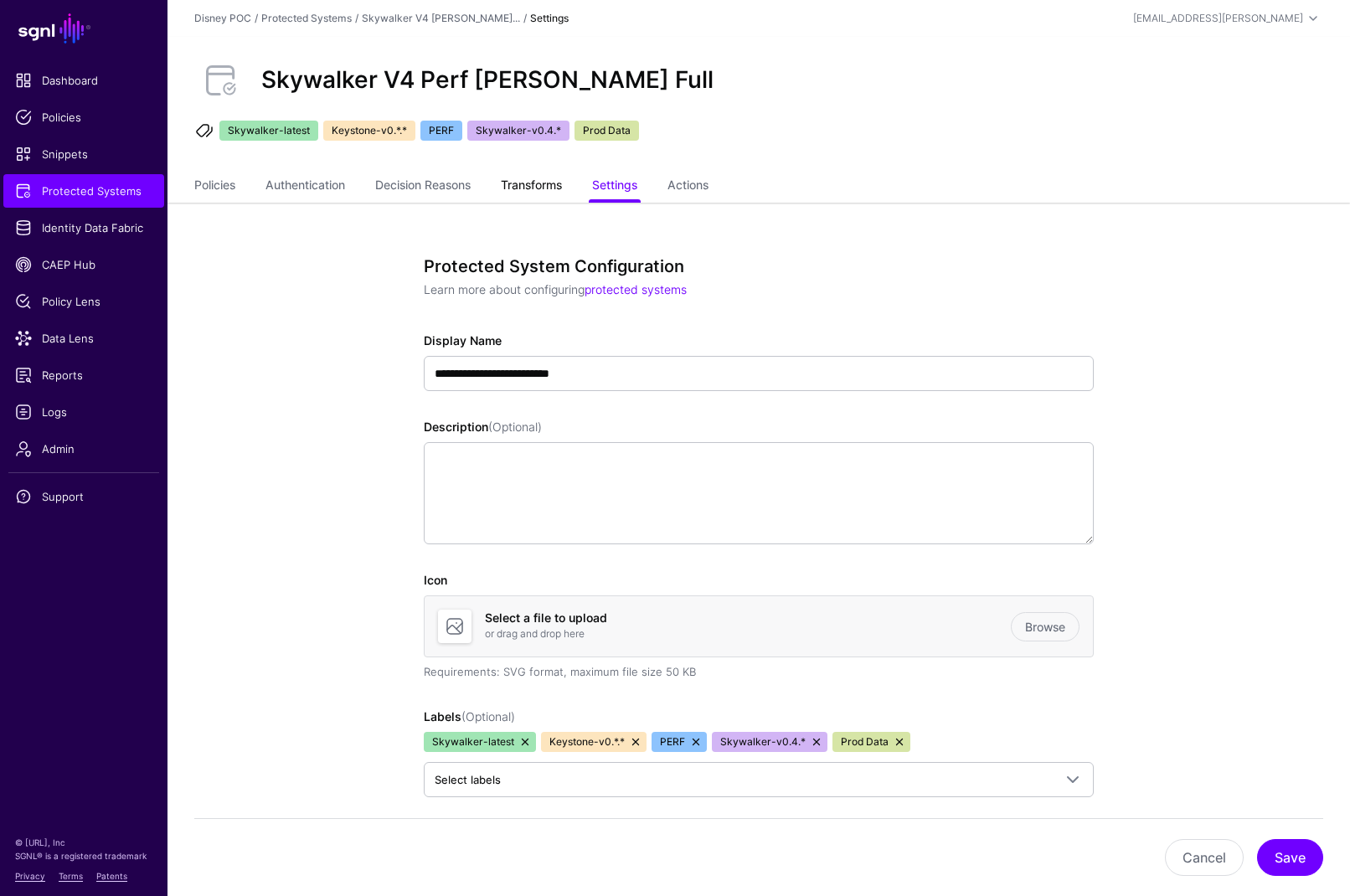 click on "Transforms" 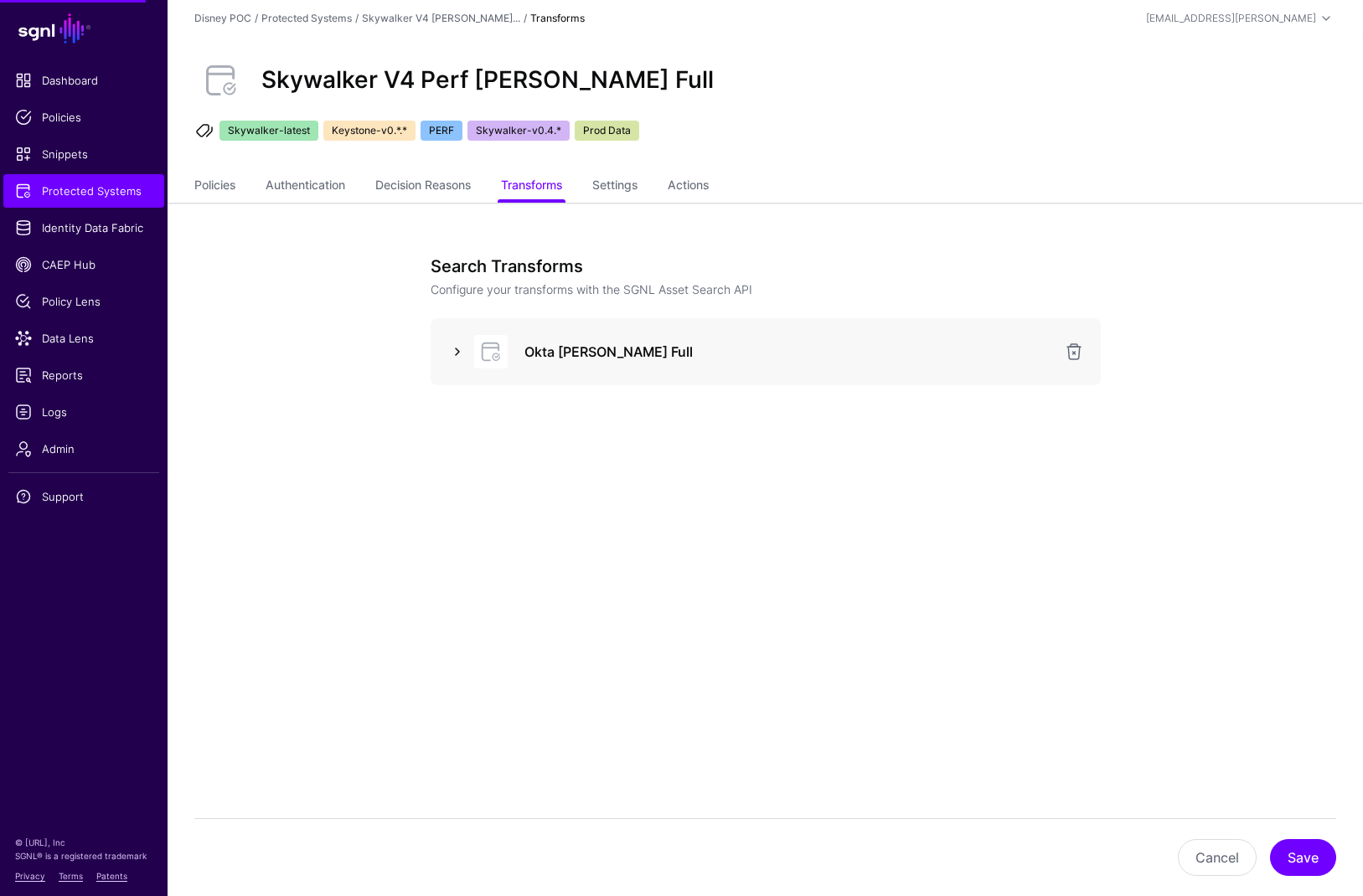 click at bounding box center (457, 352) 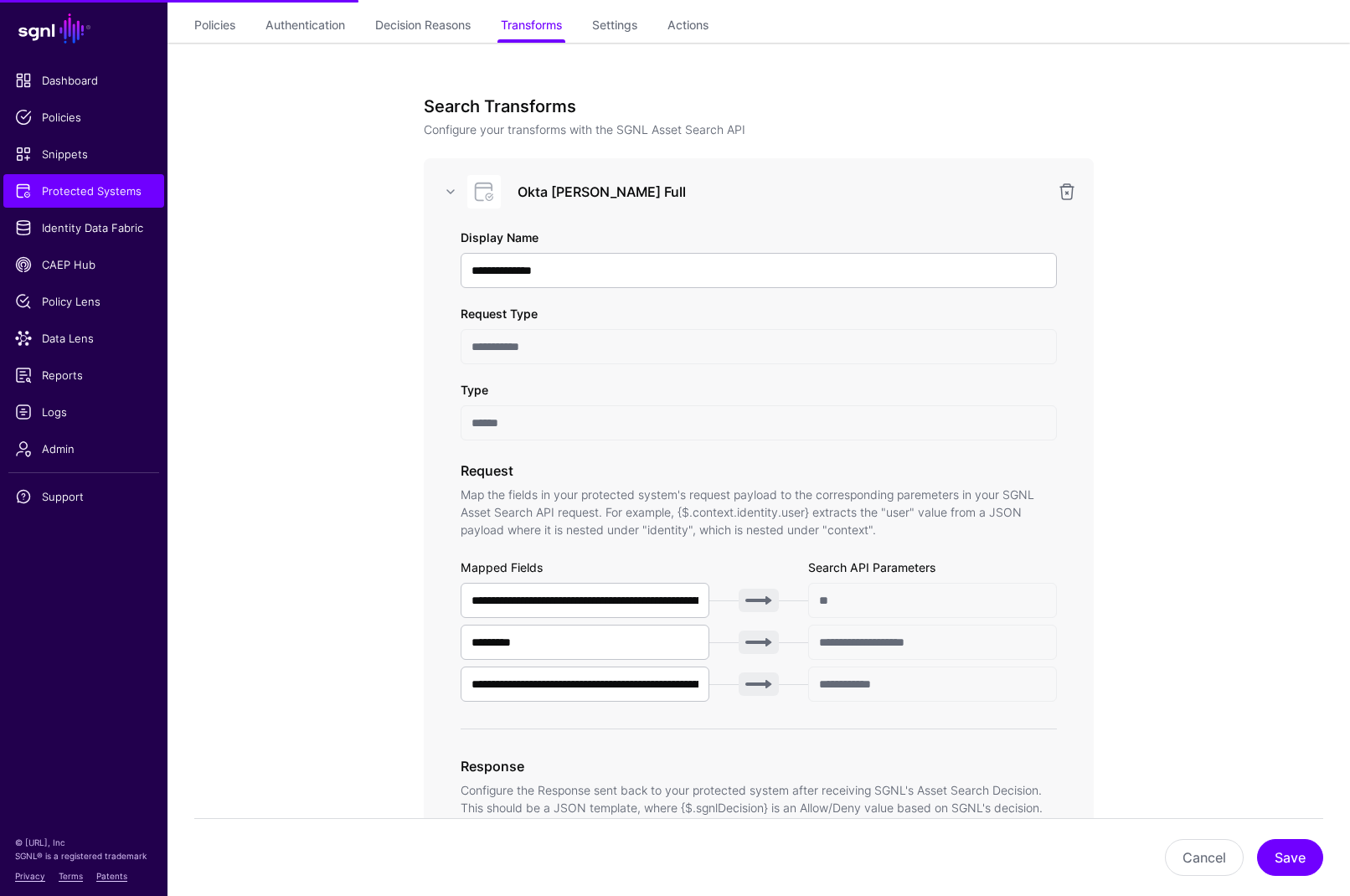 scroll, scrollTop: 338, scrollLeft: 0, axis: vertical 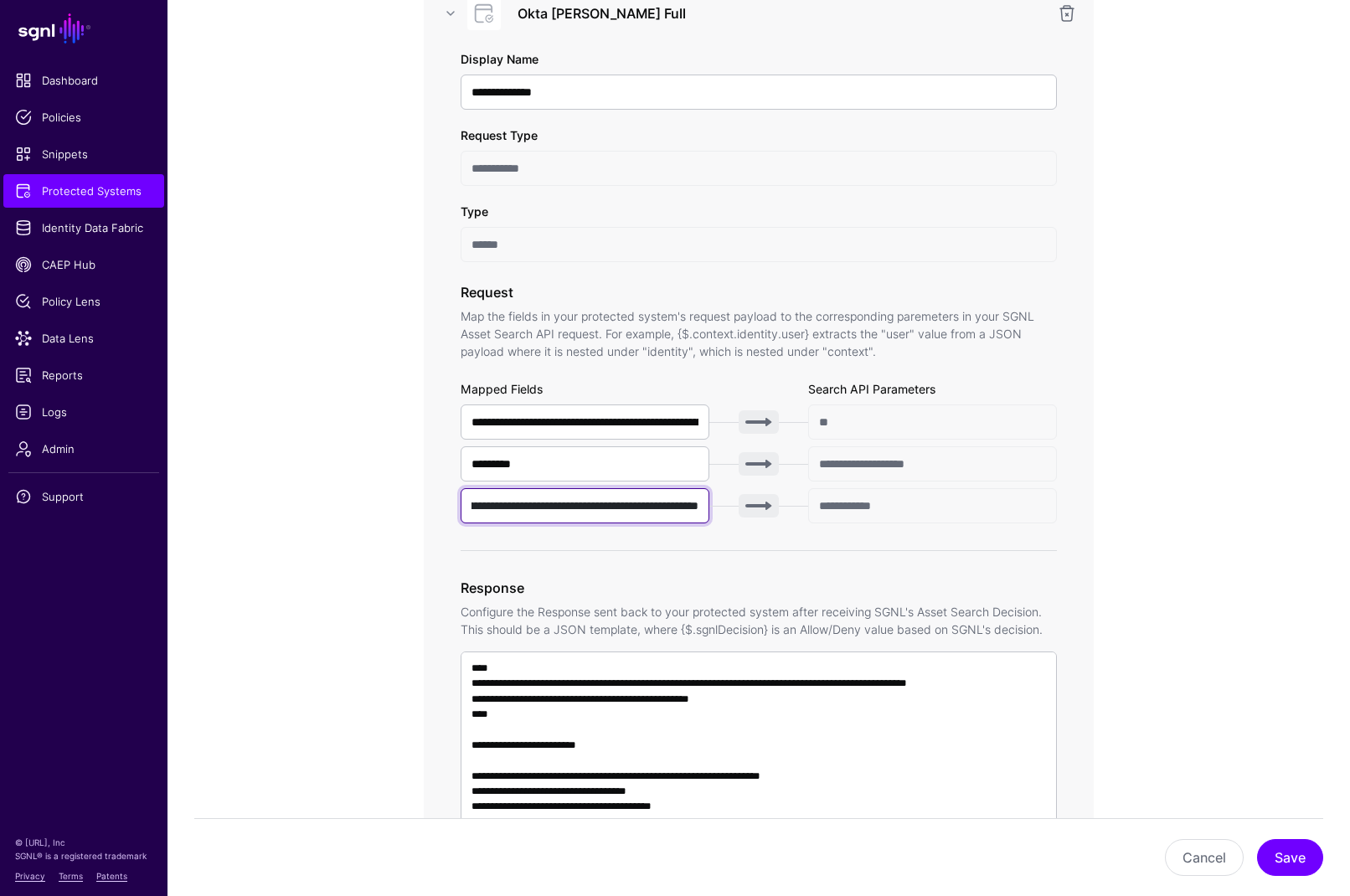 drag, startPoint x: 641, startPoint y: 508, endPoint x: 761, endPoint y: 518, distance: 120.41595 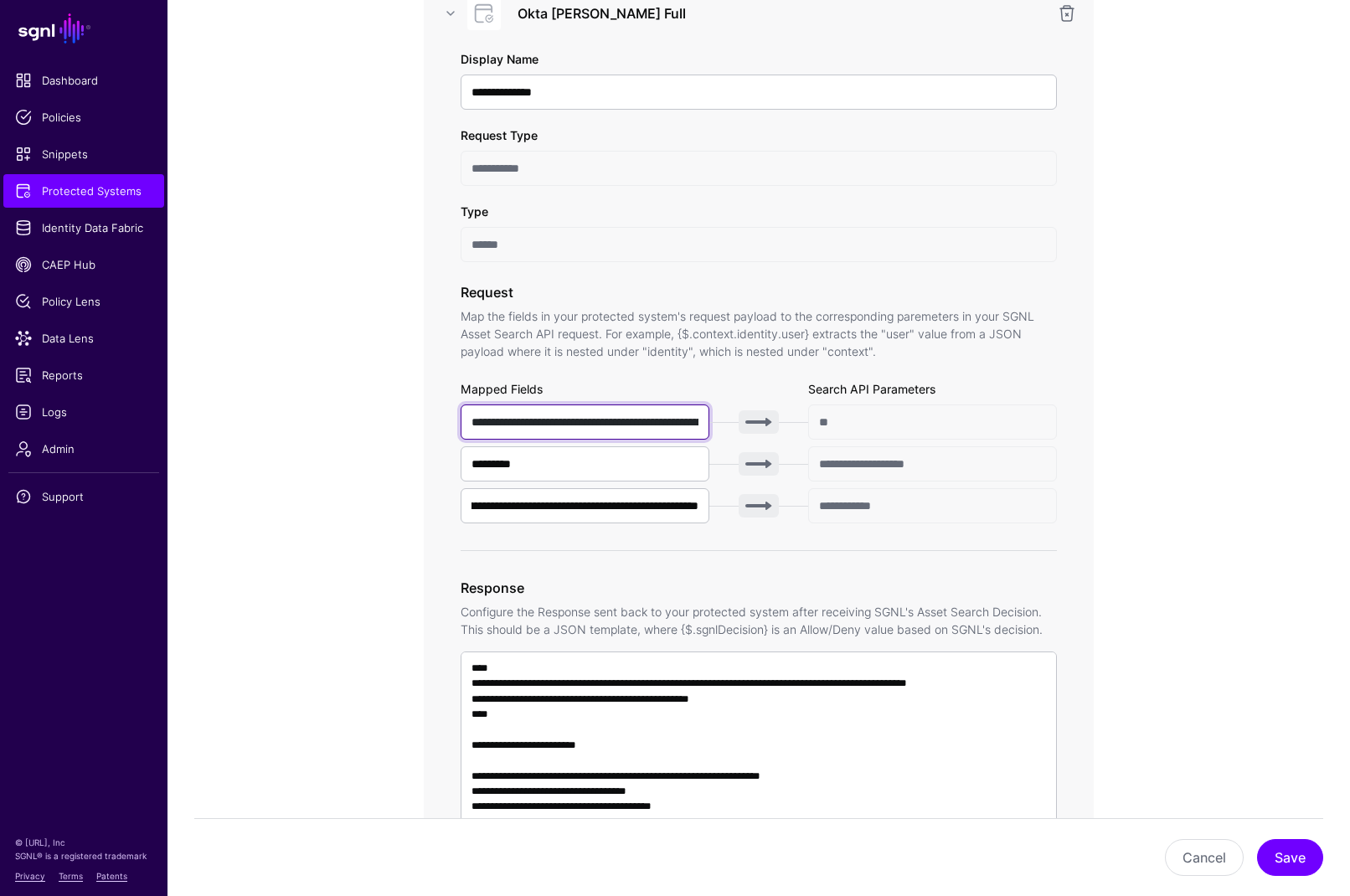 scroll, scrollTop: 0, scrollLeft: 0, axis: both 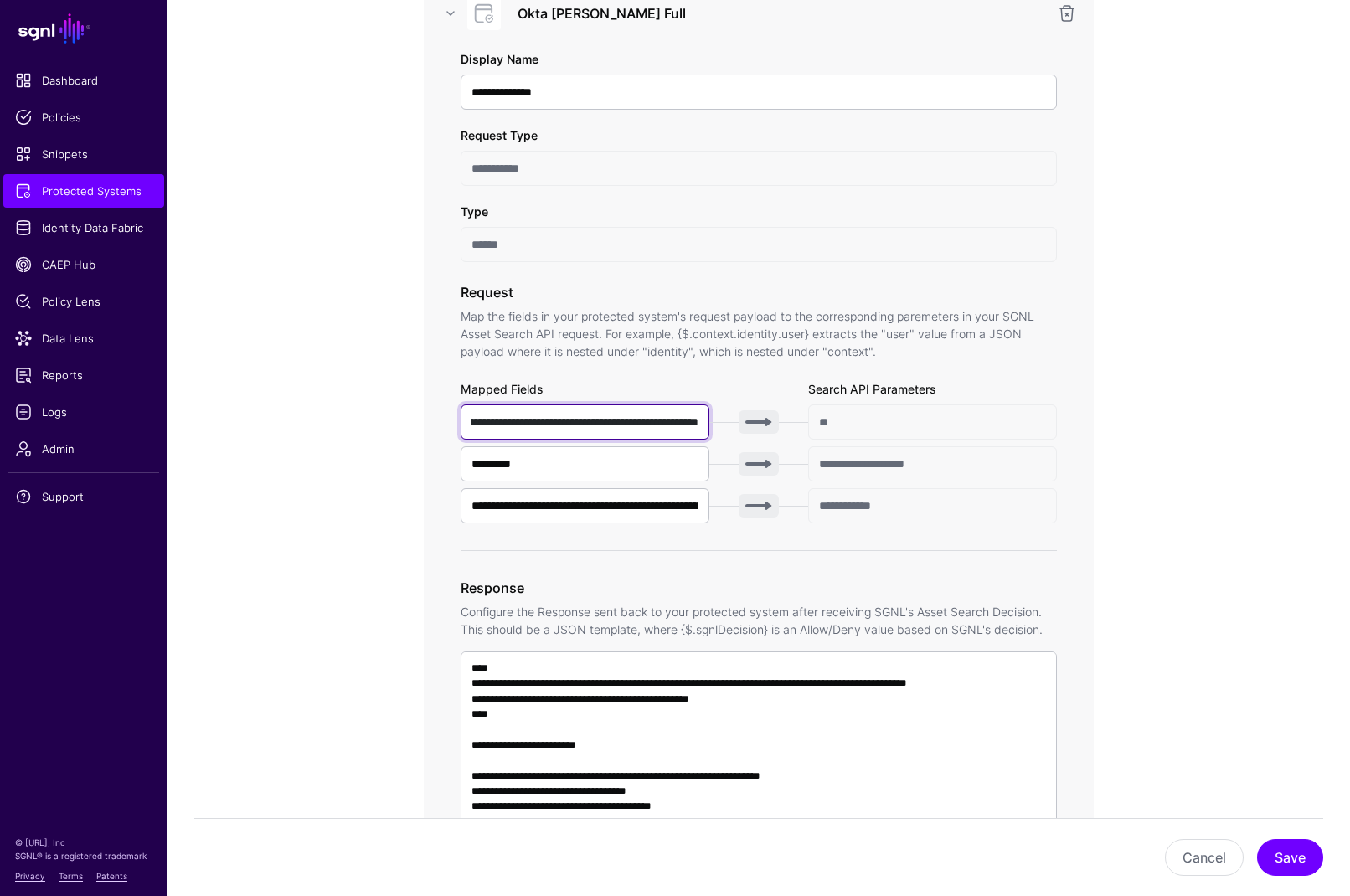 drag, startPoint x: 644, startPoint y: 421, endPoint x: 748, endPoint y: 422, distance: 104.004808 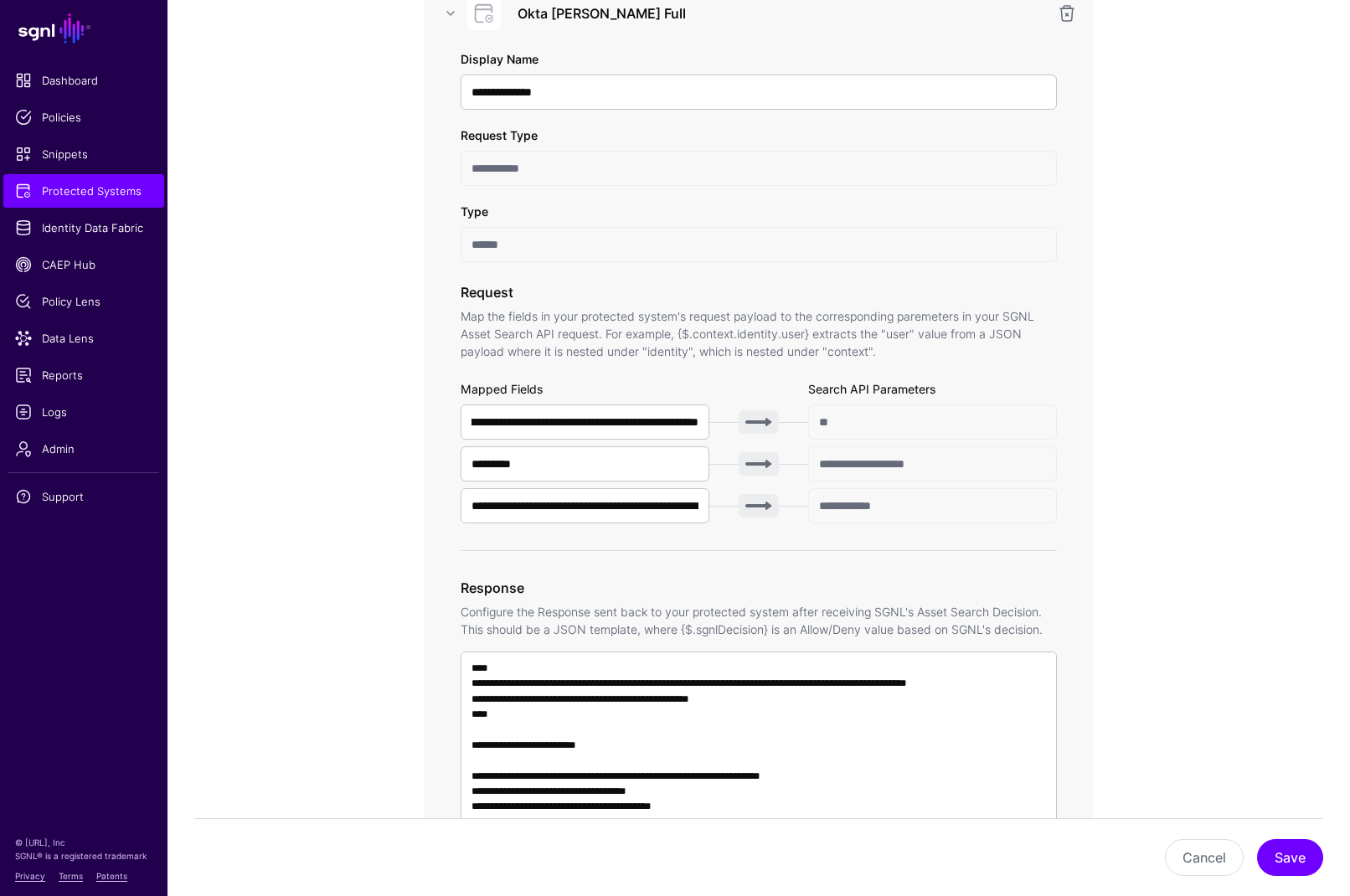 click on "**********" at bounding box center (759, 595) 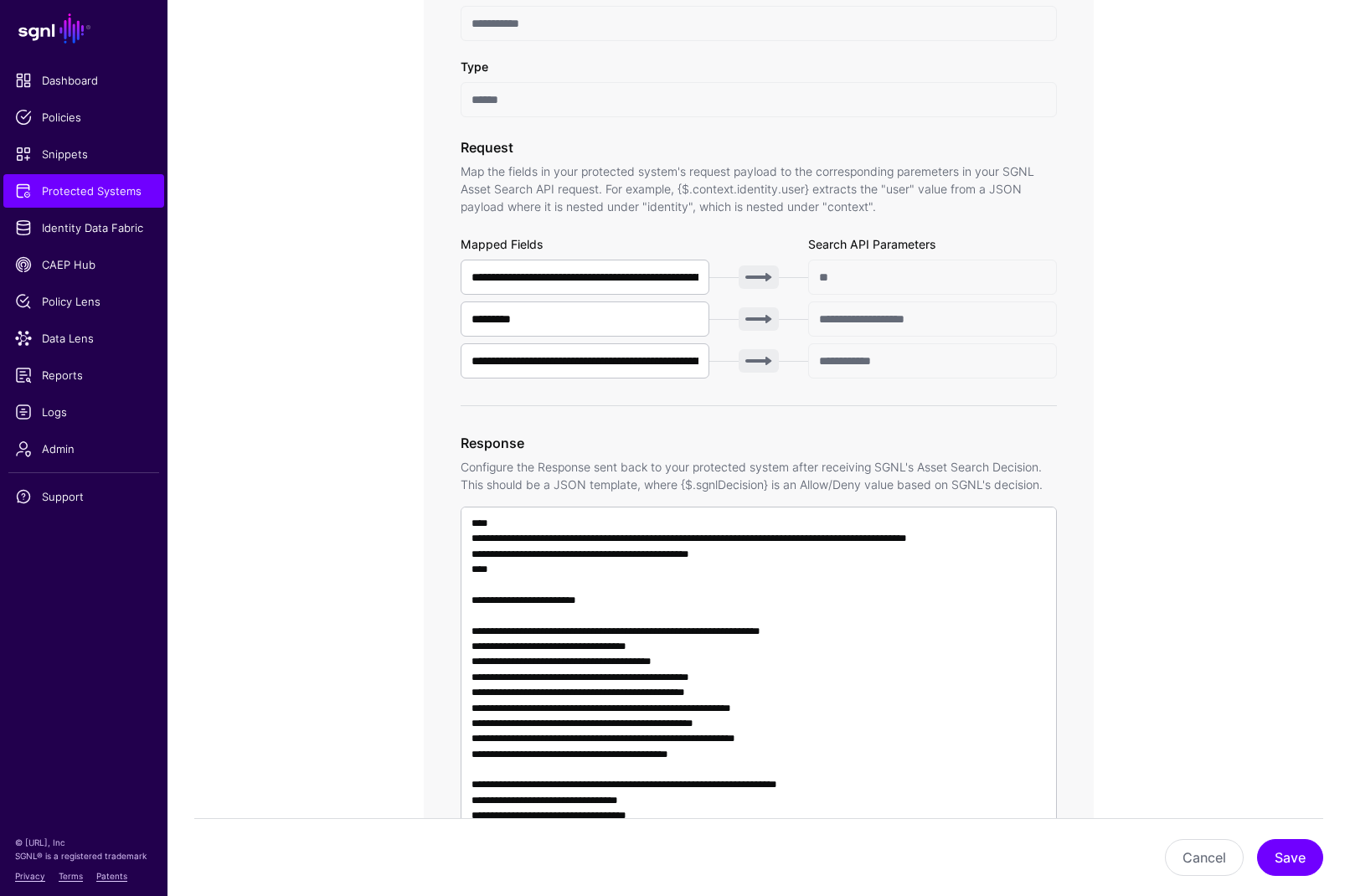 scroll, scrollTop: 512, scrollLeft: 0, axis: vertical 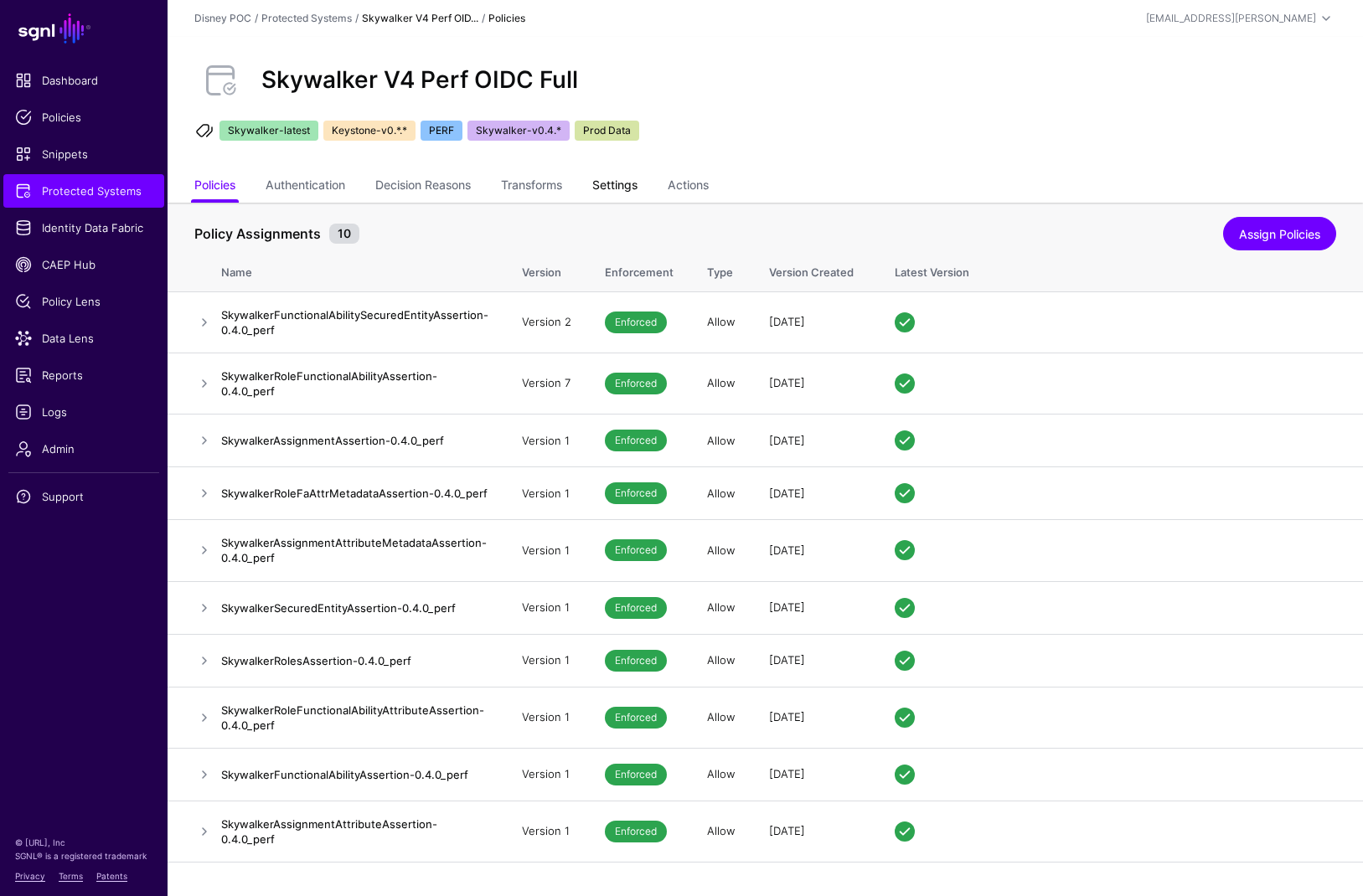 click on "Settings" 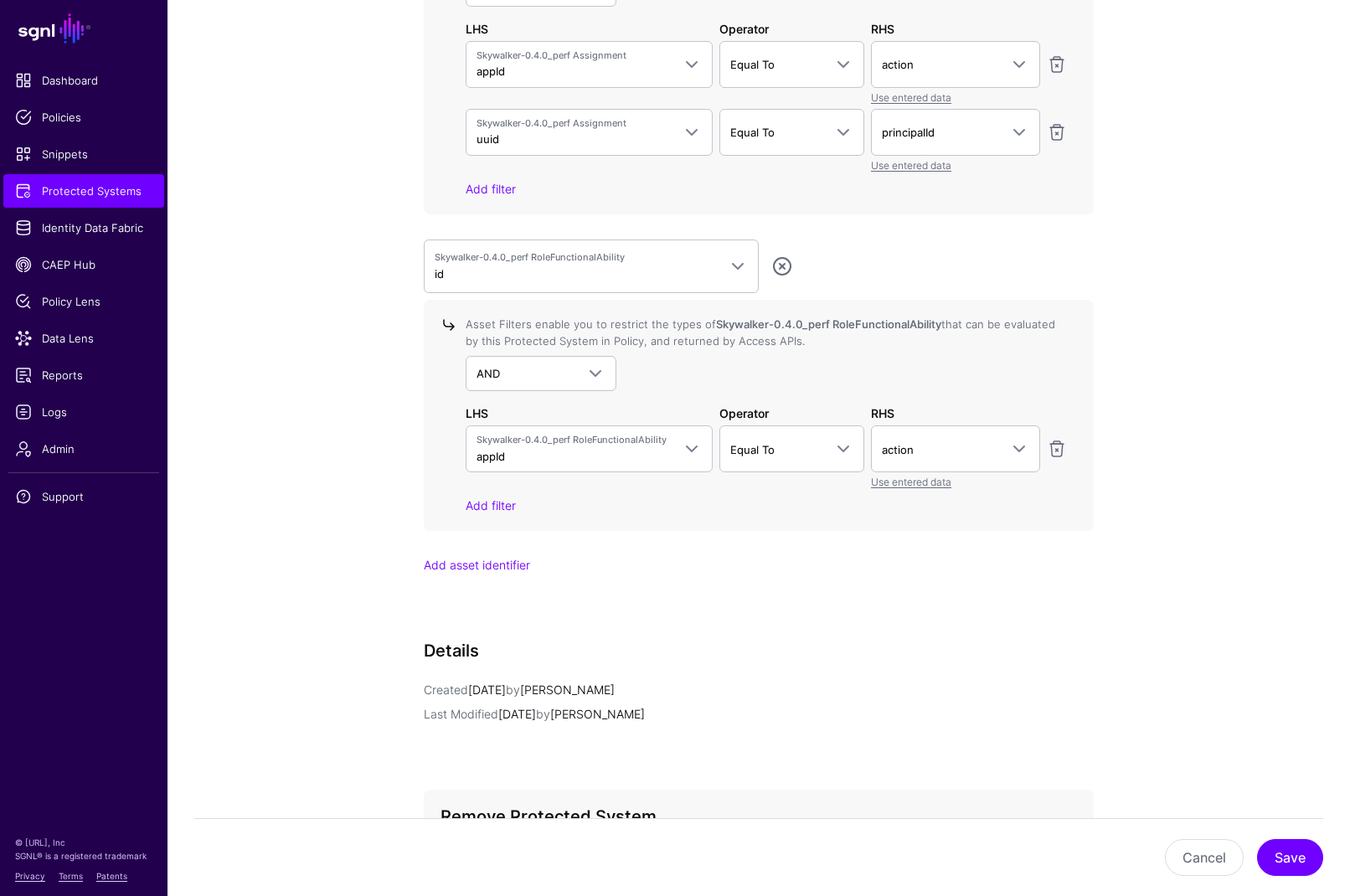 scroll, scrollTop: 4225, scrollLeft: 0, axis: vertical 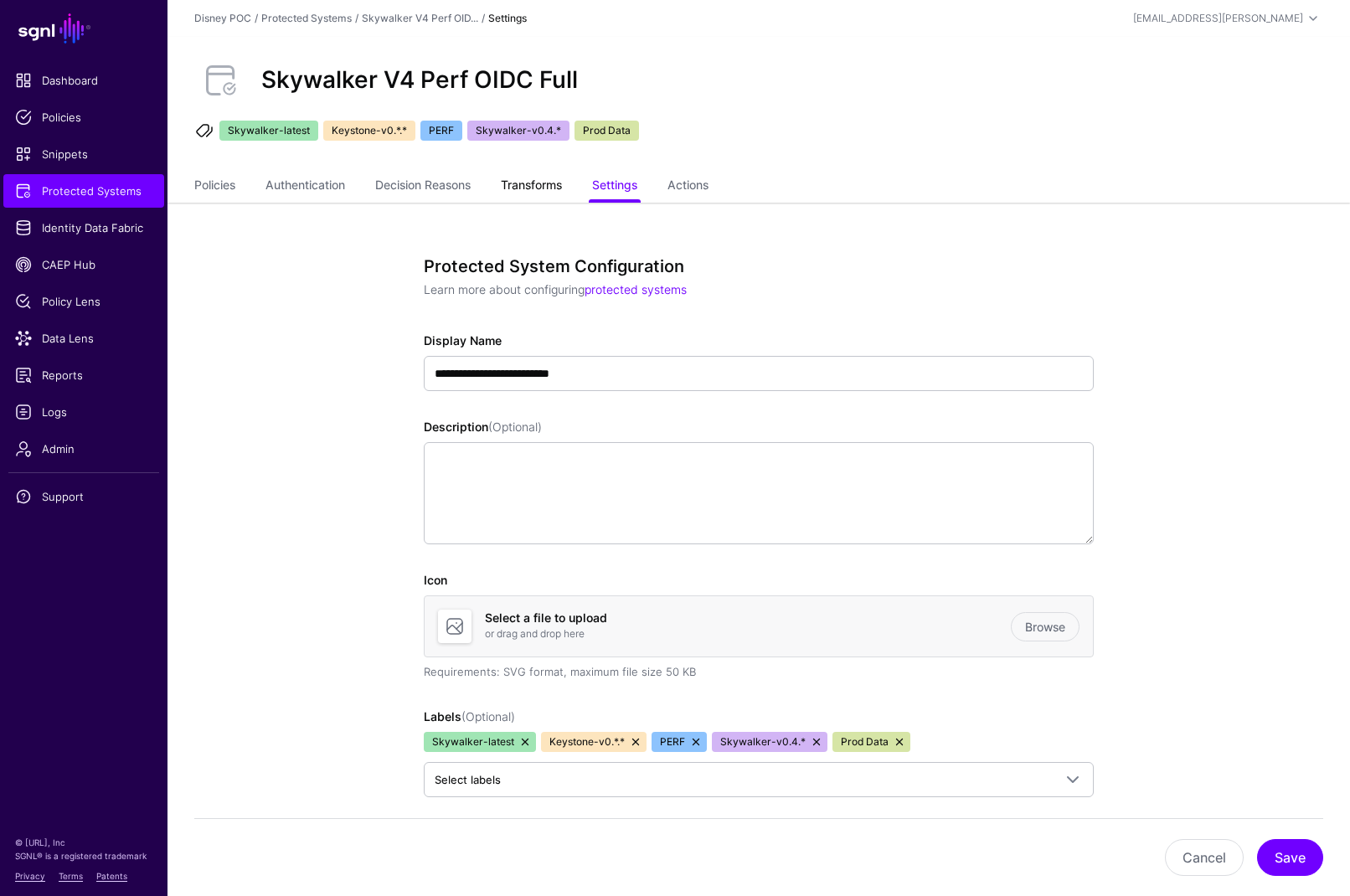 click on "Transforms" 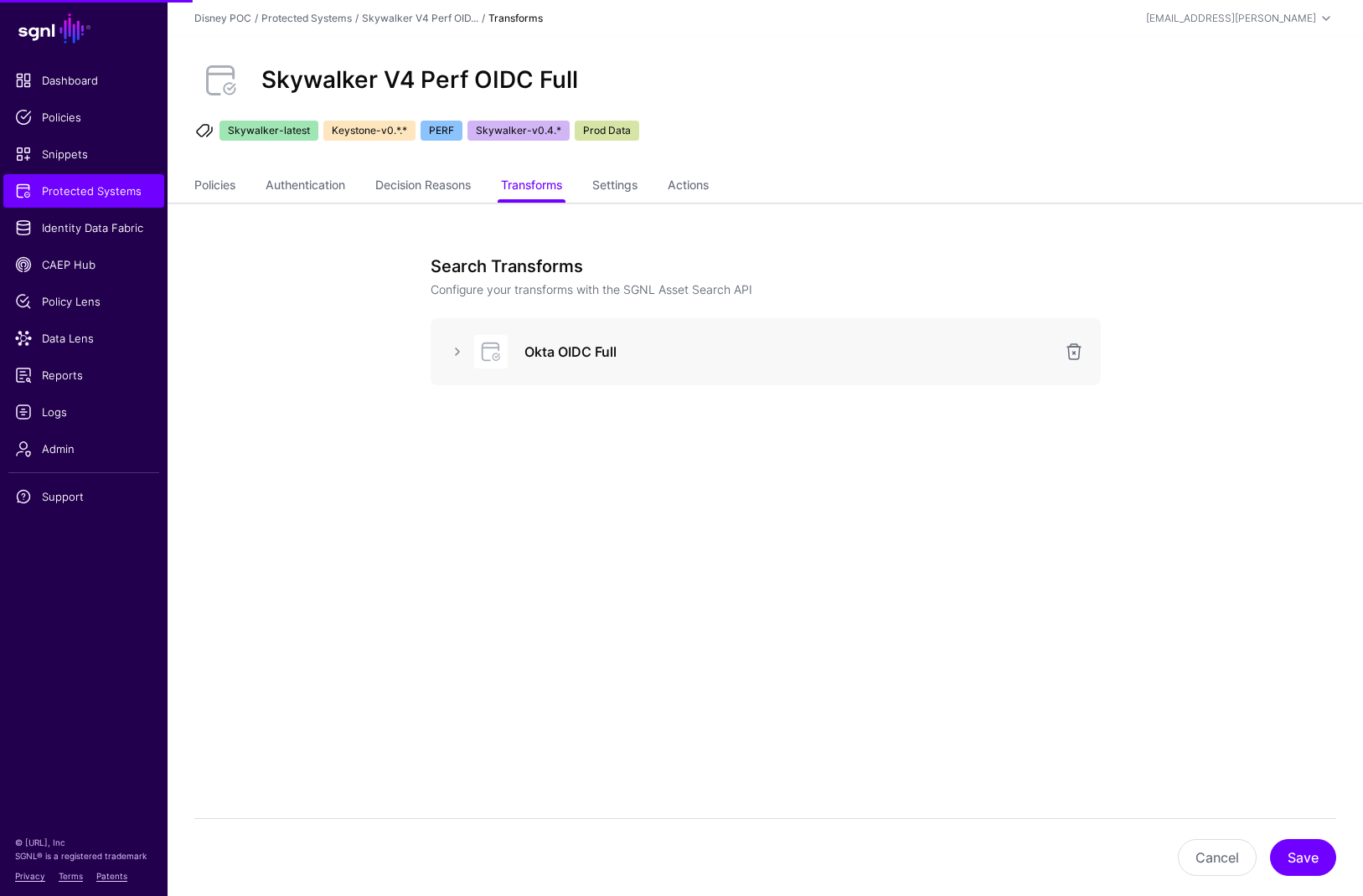 click on "Okta OIDC Full" at bounding box center [766, 352] 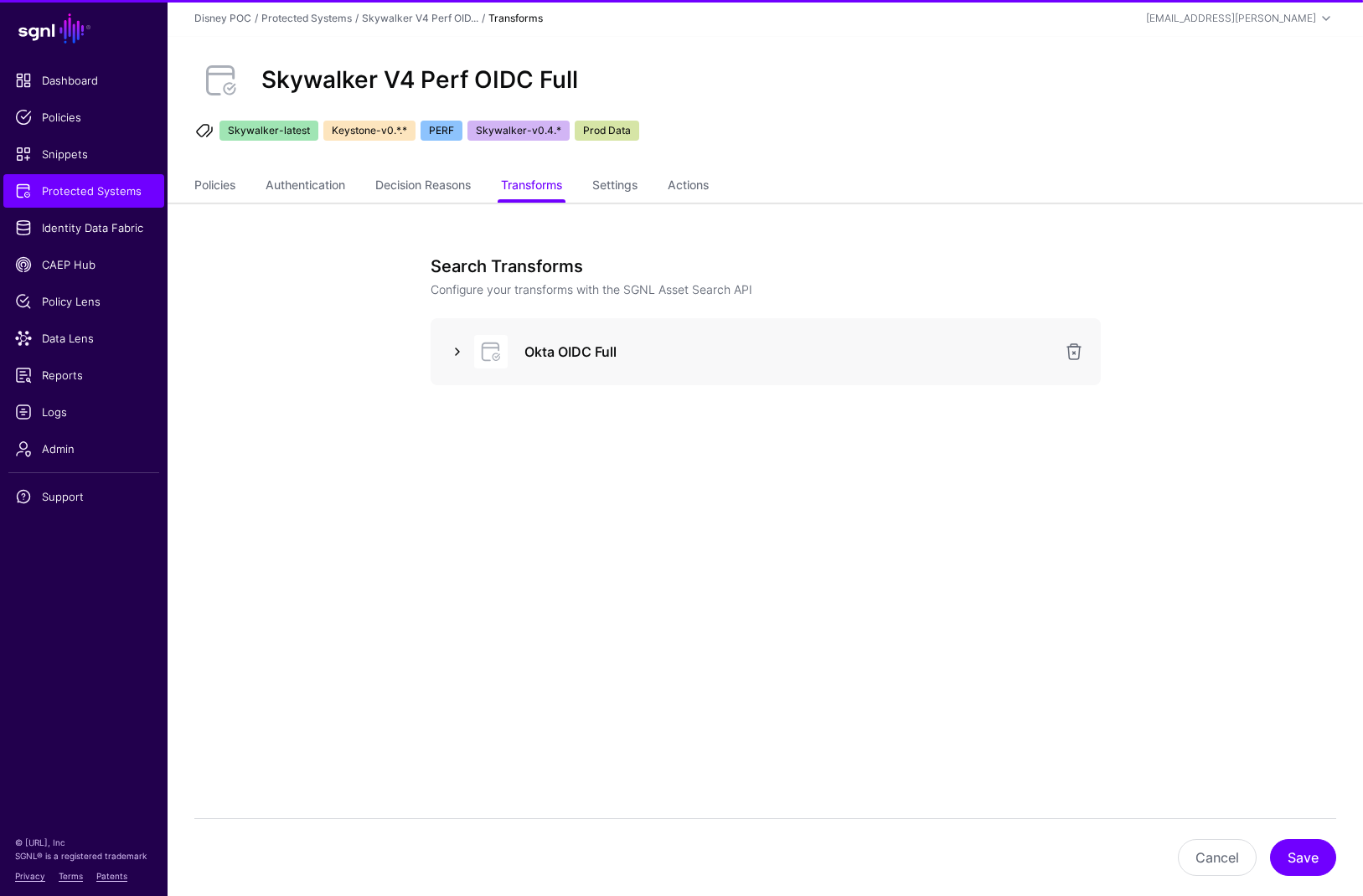 click at bounding box center [457, 352] 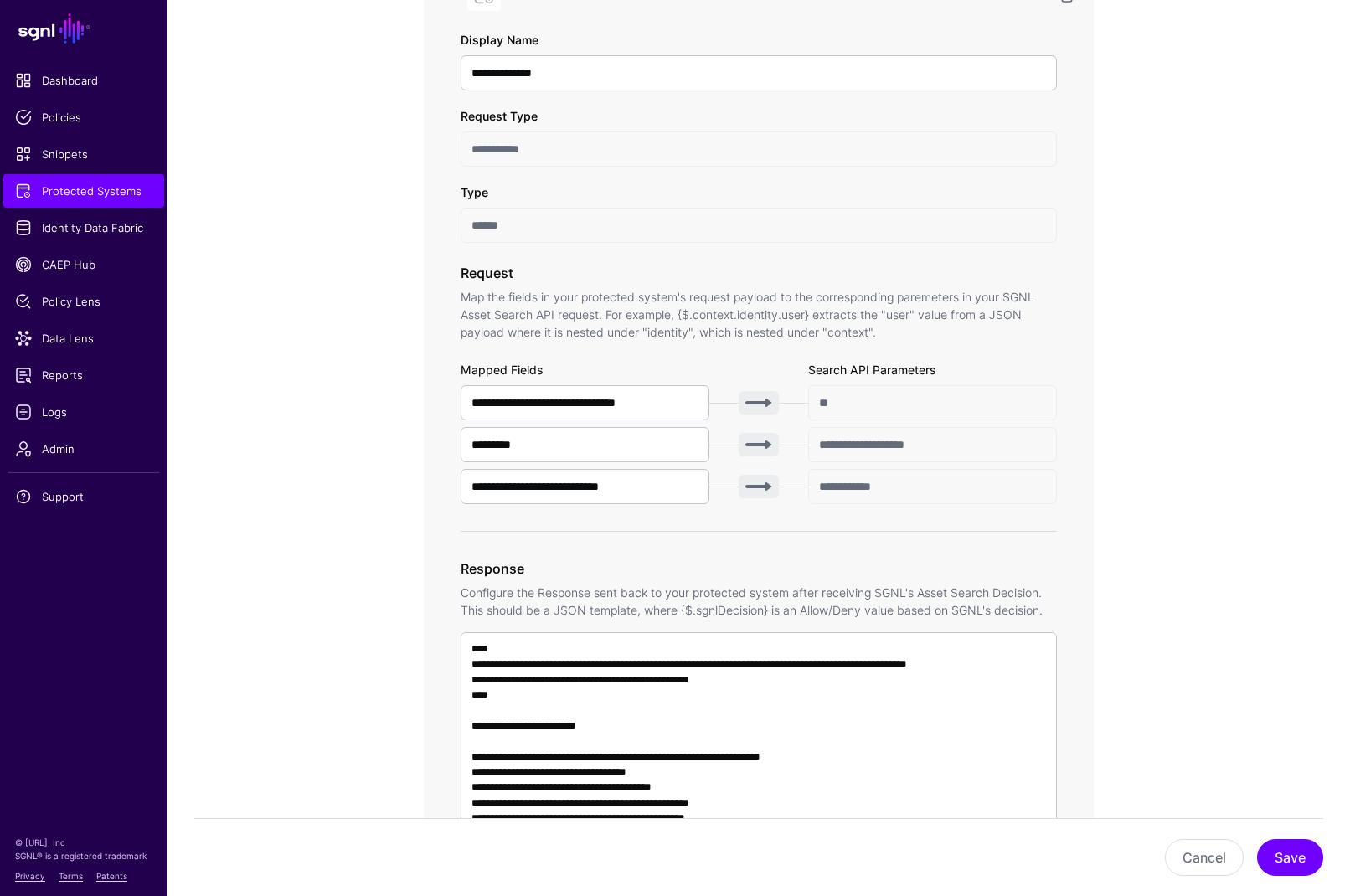 scroll, scrollTop: 864, scrollLeft: 0, axis: vertical 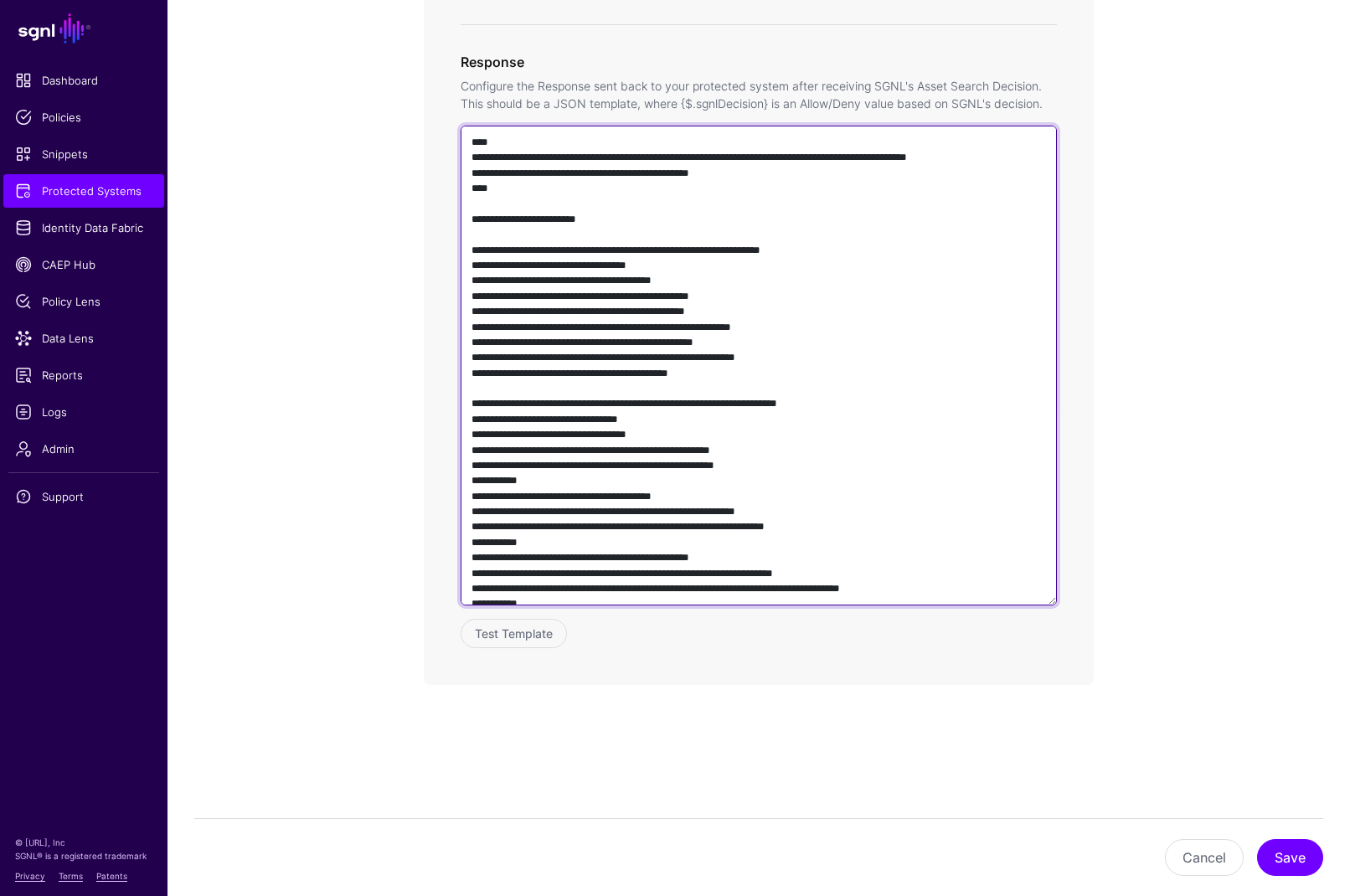 click at bounding box center (759, 365) 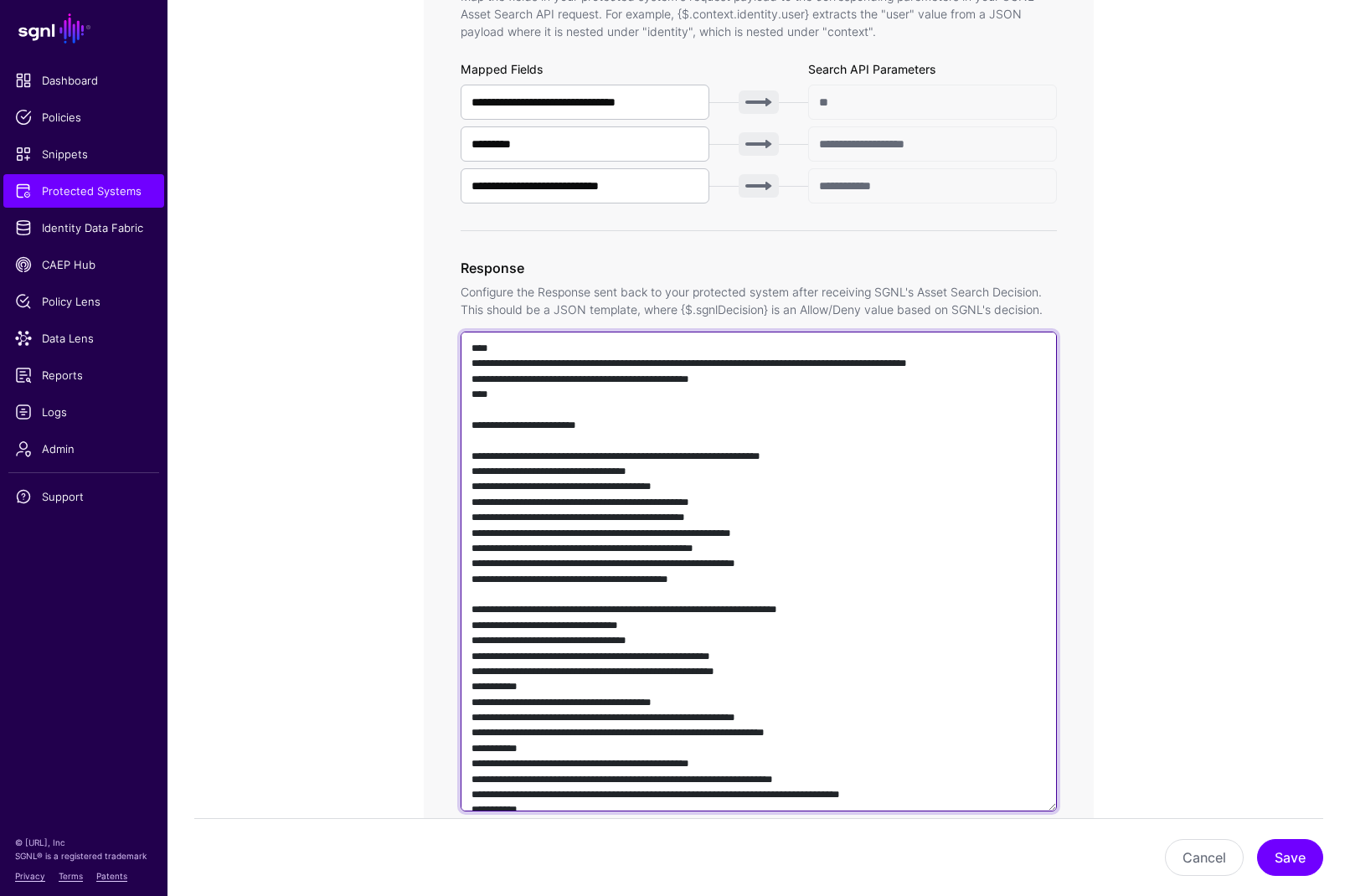 scroll, scrollTop: 388, scrollLeft: 0, axis: vertical 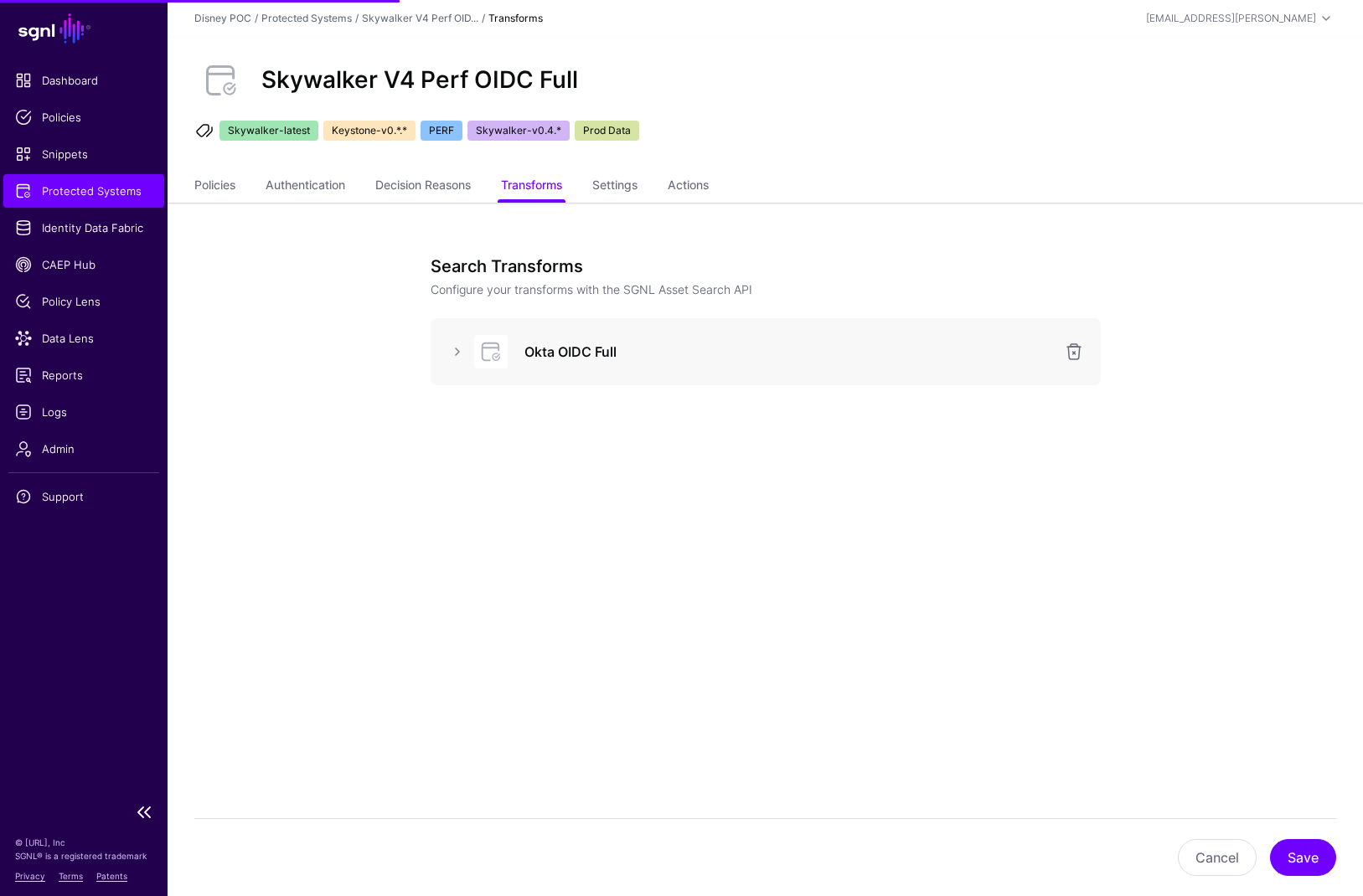 click on "Protected Systems" 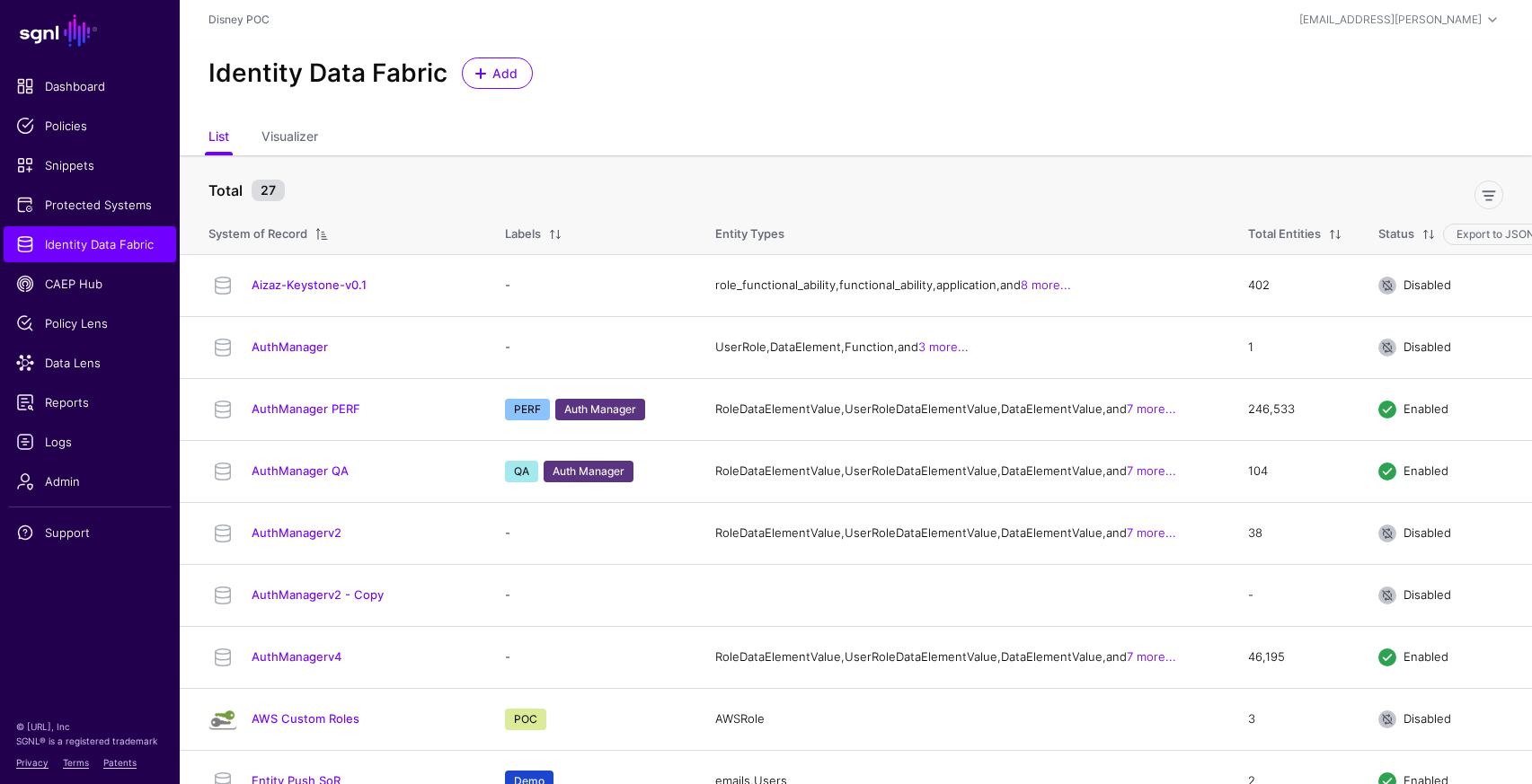scroll, scrollTop: 0, scrollLeft: 0, axis: both 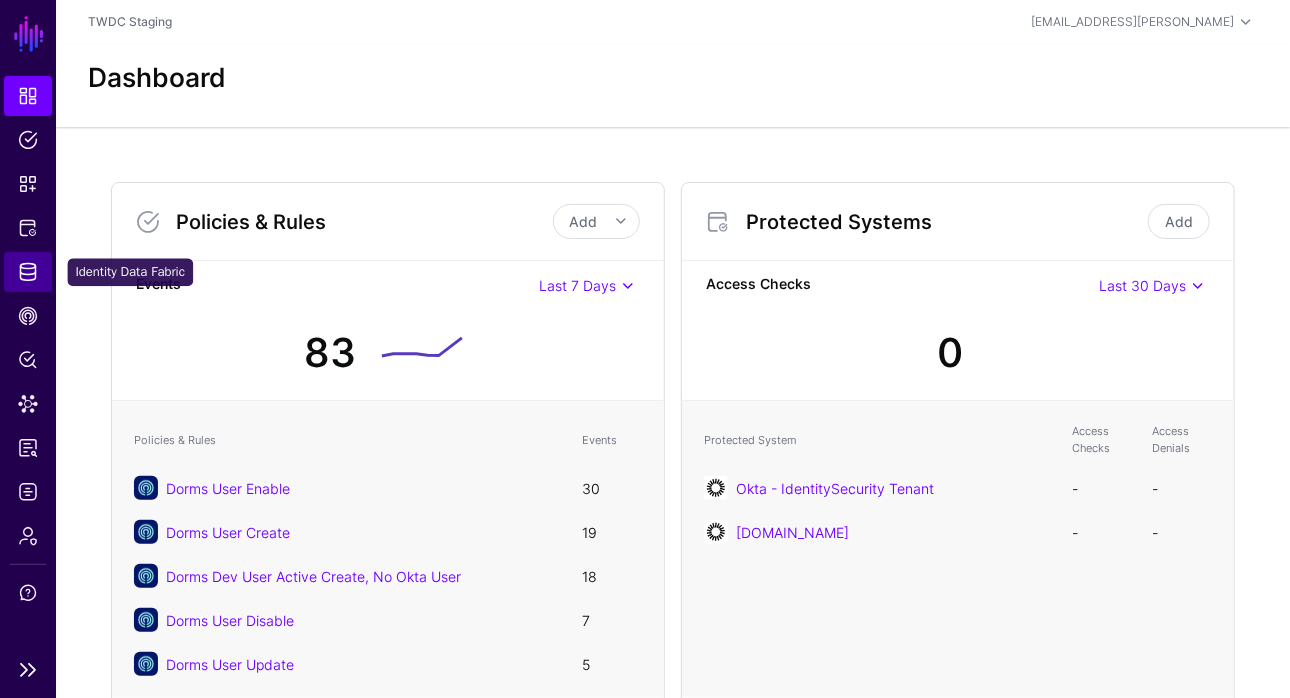 click on "Identity Data Fabric" 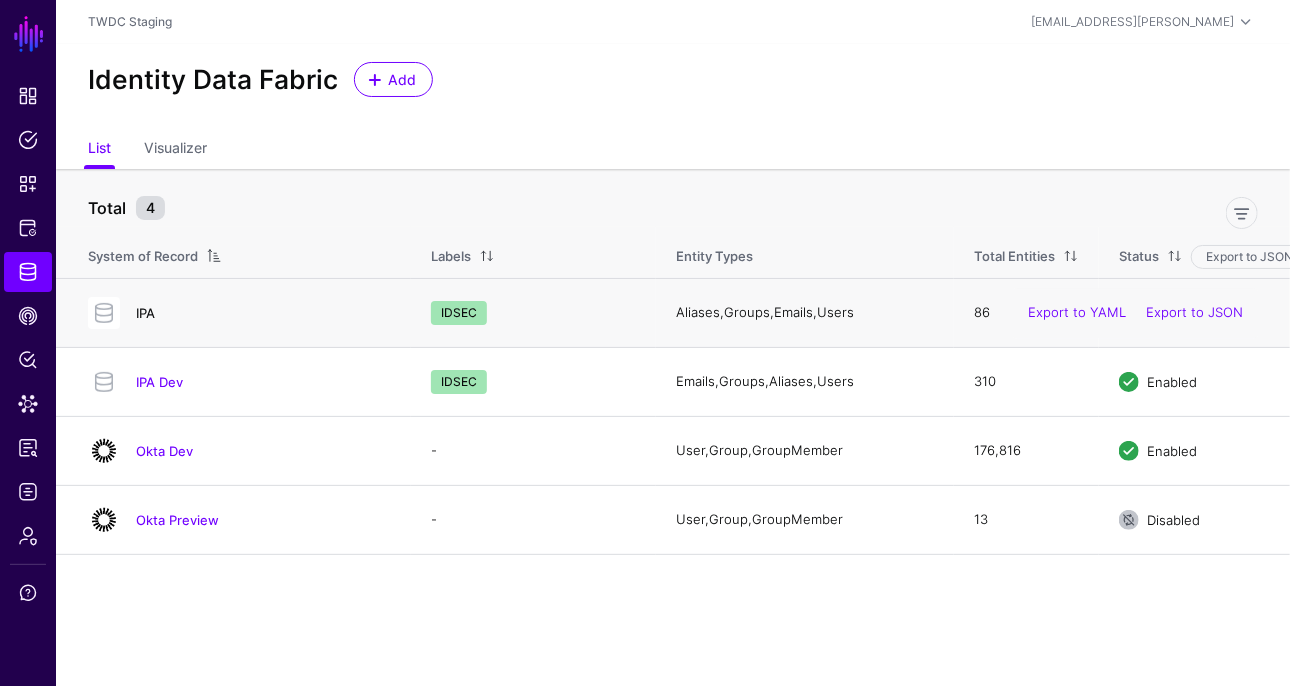 click on "IPA" 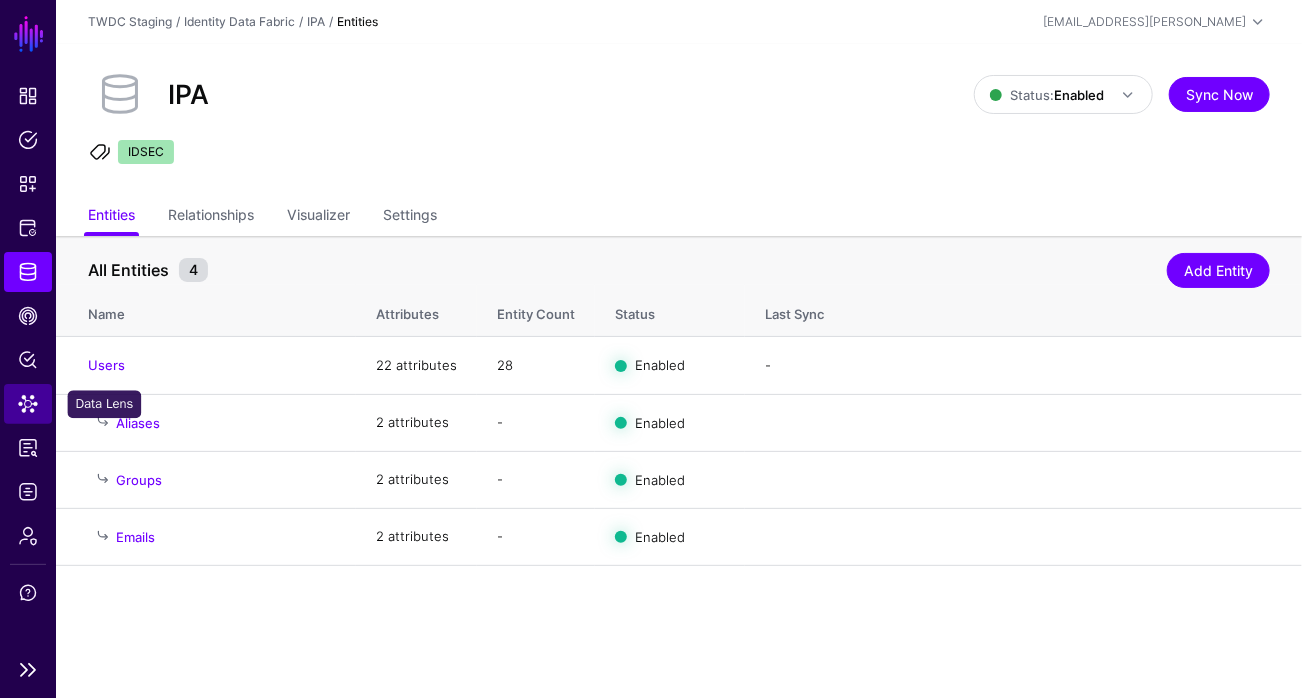 click on "Data Lens" 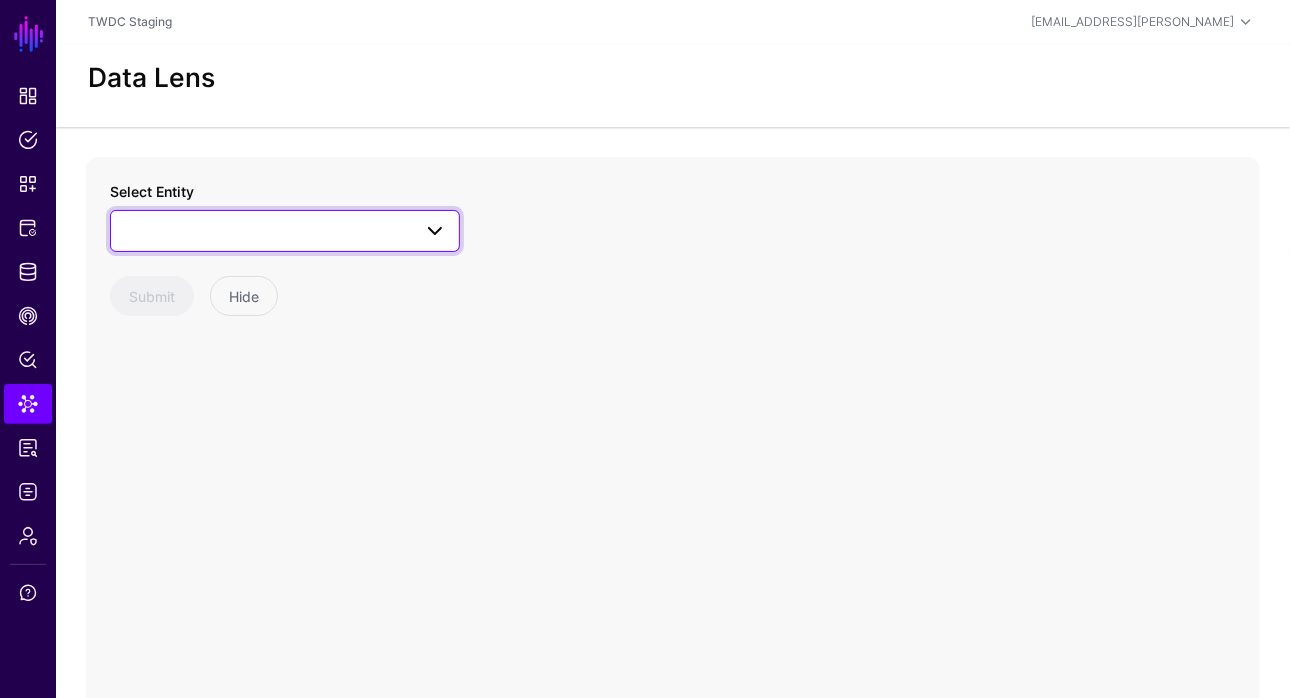 click at bounding box center [285, 231] 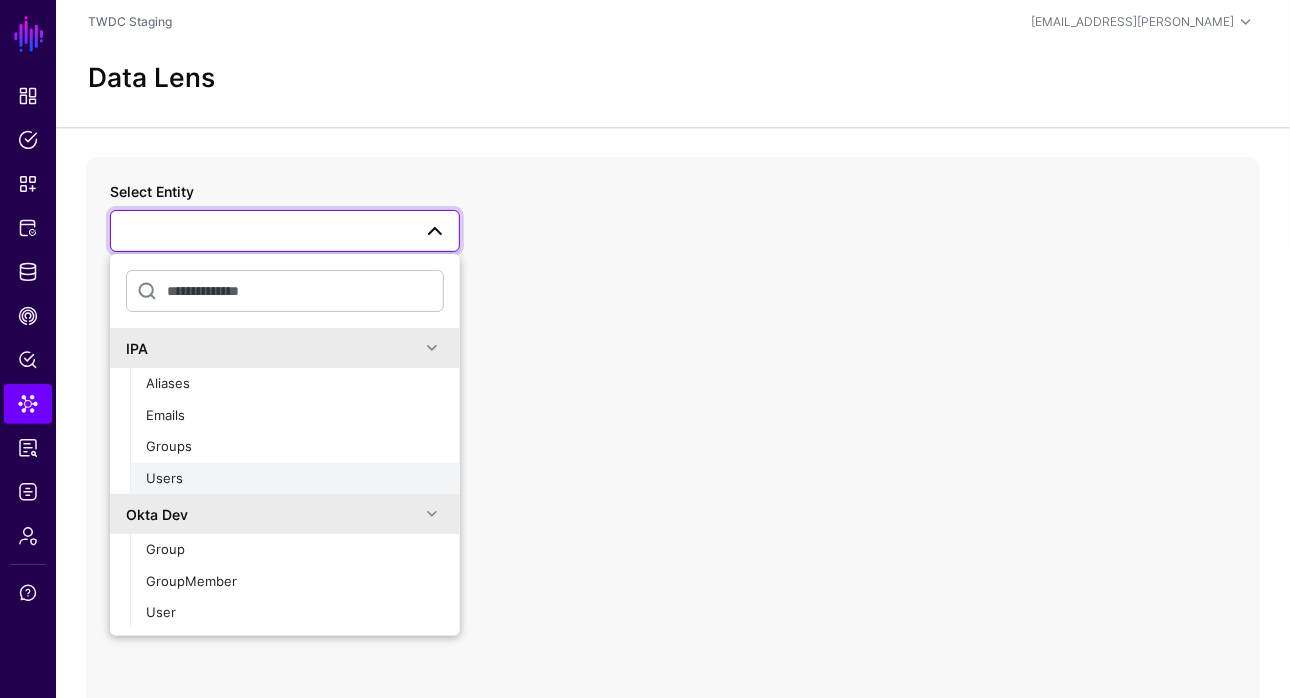 click on "Users" 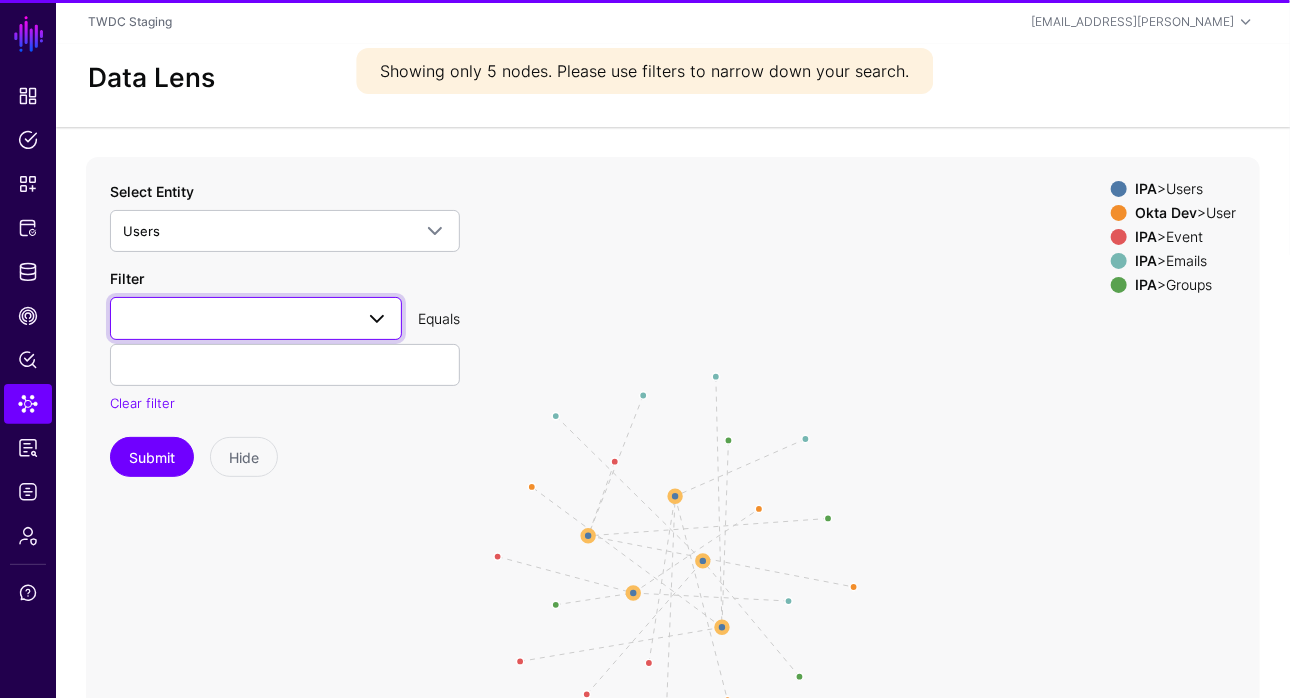 click at bounding box center [256, 318] 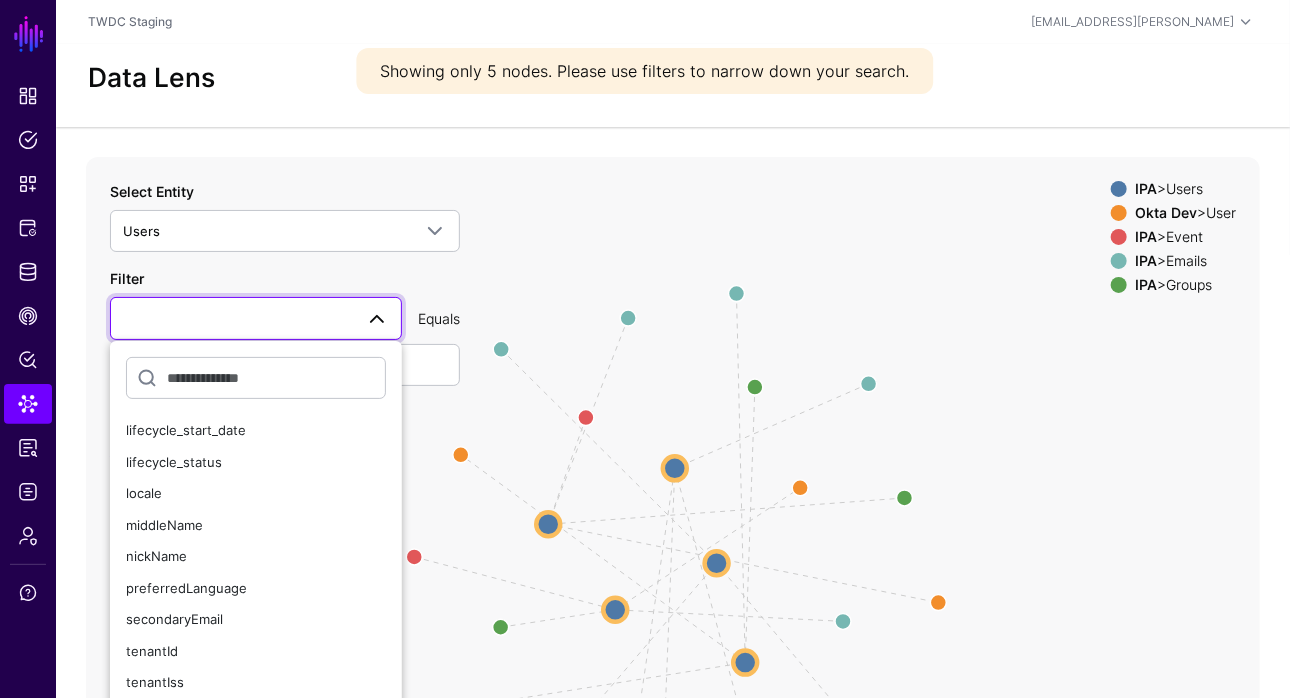 scroll, scrollTop: 392, scrollLeft: 0, axis: vertical 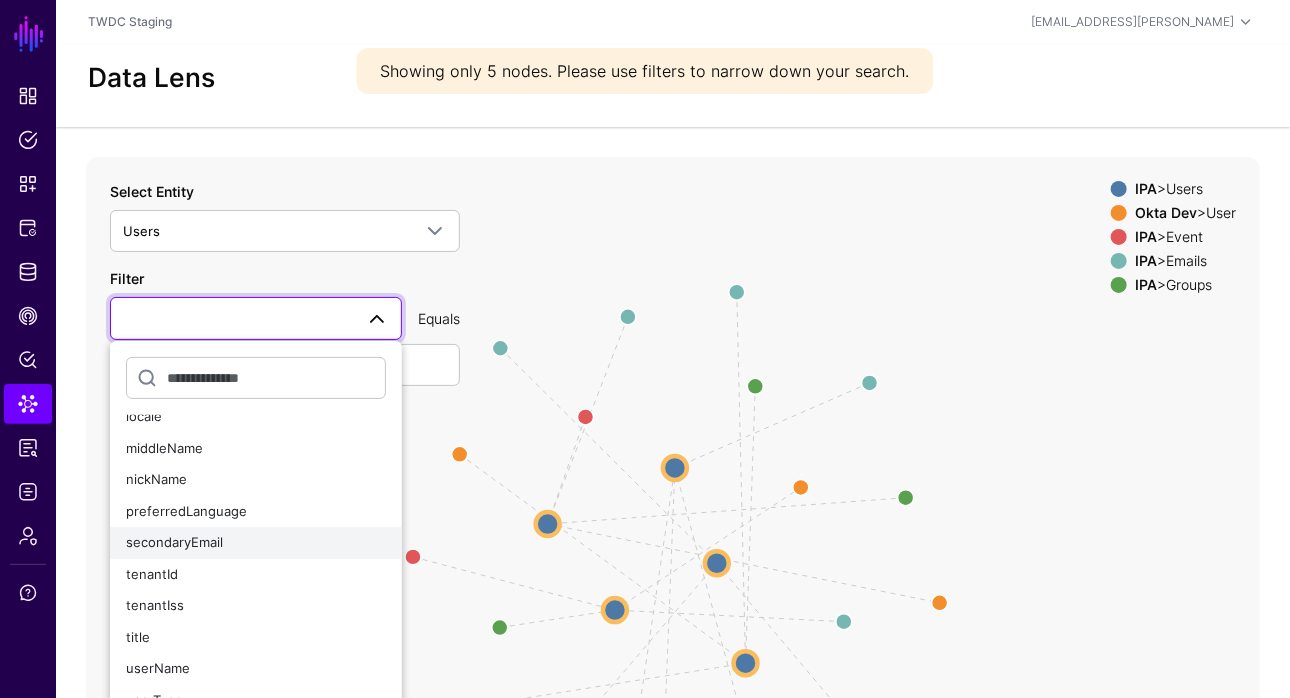 click on "secondaryEmail" 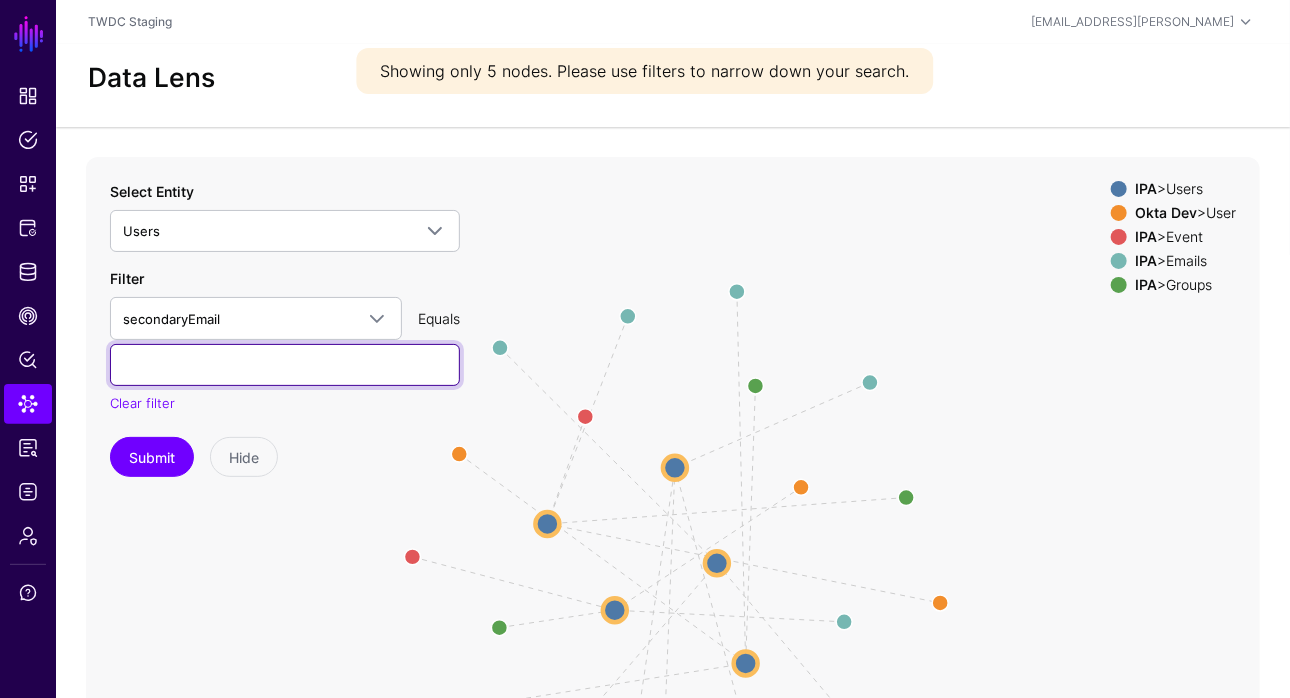 click at bounding box center (285, 365) 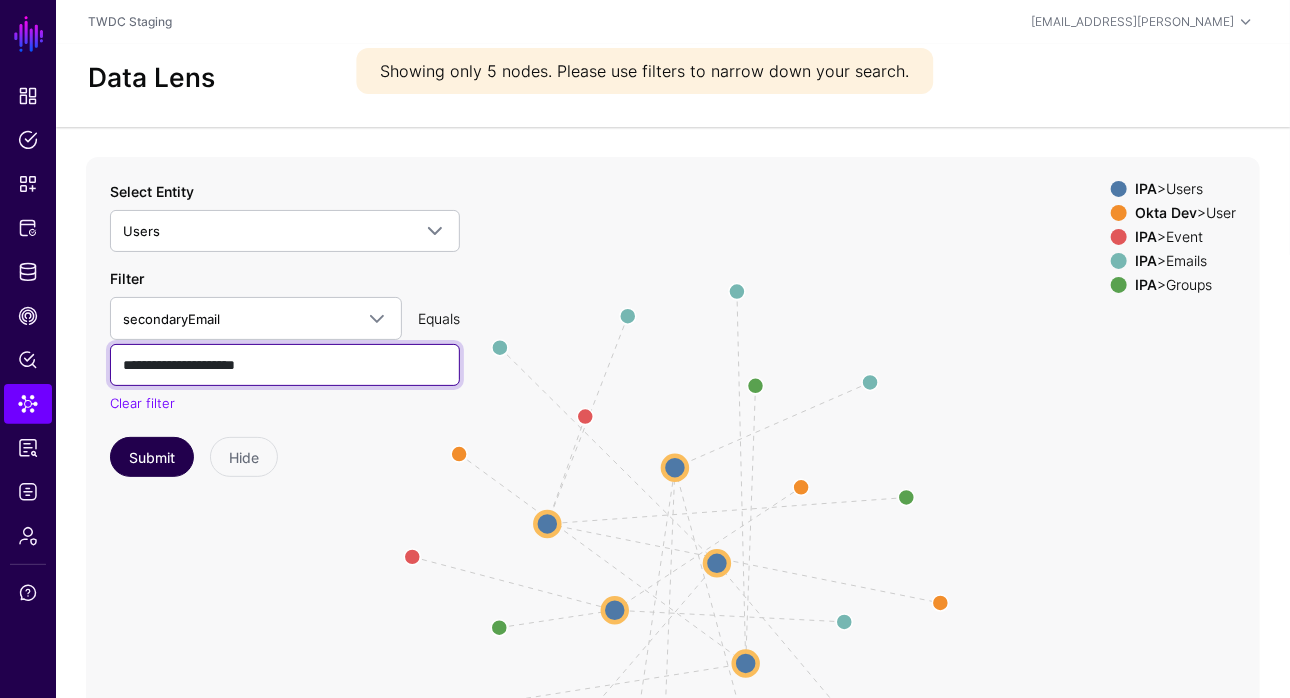 type on "**********" 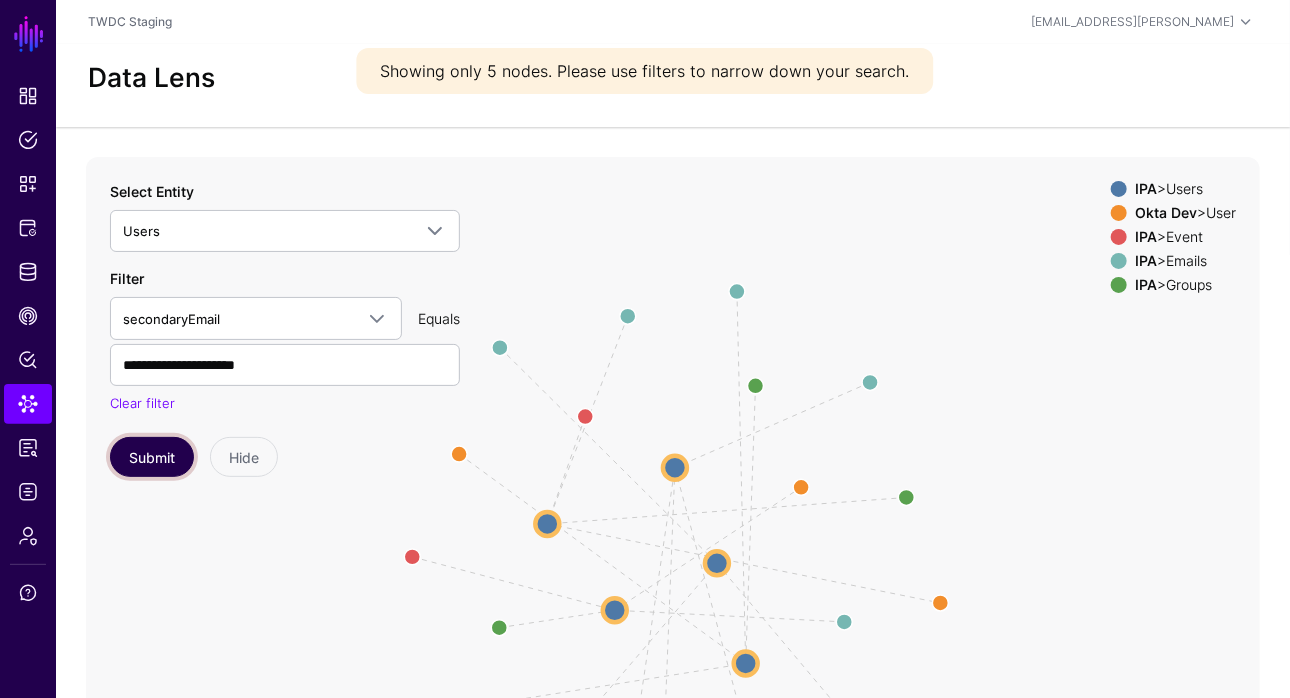 drag, startPoint x: 140, startPoint y: 464, endPoint x: 233, endPoint y: 437, distance: 96.84007 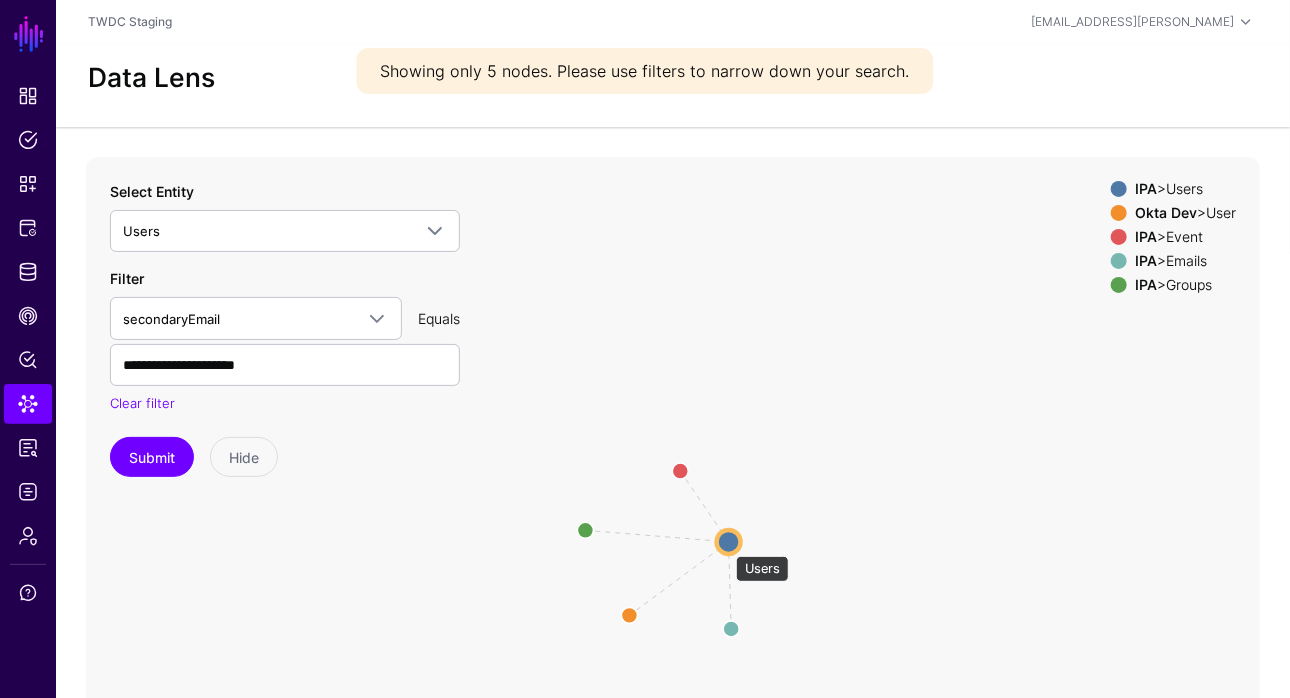 click 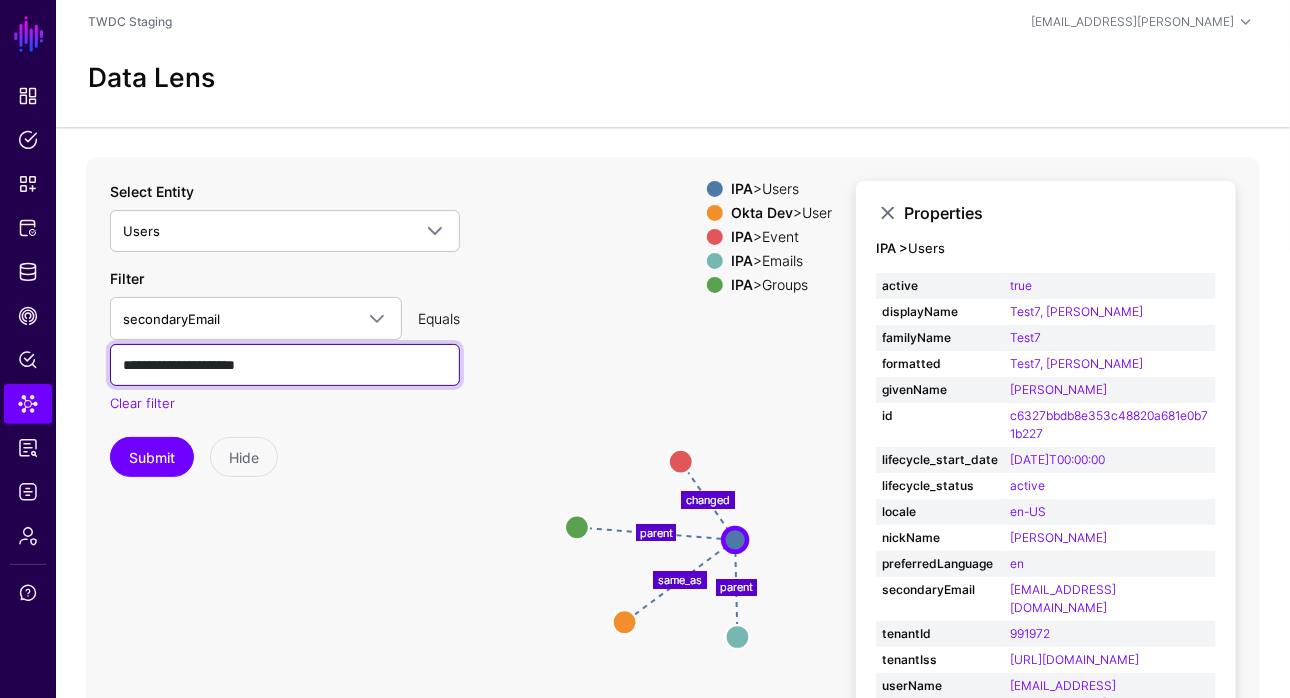 click on "**********" at bounding box center (285, 365) 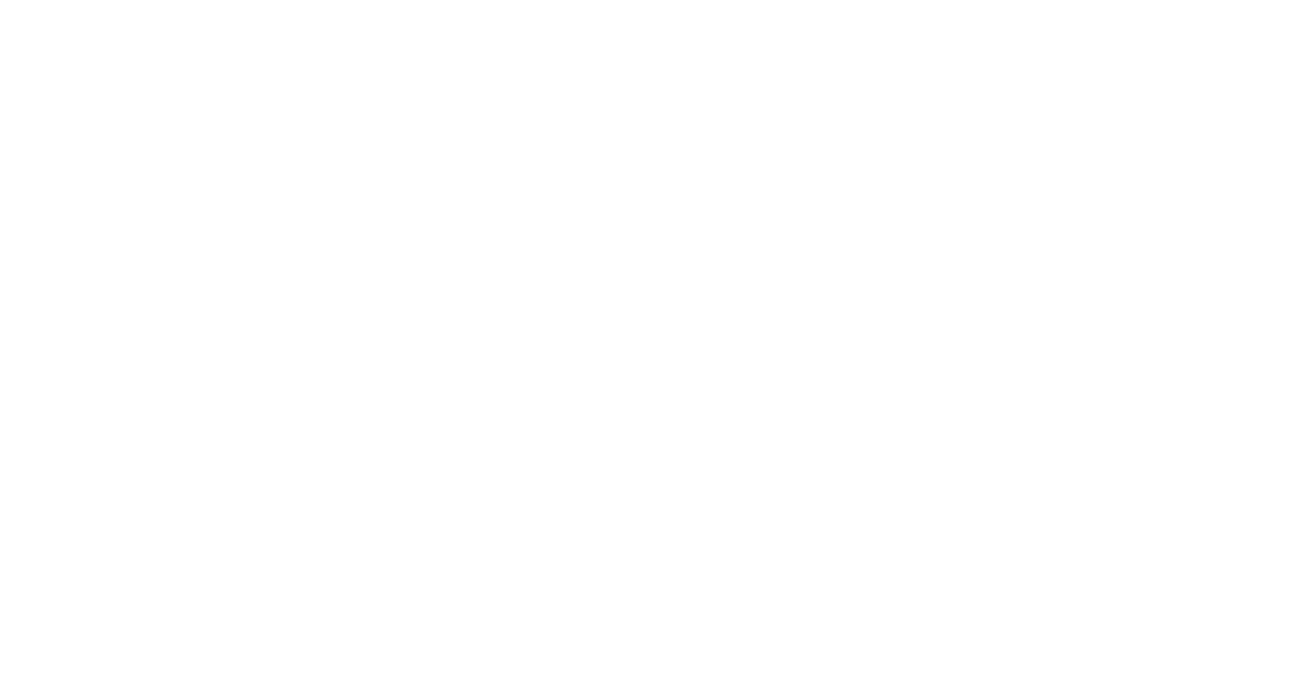 scroll, scrollTop: 0, scrollLeft: 0, axis: both 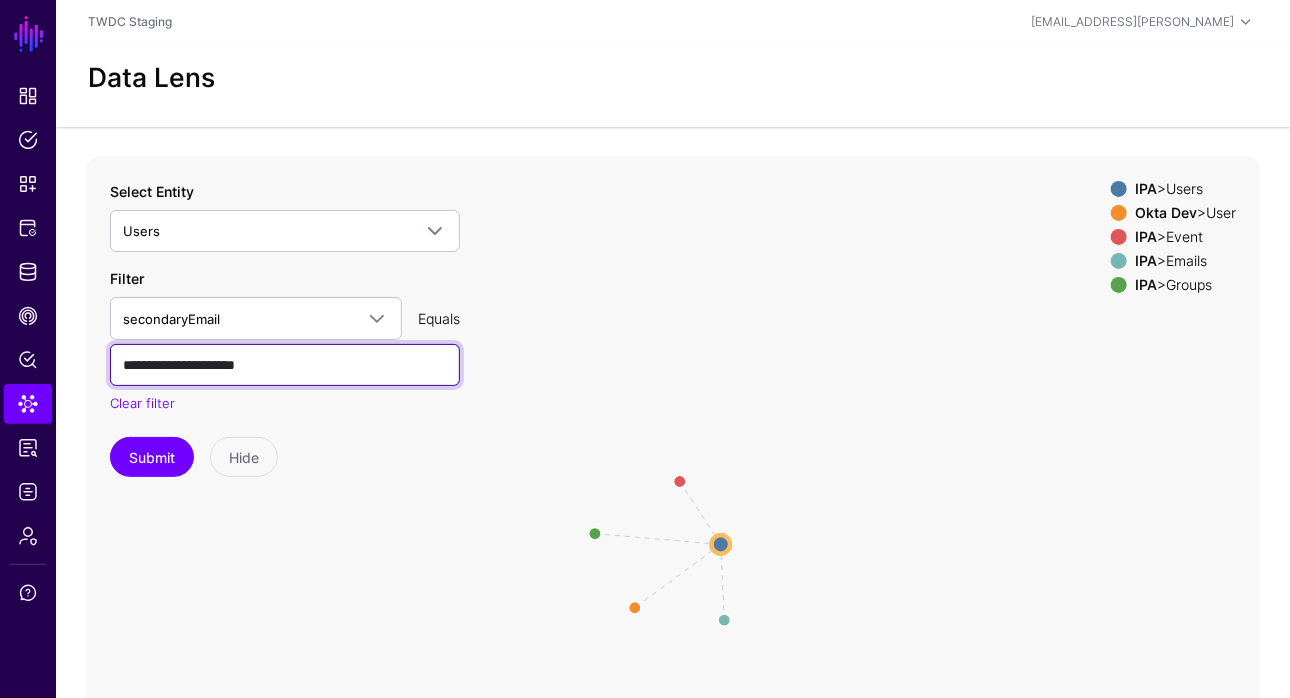 click on "**********" at bounding box center [285, 365] 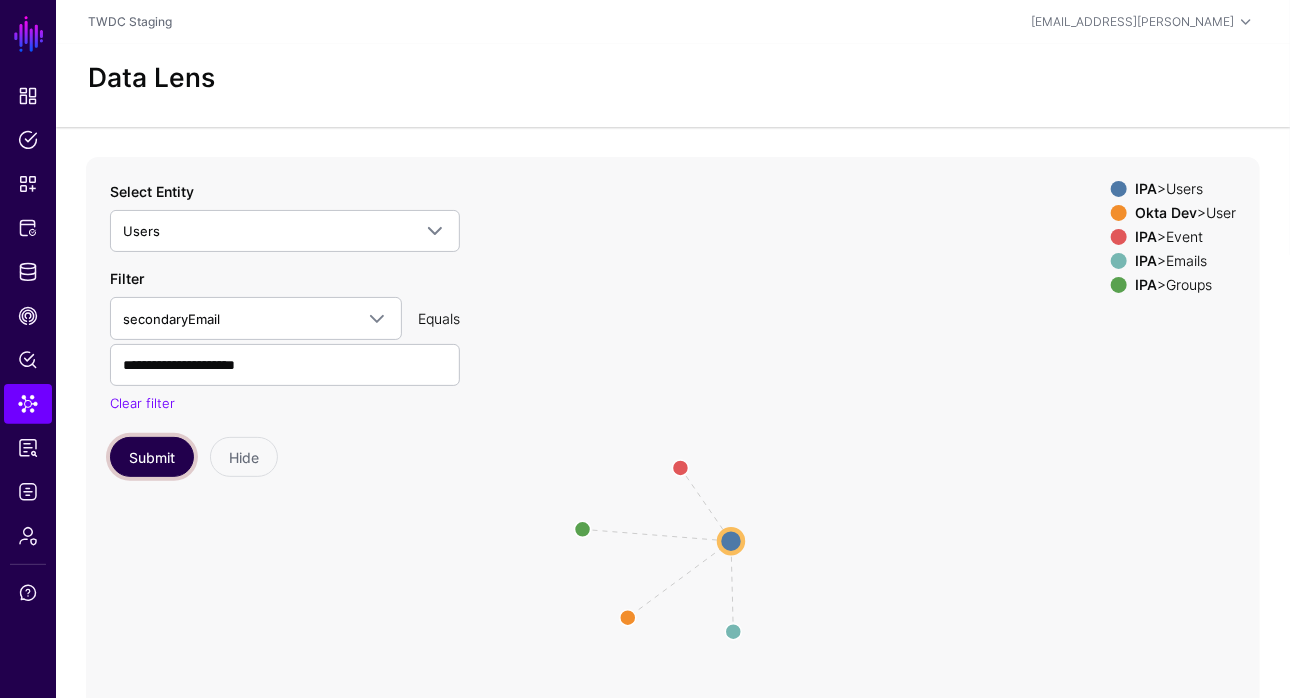 click on "Submit" 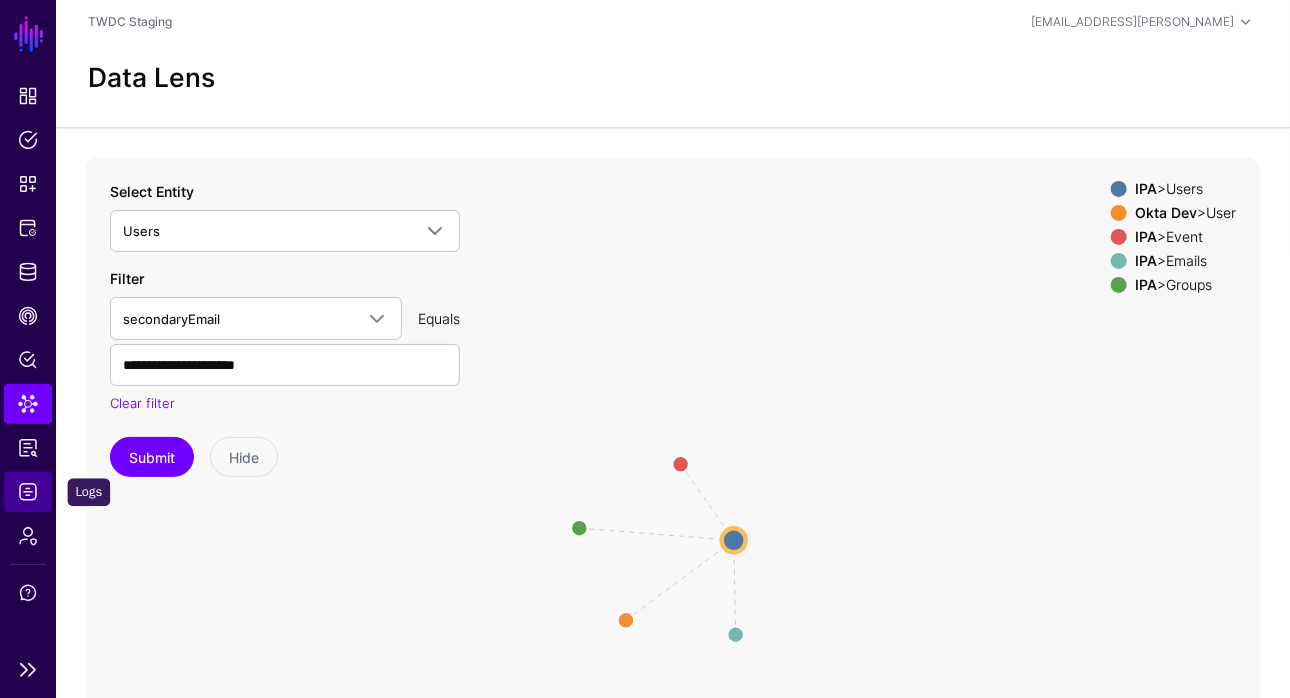 click on "Logs" 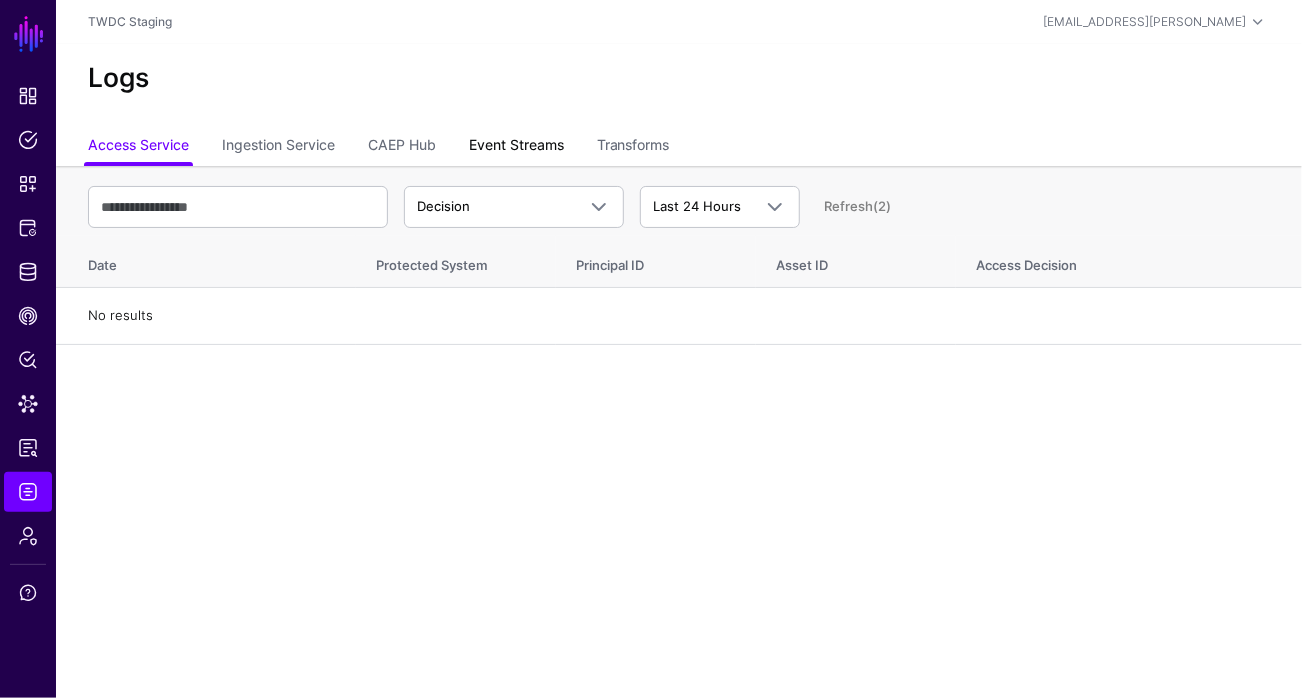 click on "Event Streams" 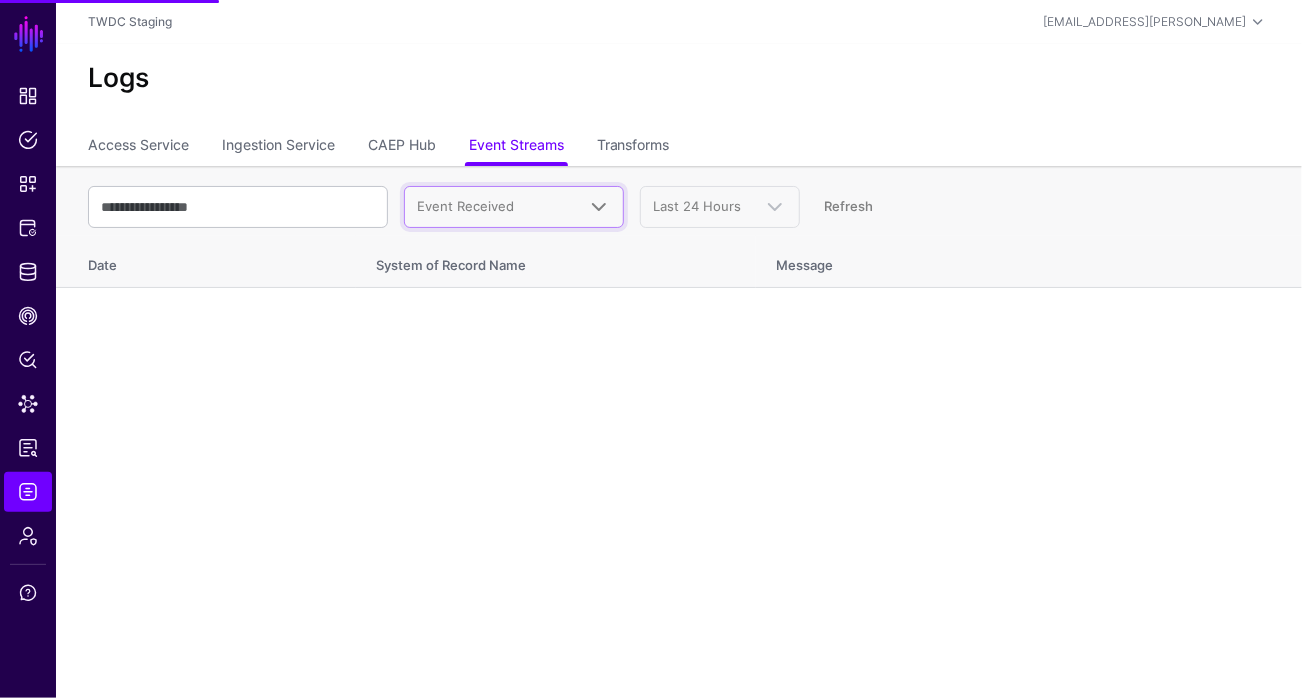 click on "Event Received" at bounding box center [465, 206] 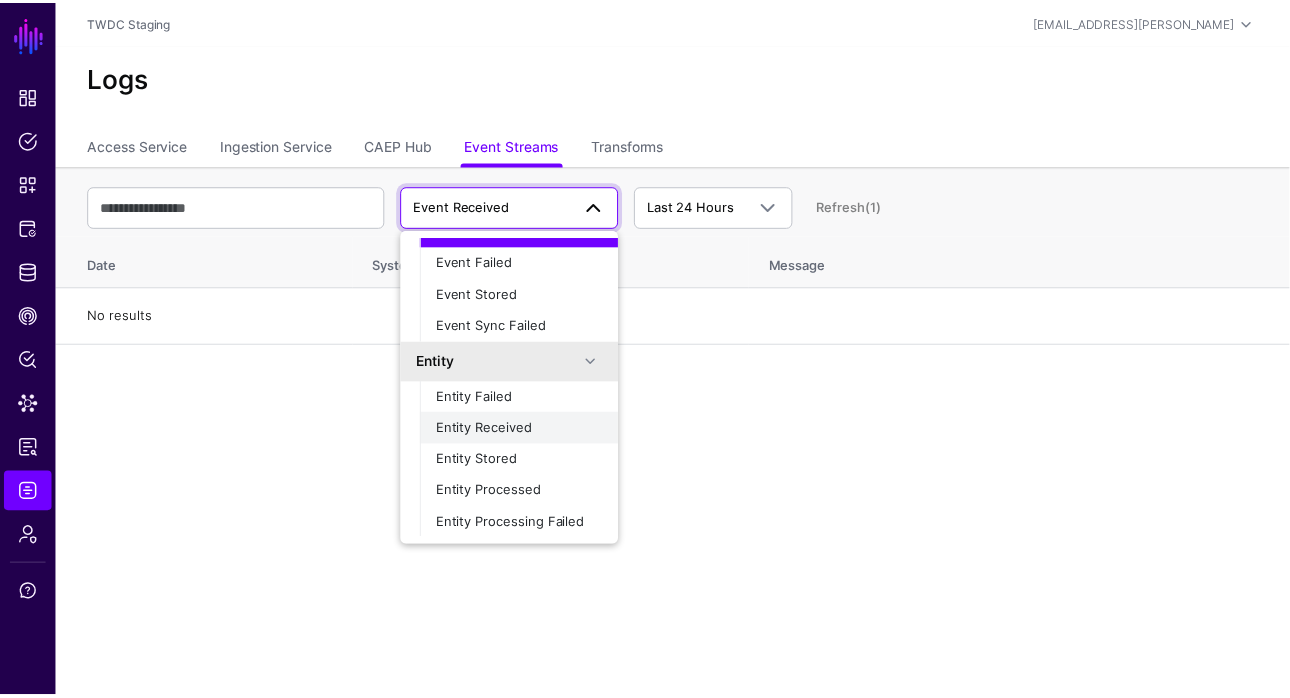 scroll, scrollTop: 63, scrollLeft: 0, axis: vertical 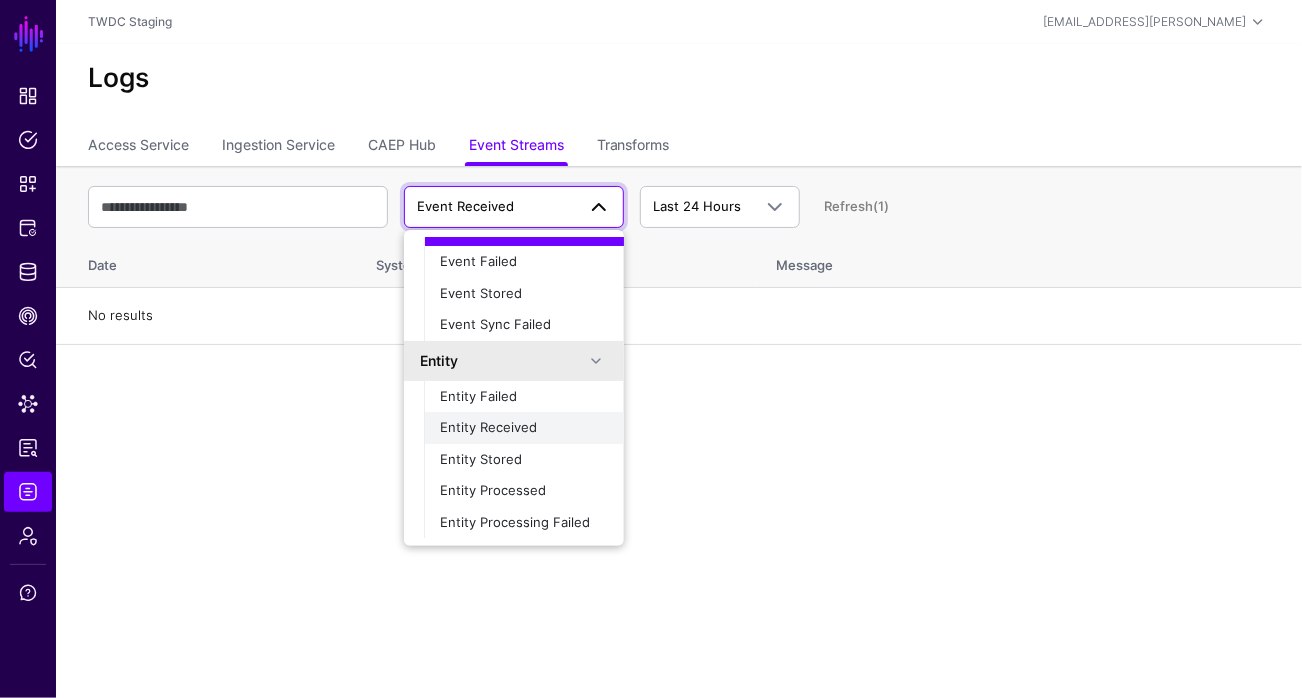 click on "Entity Received" at bounding box center [524, 428] 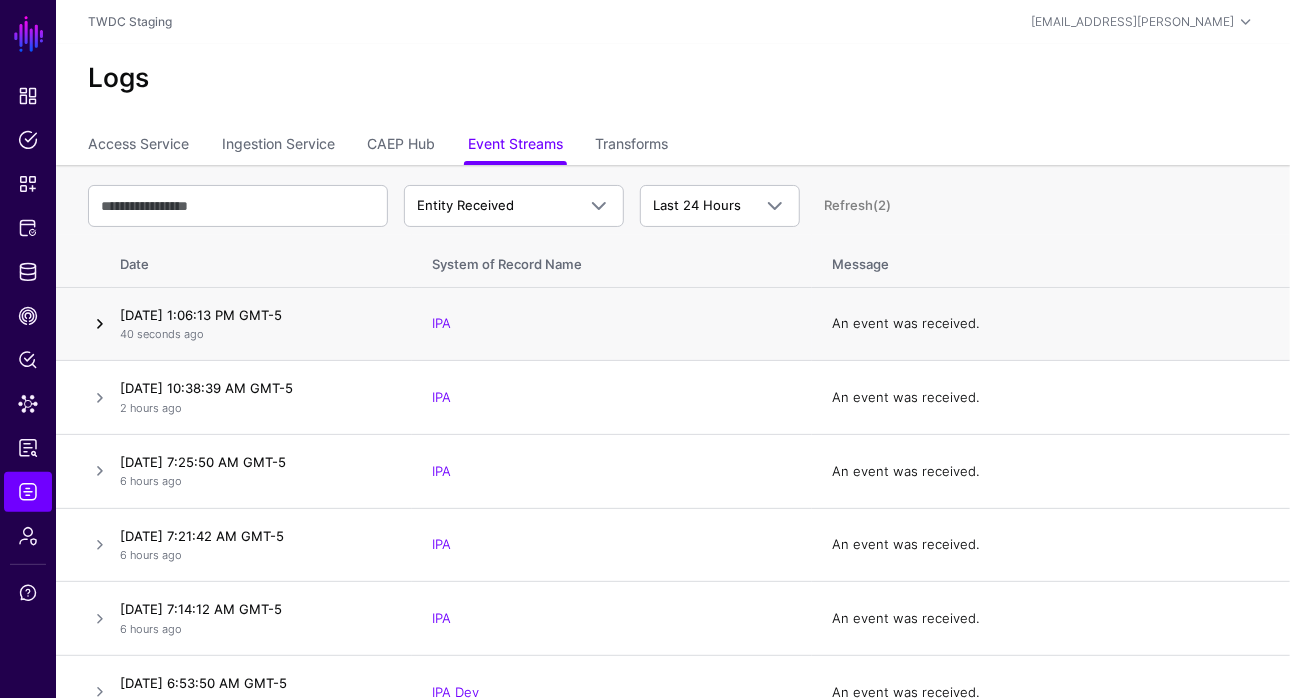 click at bounding box center [100, 324] 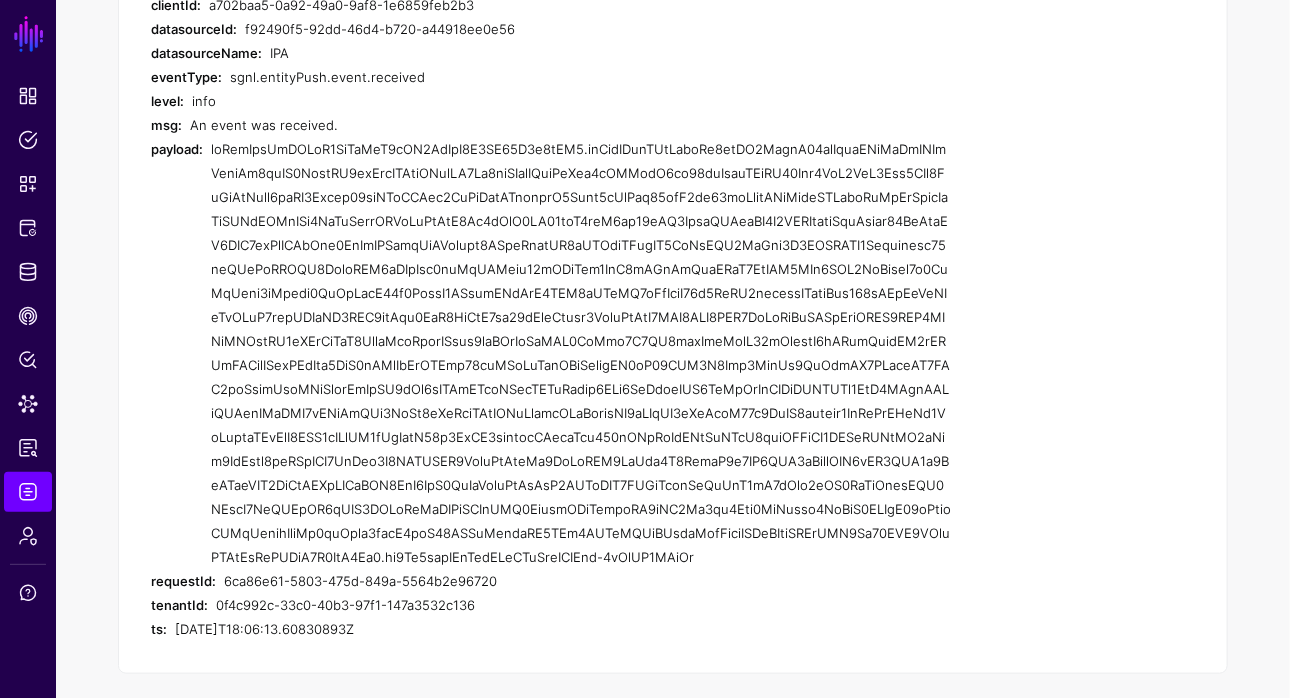 scroll, scrollTop: 0, scrollLeft: 0, axis: both 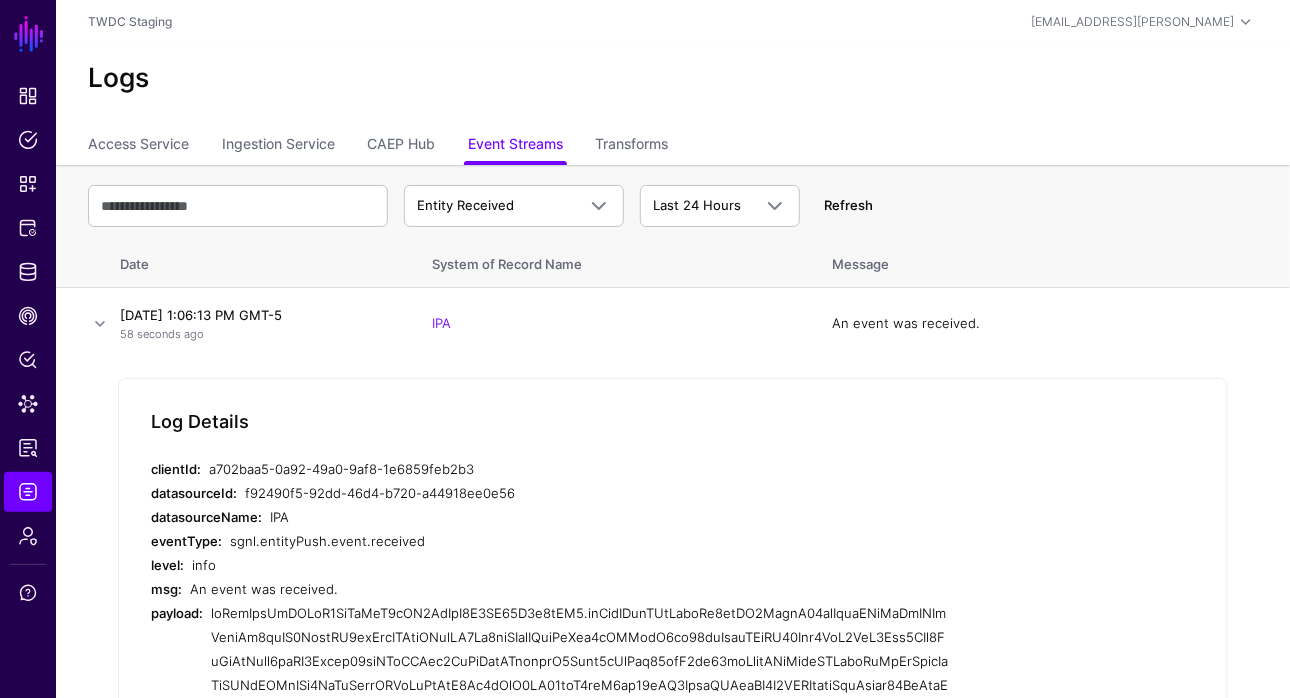 click on "Refresh" at bounding box center [848, 205] 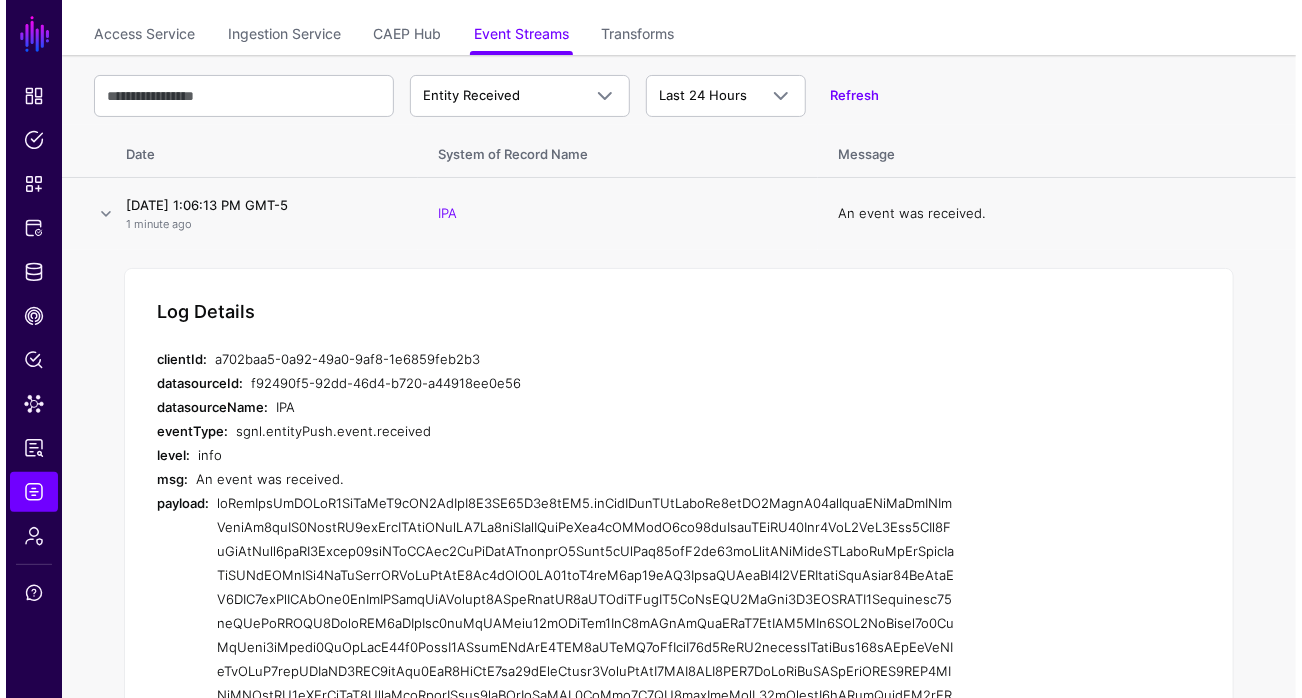 scroll, scrollTop: 0, scrollLeft: 0, axis: both 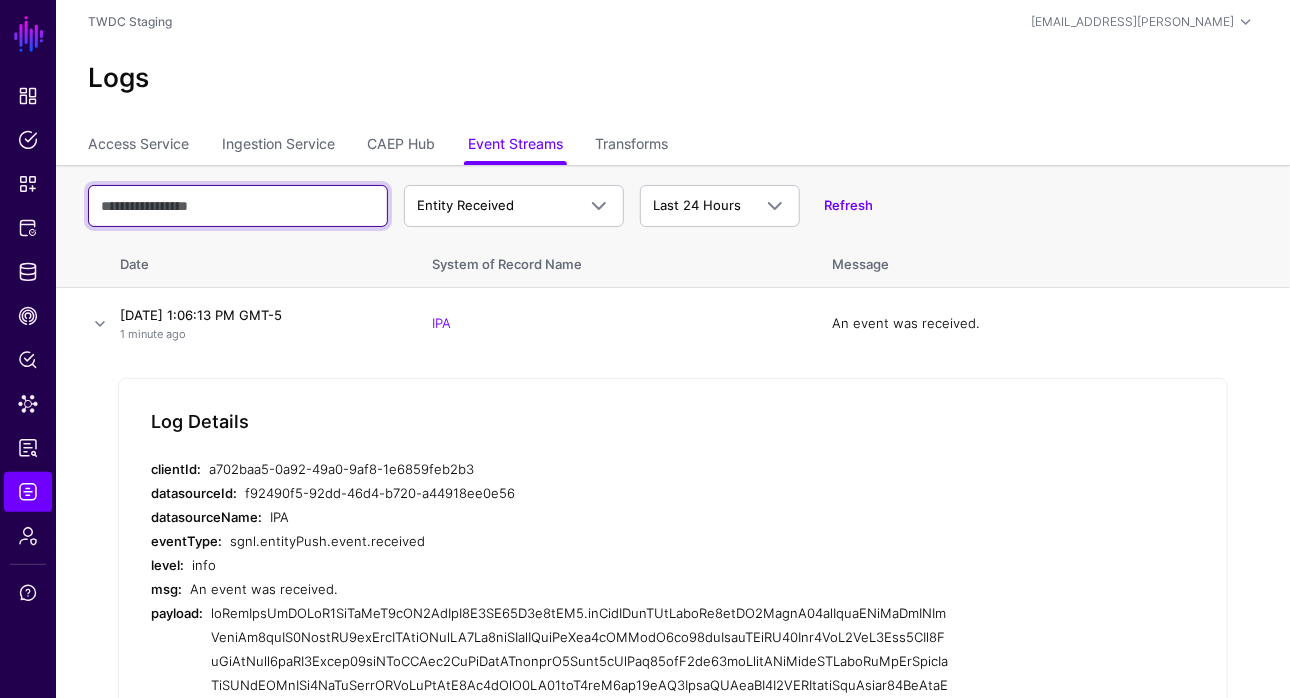 click at bounding box center (238, 206) 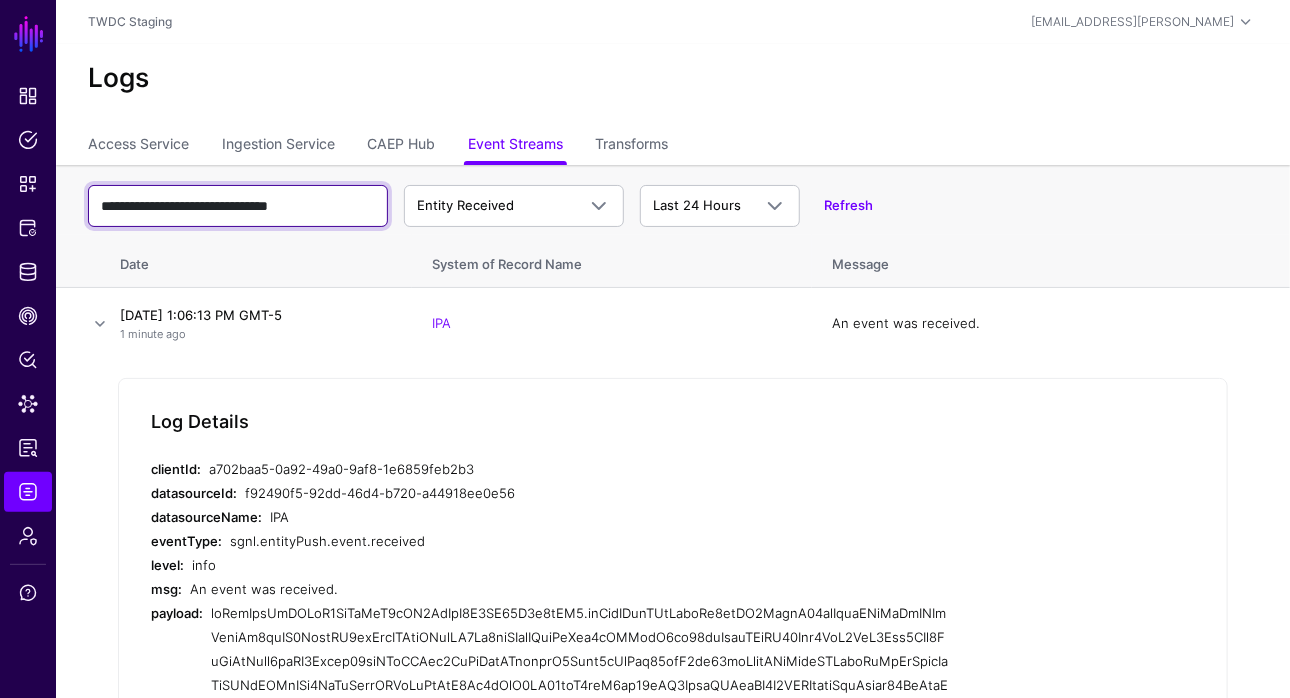 type on "**********" 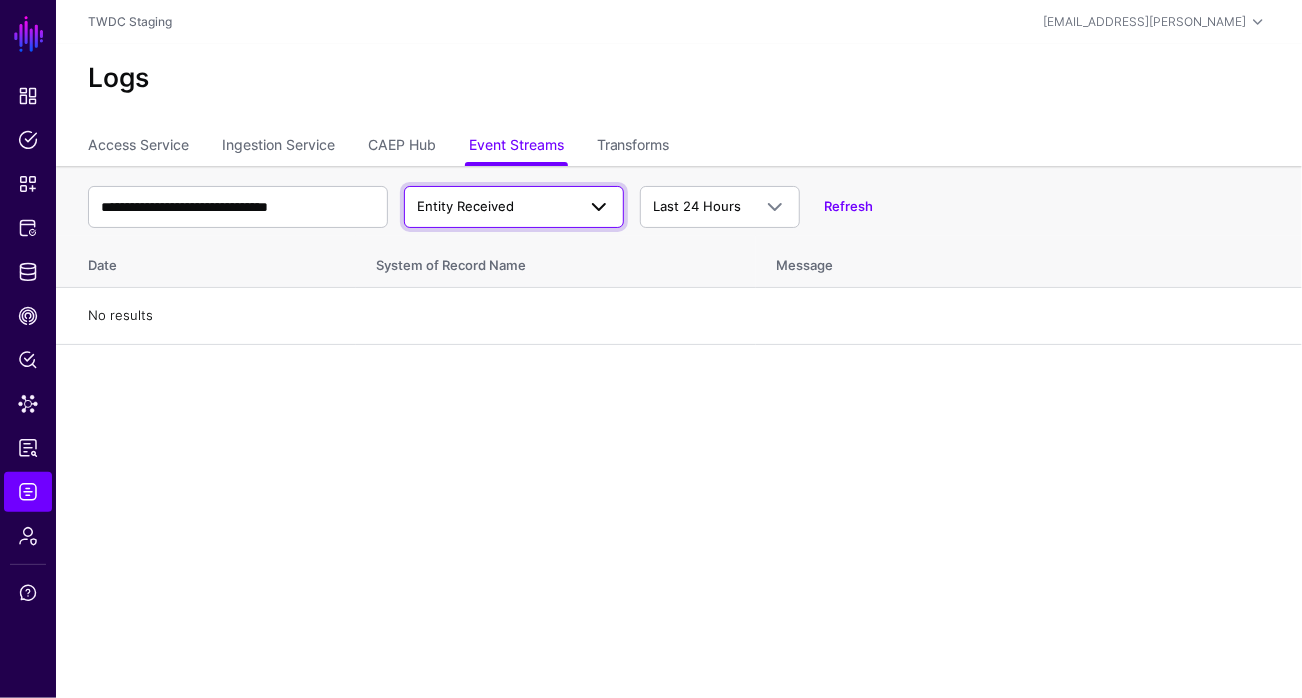 click on "Entity Received" at bounding box center (514, 207) 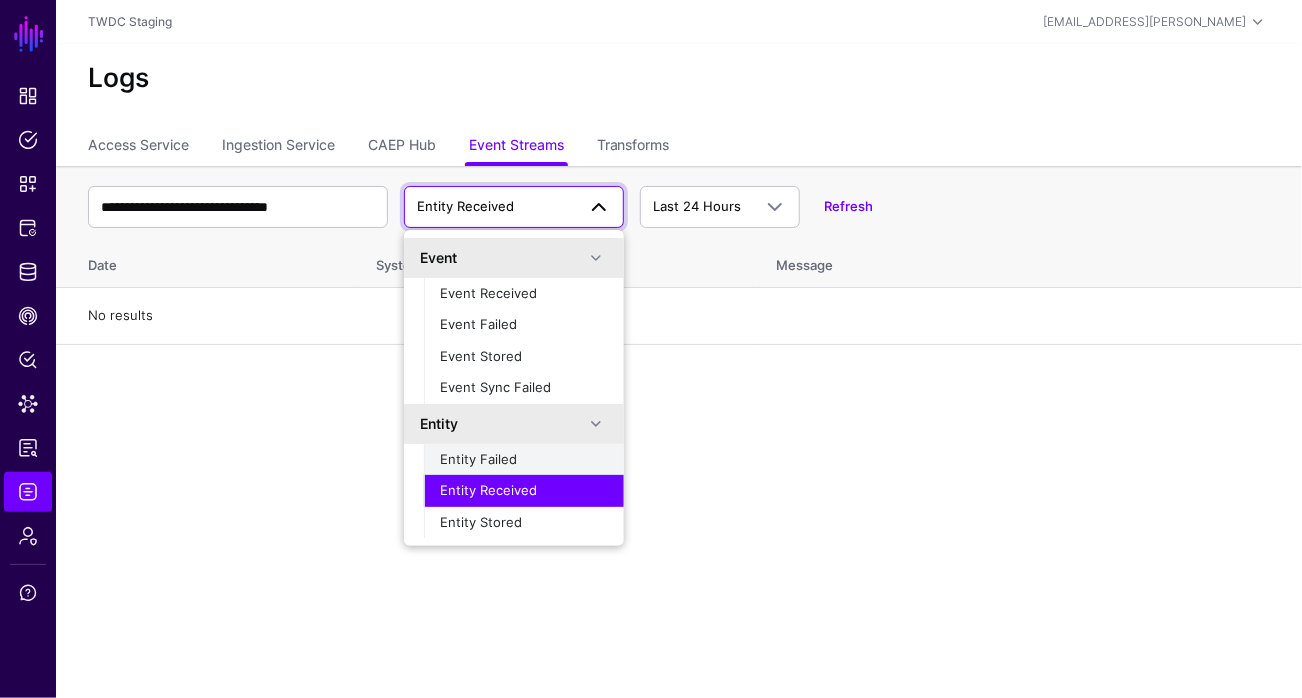 click on "Entity Failed" at bounding box center (478, 459) 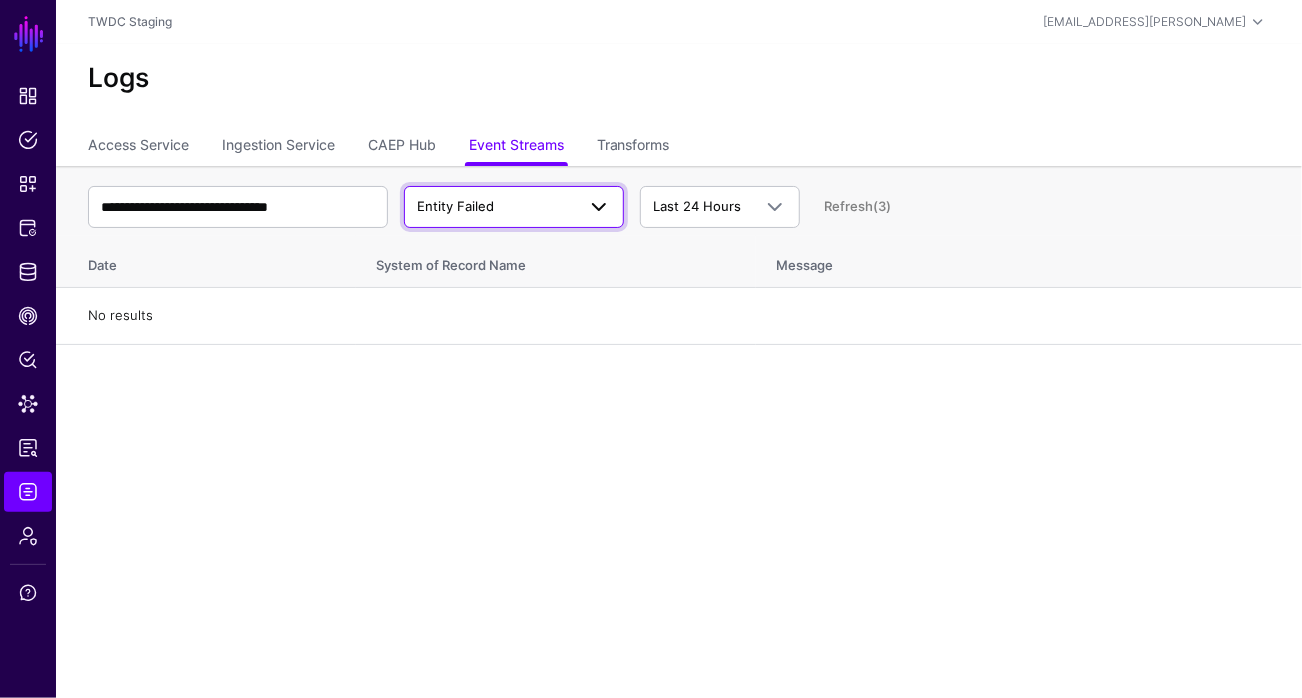 click on "Entity Failed" at bounding box center [496, 207] 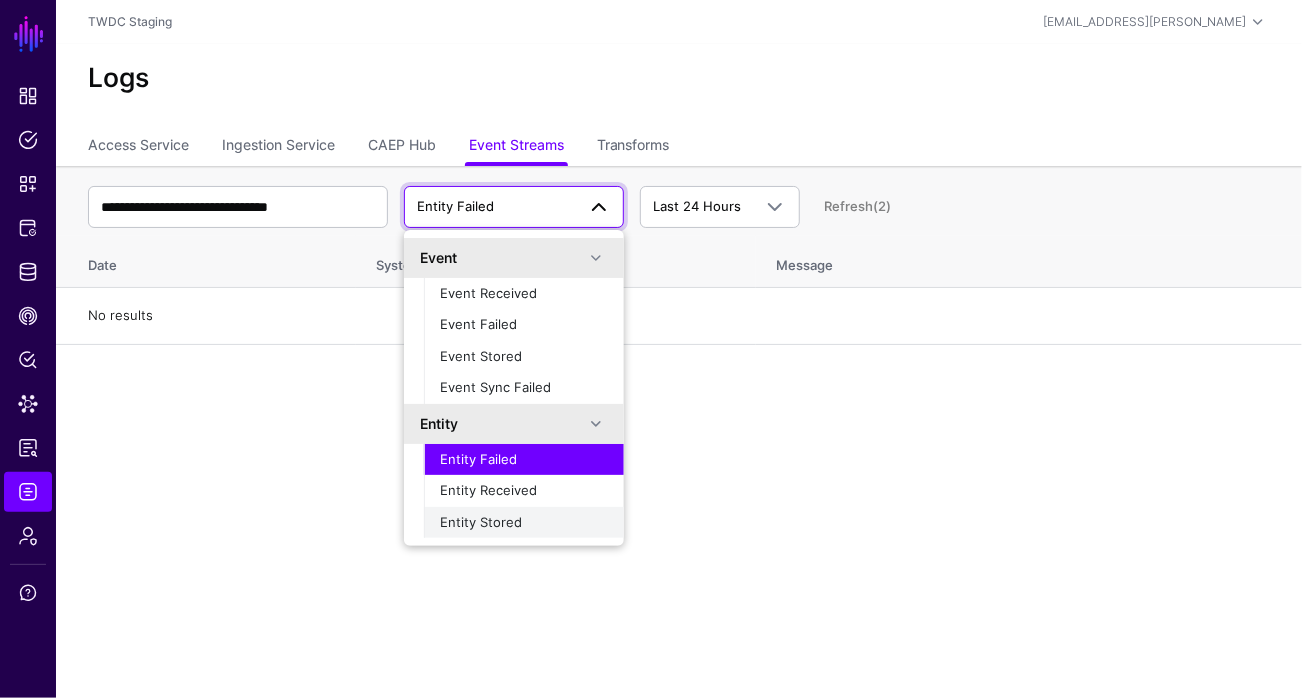 click on "Entity Stored" at bounding box center (481, 522) 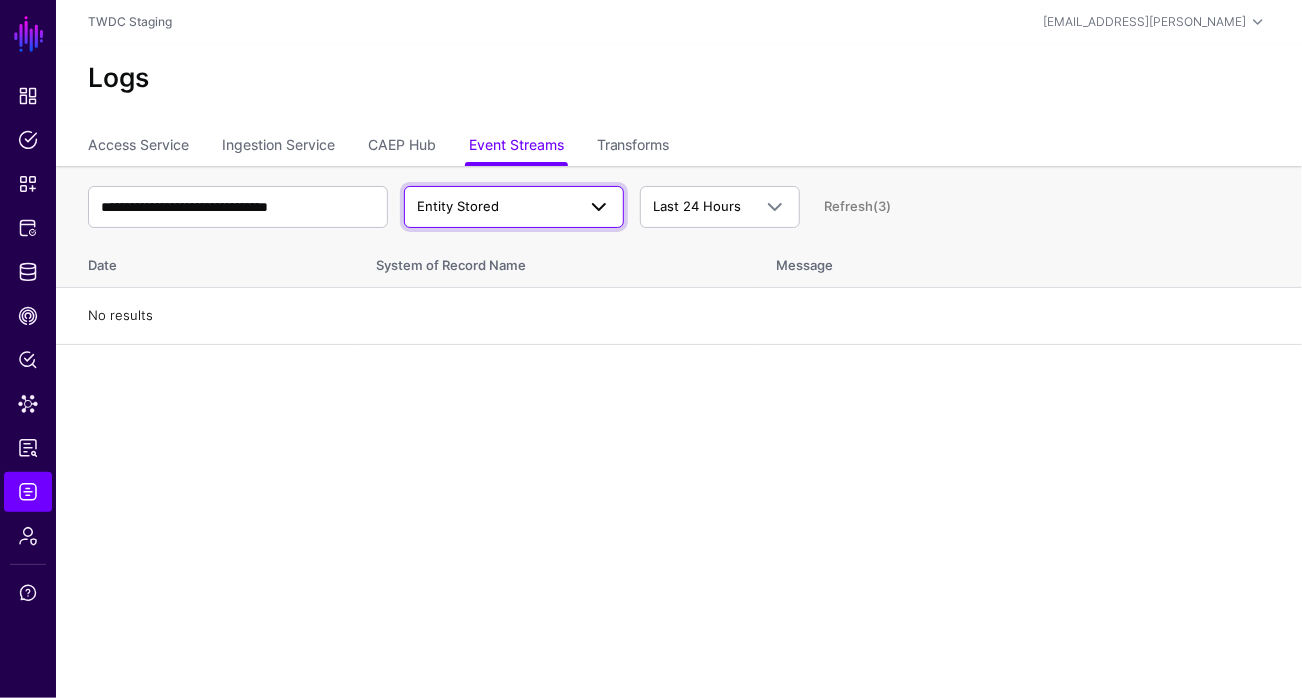 click on "Entity Stored" at bounding box center [496, 207] 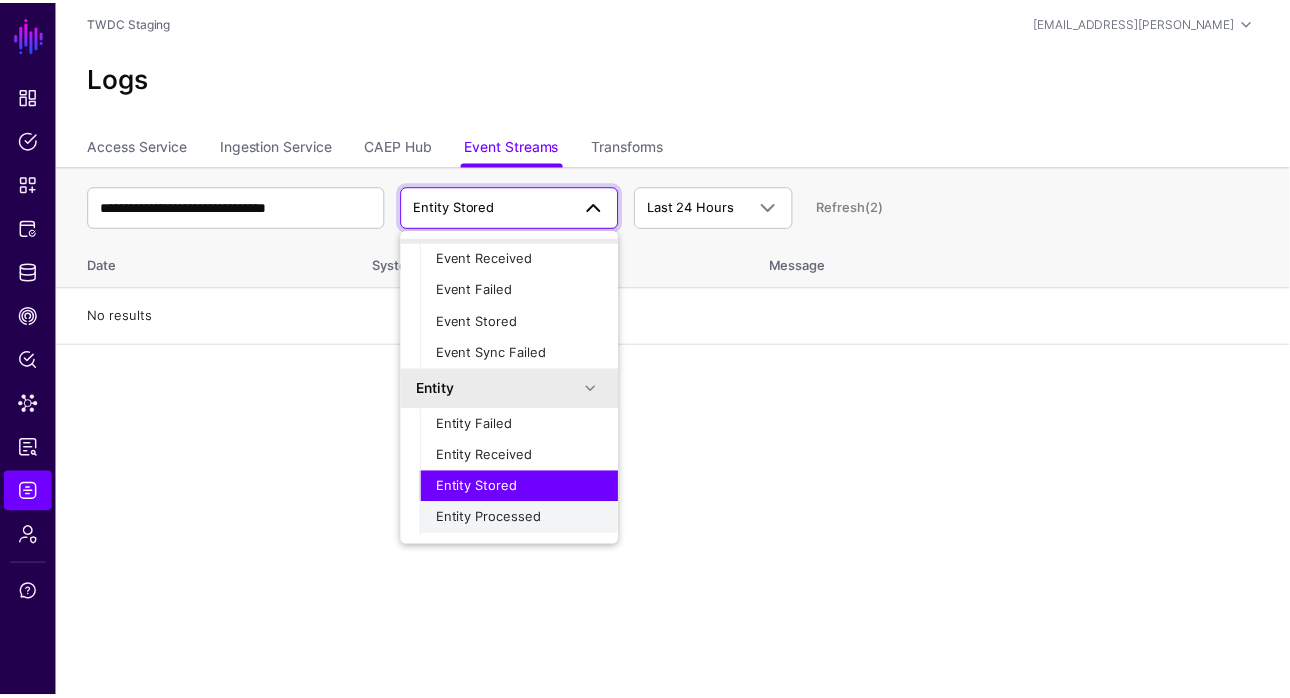 scroll, scrollTop: 63, scrollLeft: 0, axis: vertical 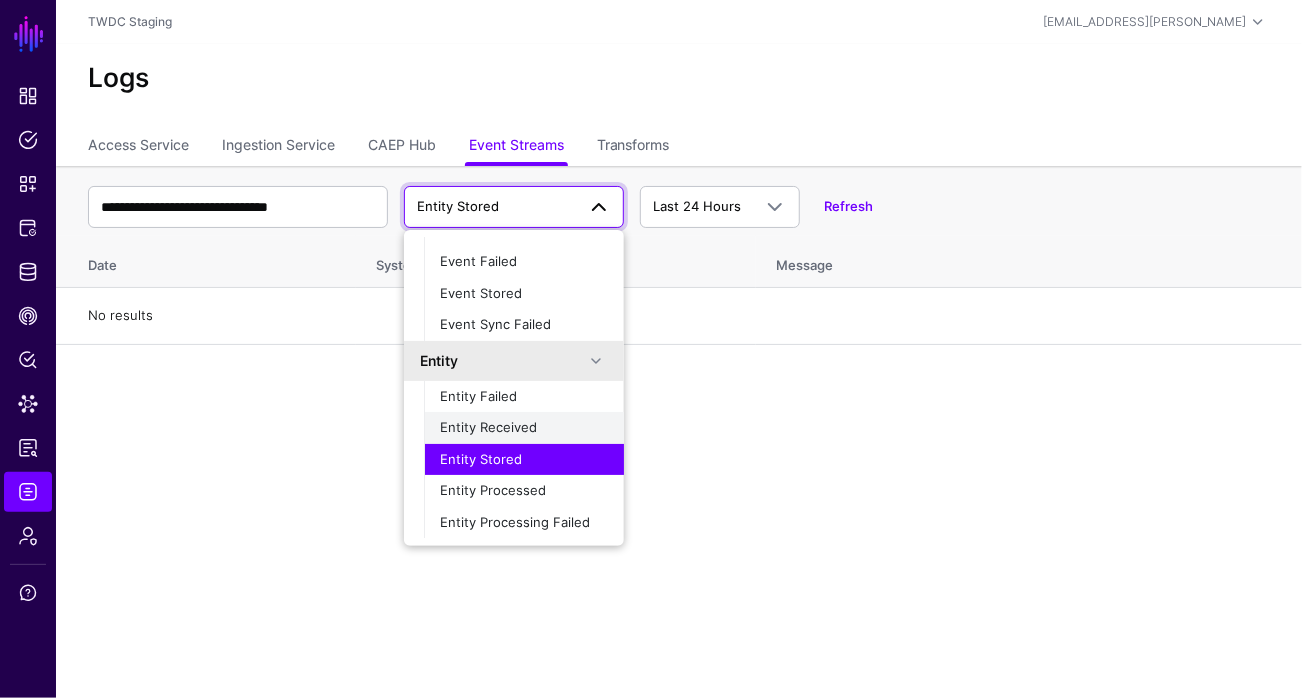 click on "Entity Received" at bounding box center [488, 427] 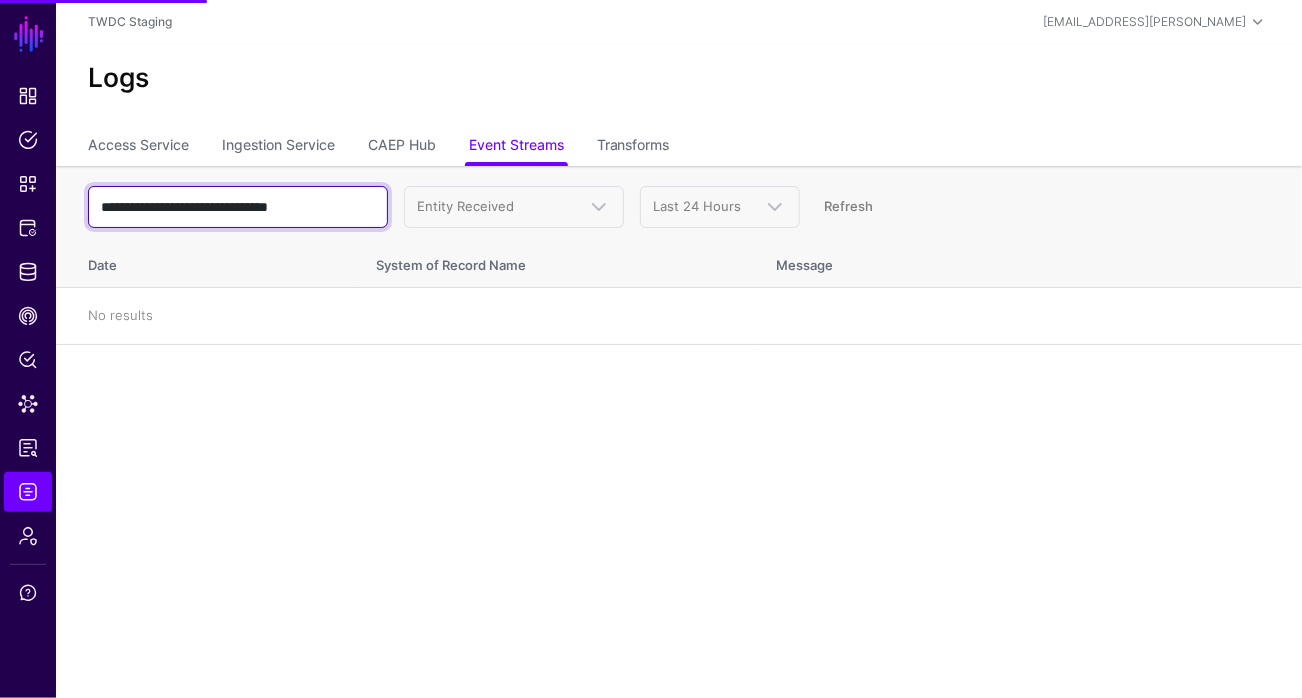 click on "**********" at bounding box center (238, 207) 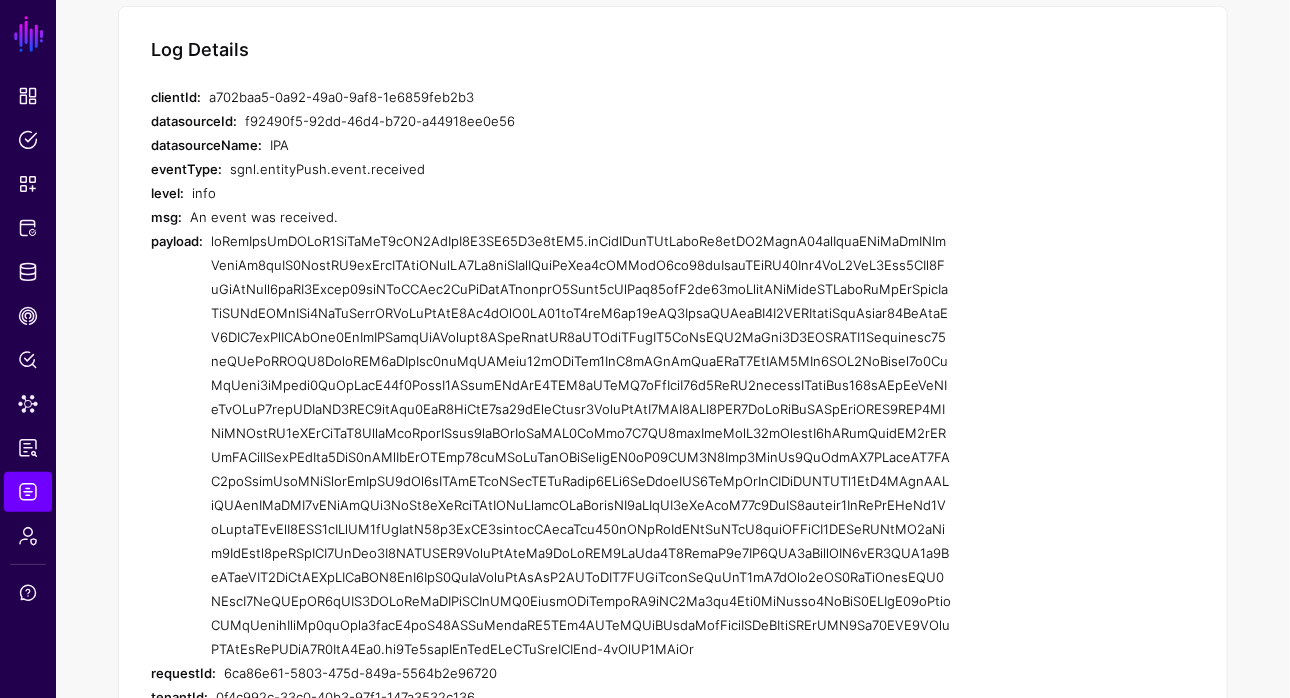 scroll, scrollTop: 0, scrollLeft: 0, axis: both 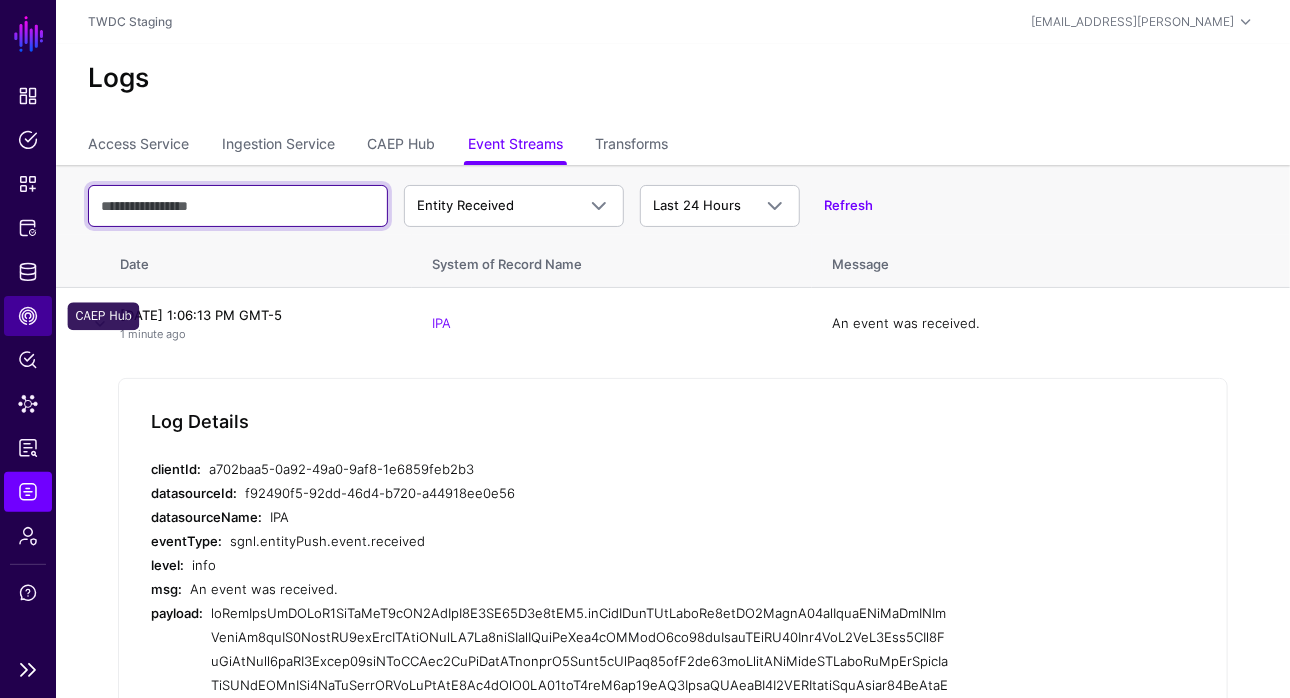type 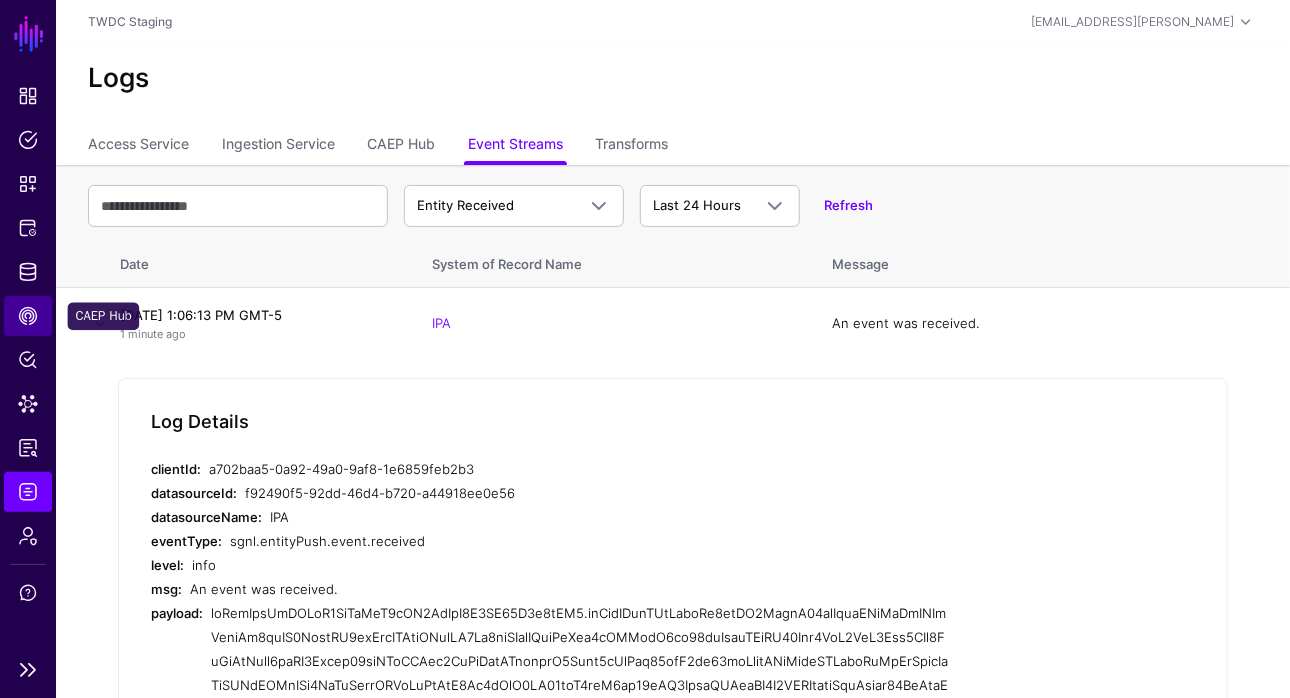 click on "CAEP Hub" 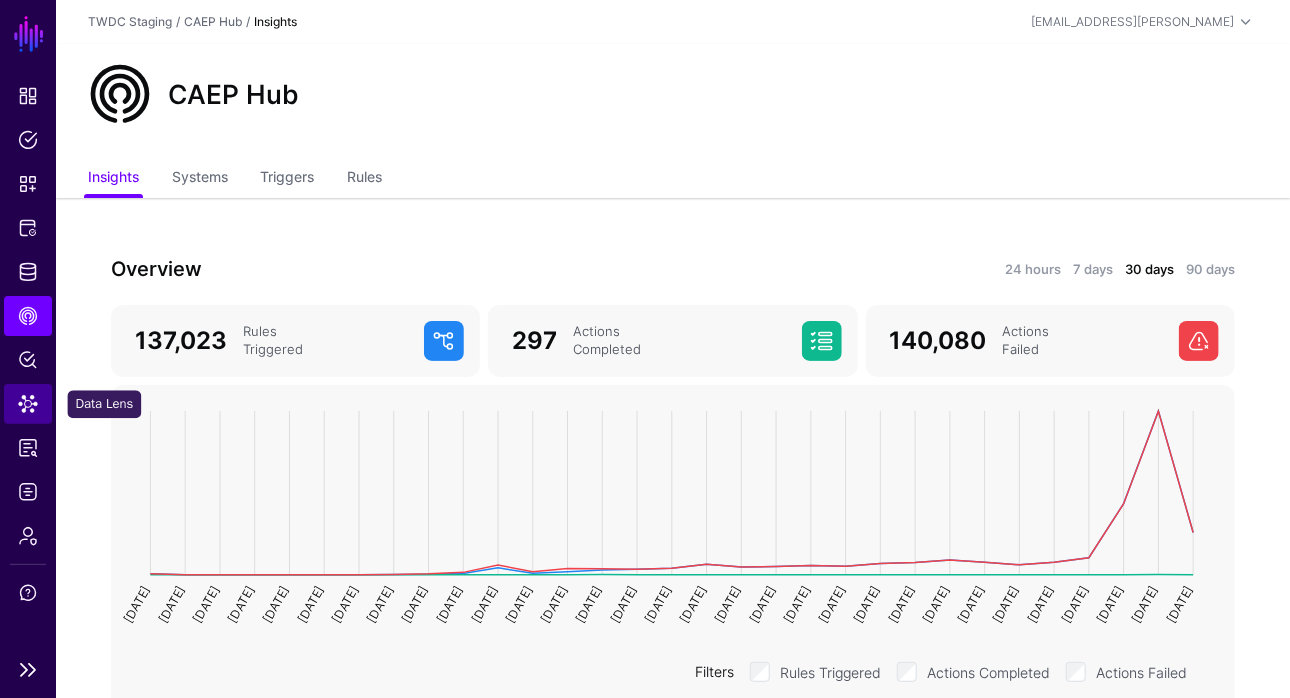 click on "Data Lens" 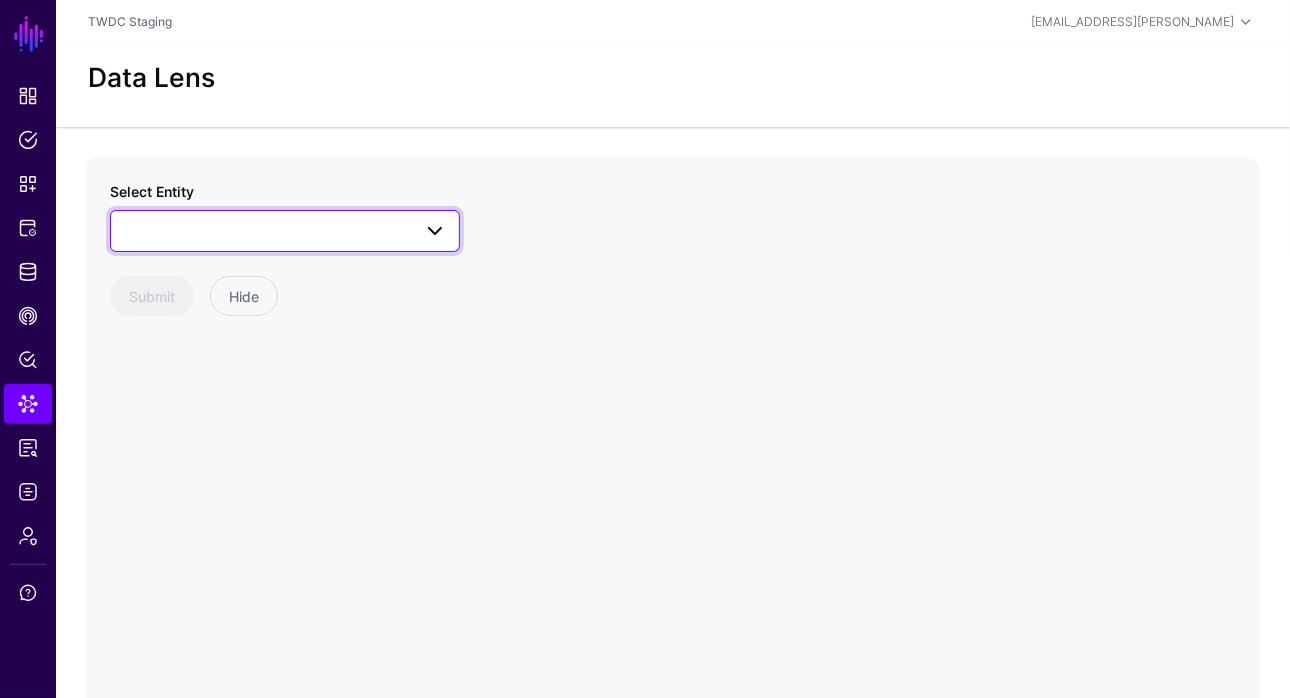 click at bounding box center (285, 231) 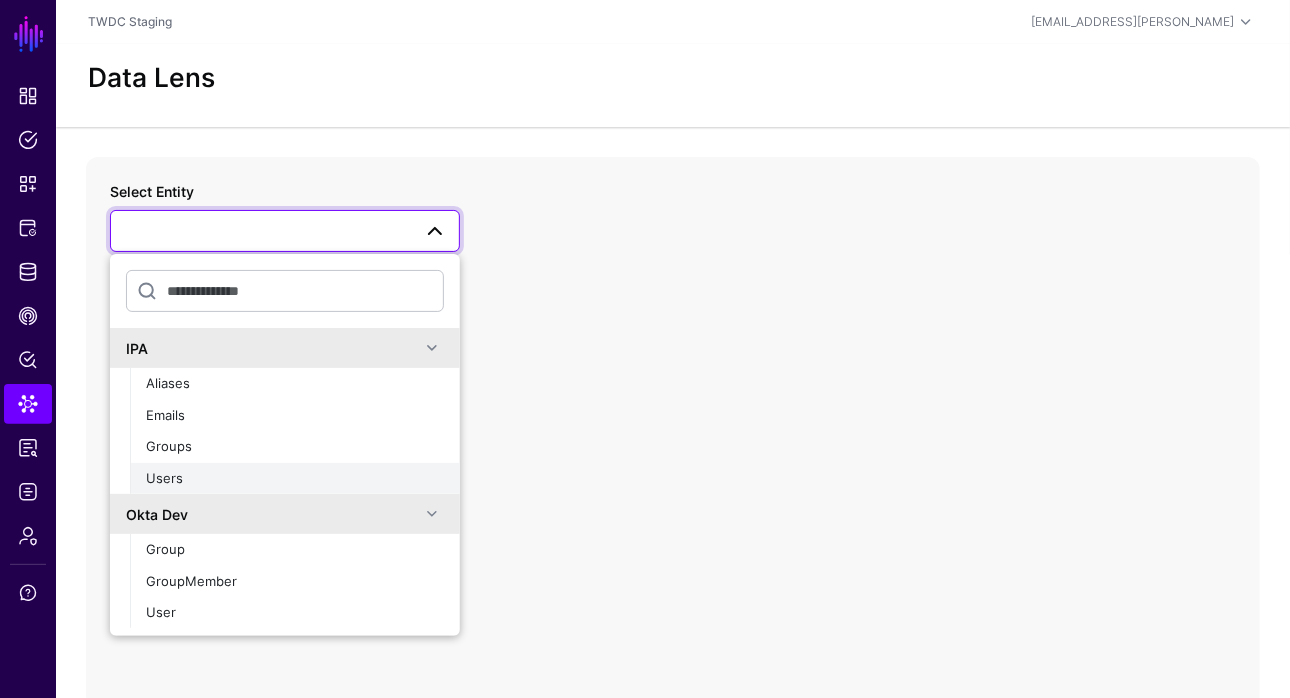 click on "Users" 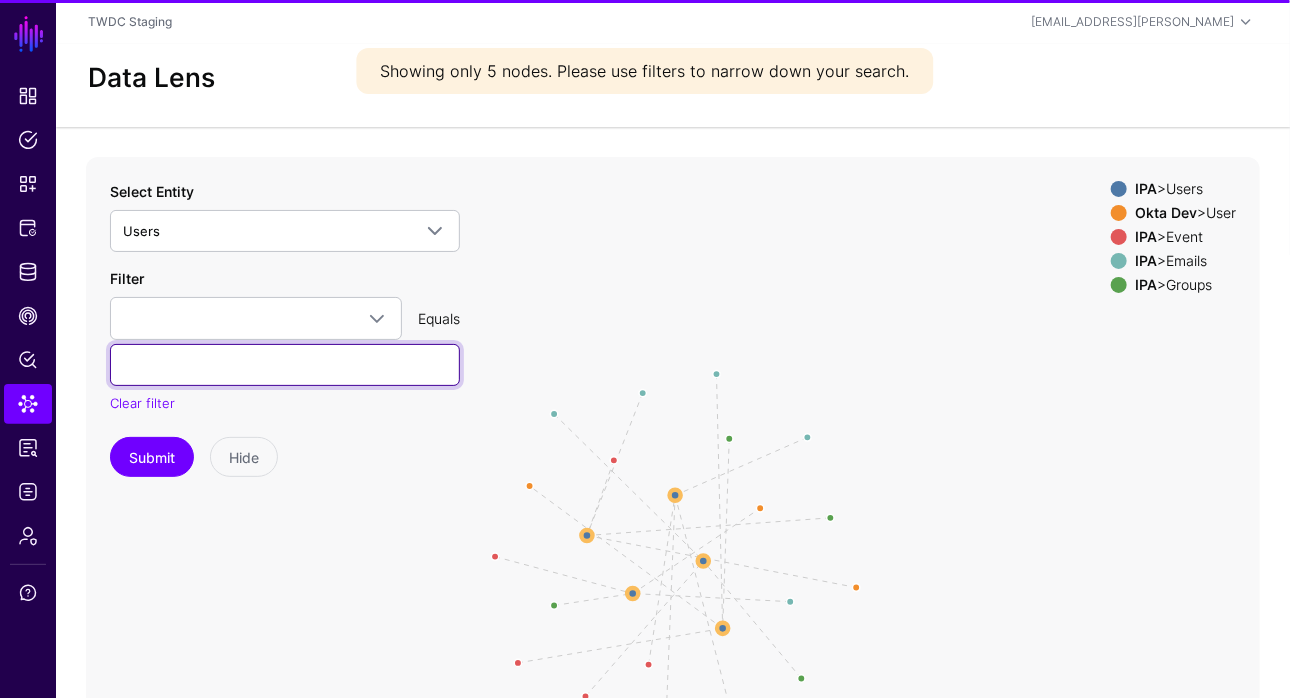 click at bounding box center (285, 365) 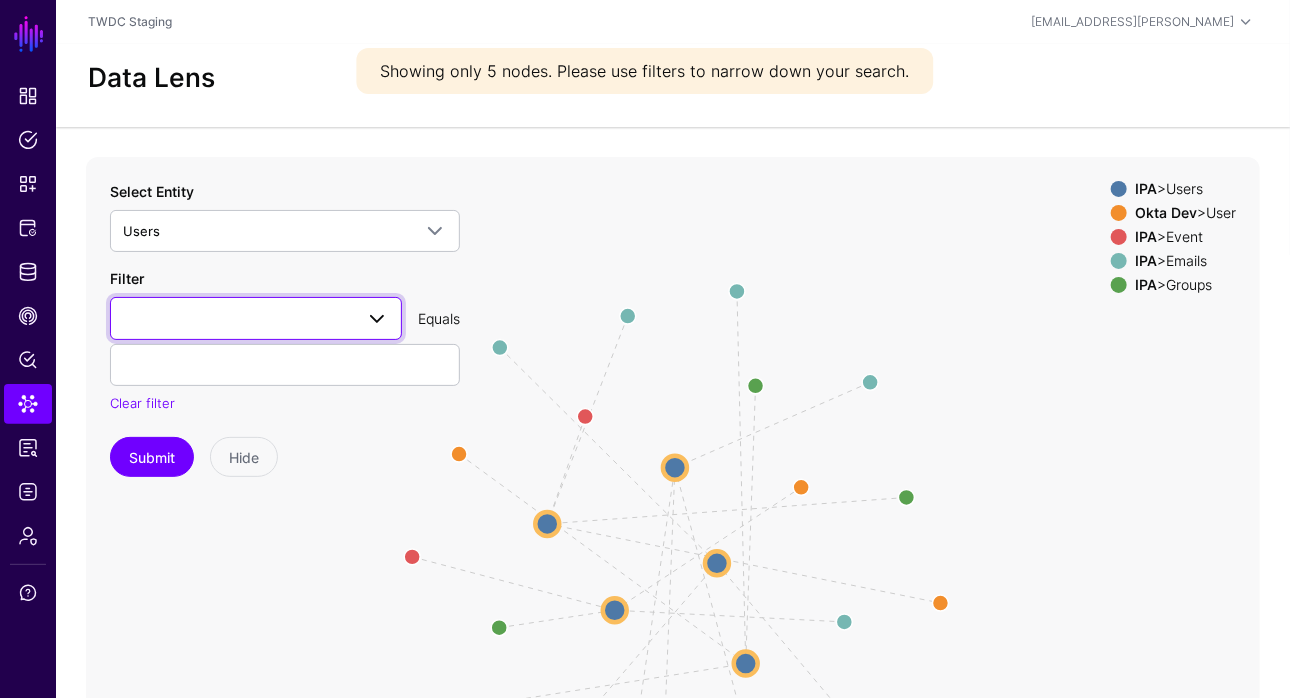 click at bounding box center (256, 318) 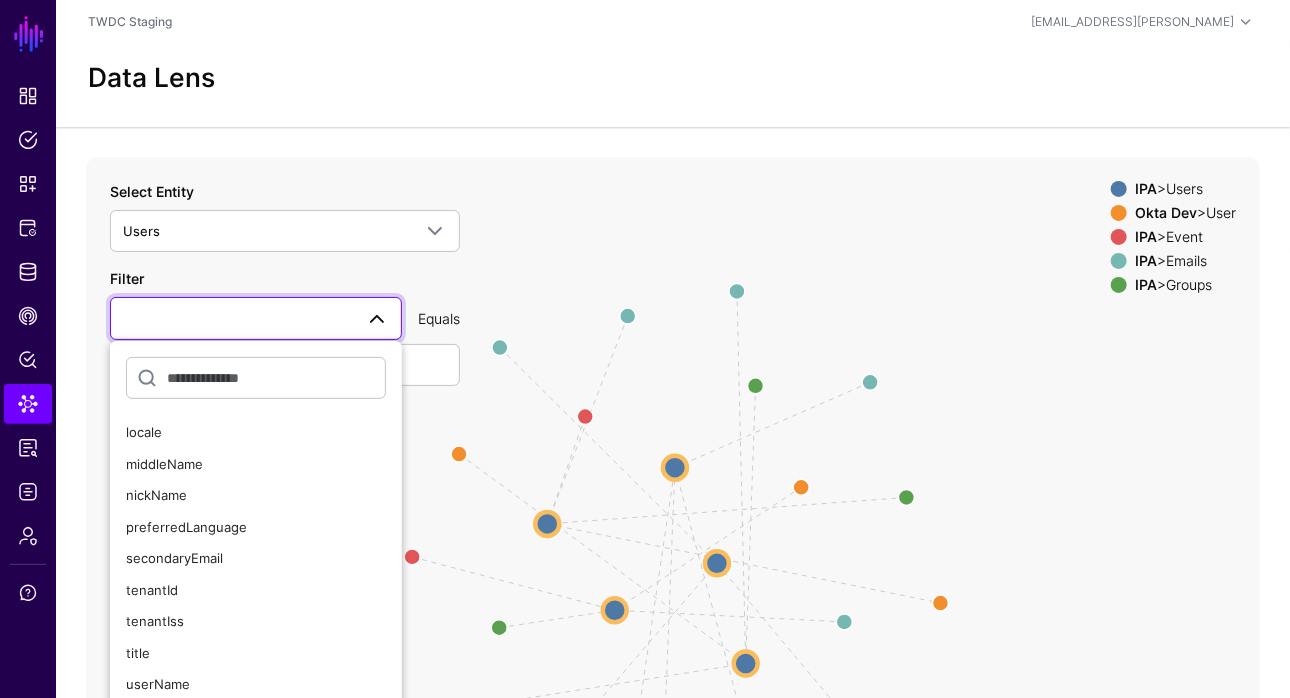 scroll, scrollTop: 392, scrollLeft: 0, axis: vertical 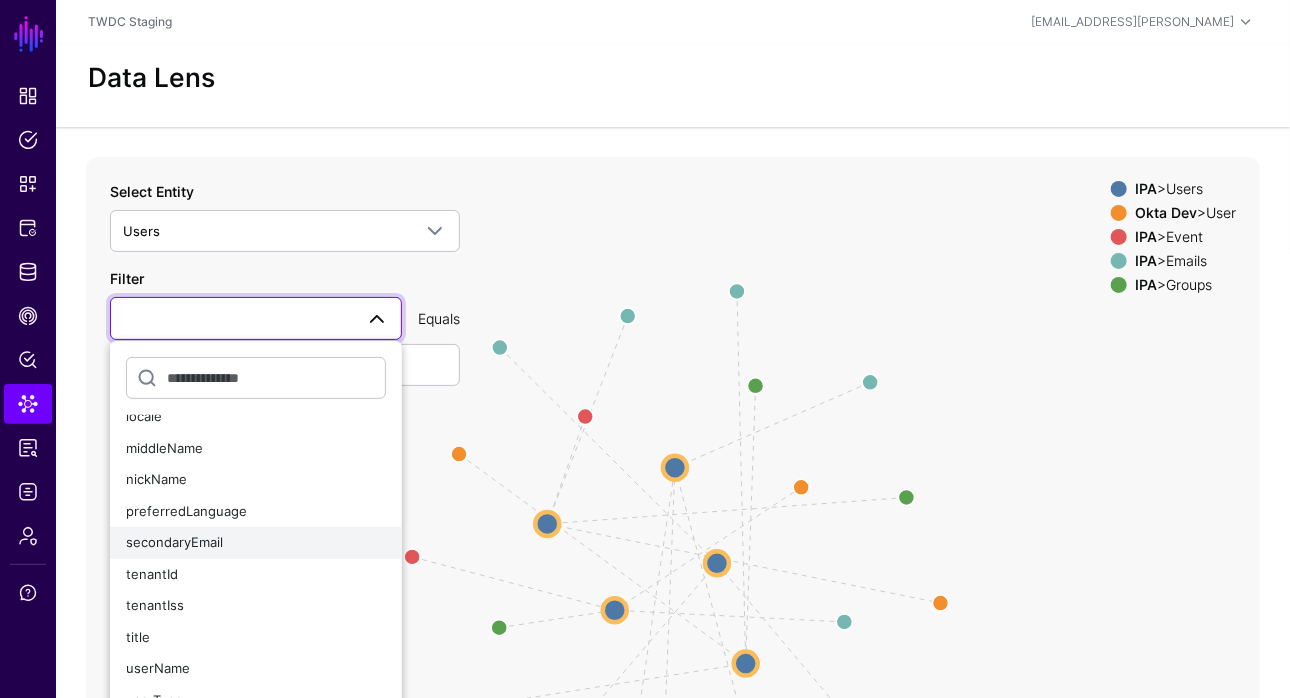 click on "secondaryEmail" 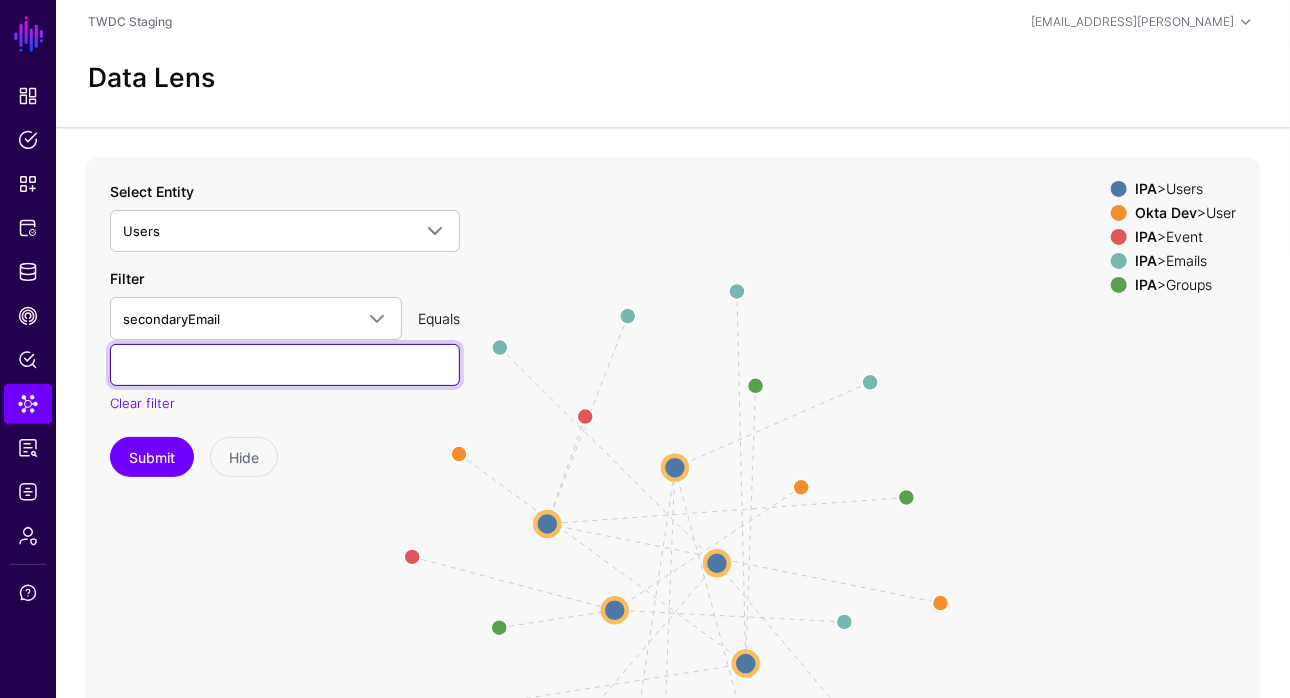 drag, startPoint x: 225, startPoint y: 384, endPoint x: 228, endPoint y: 371, distance: 13.341664 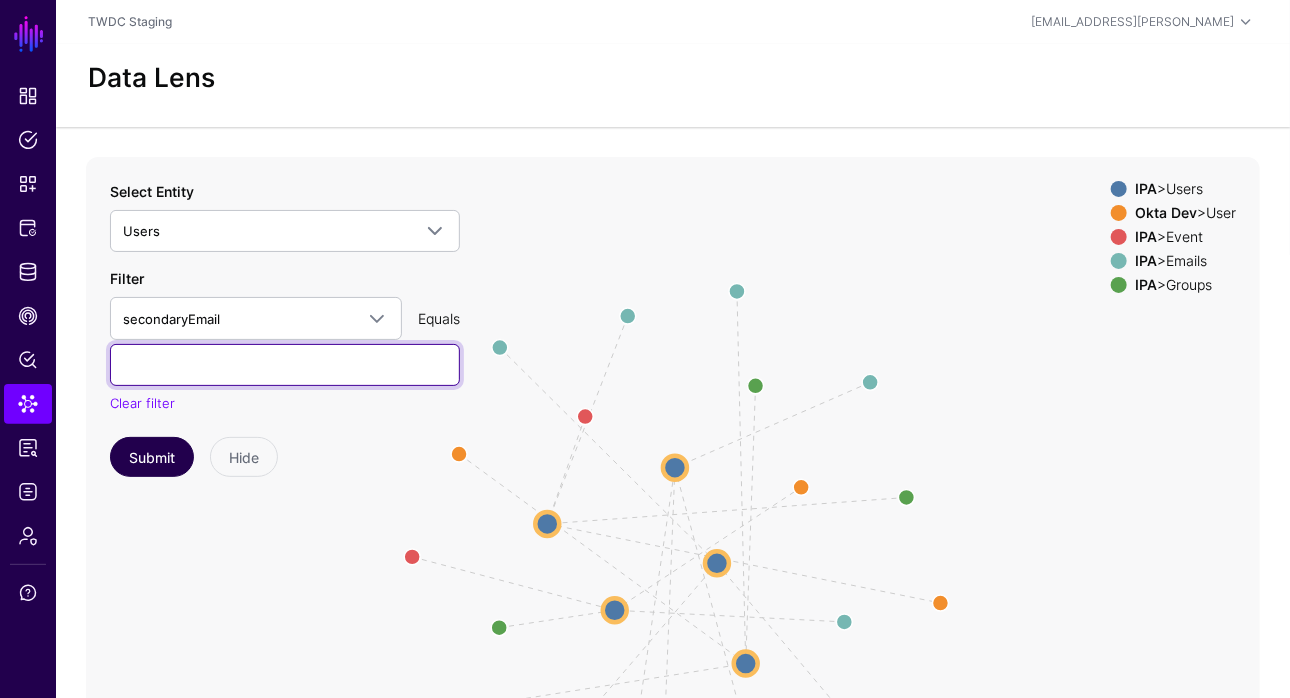 paste on "**********" 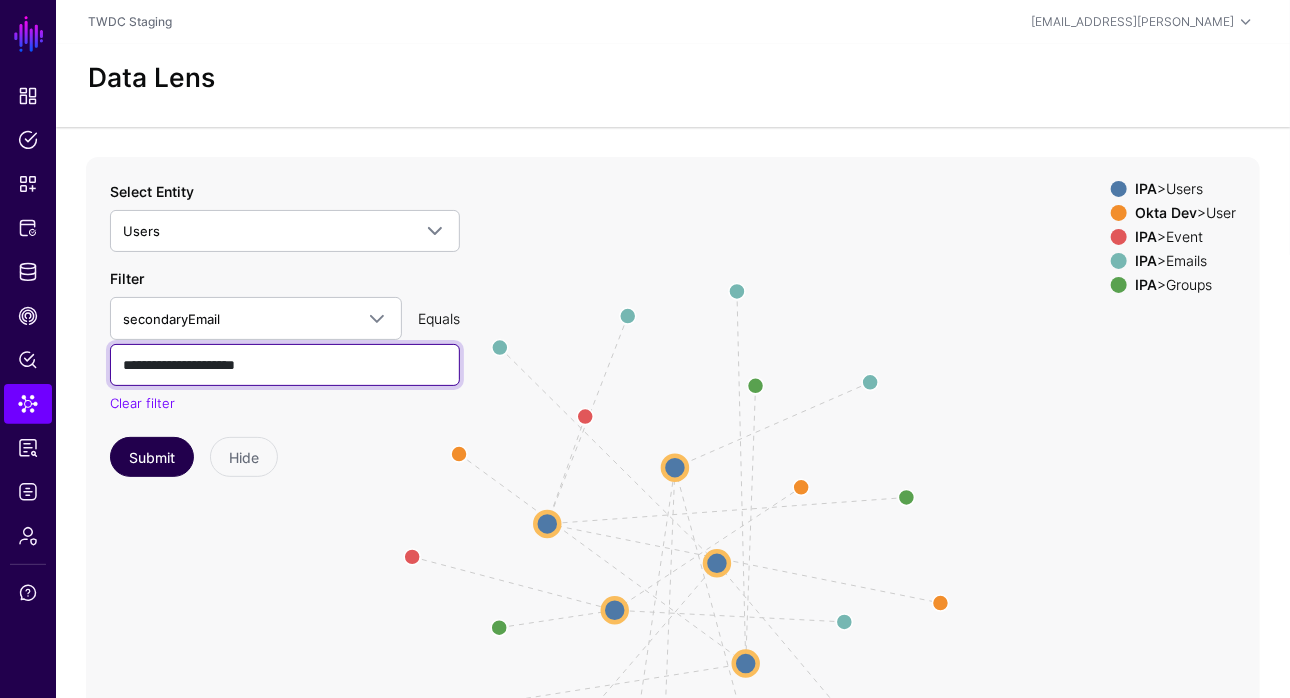 type on "**********" 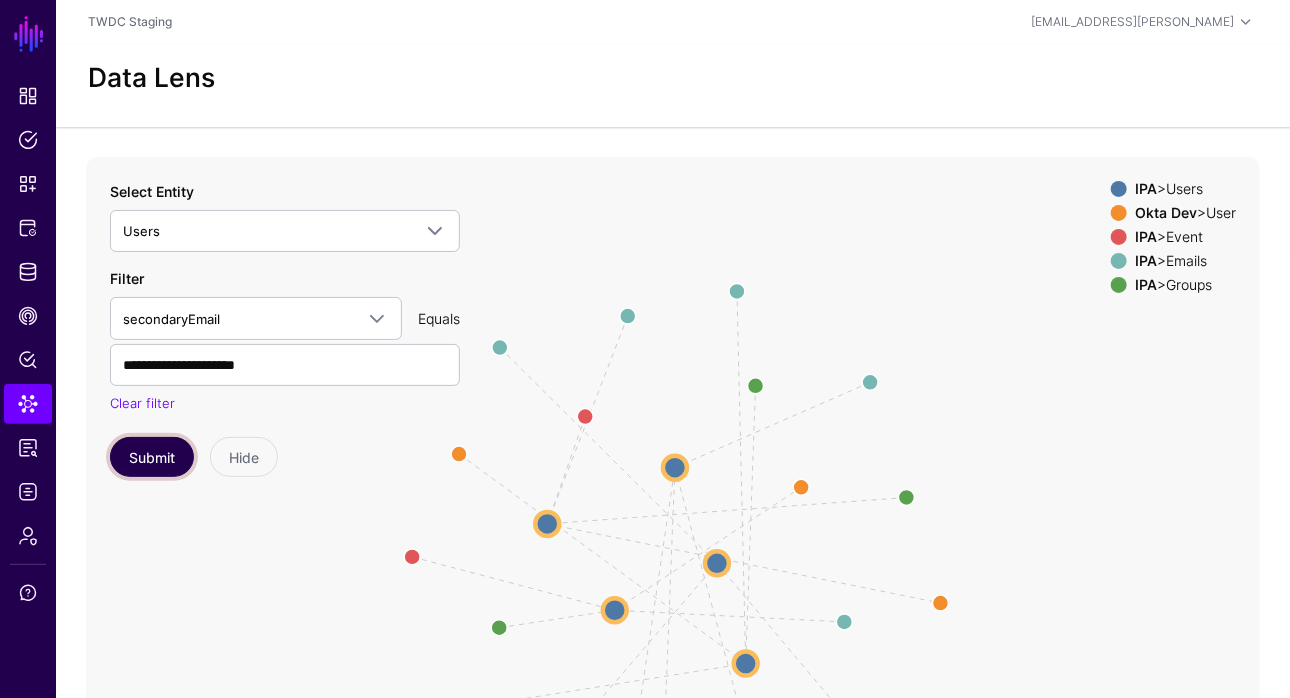 click on "Submit" 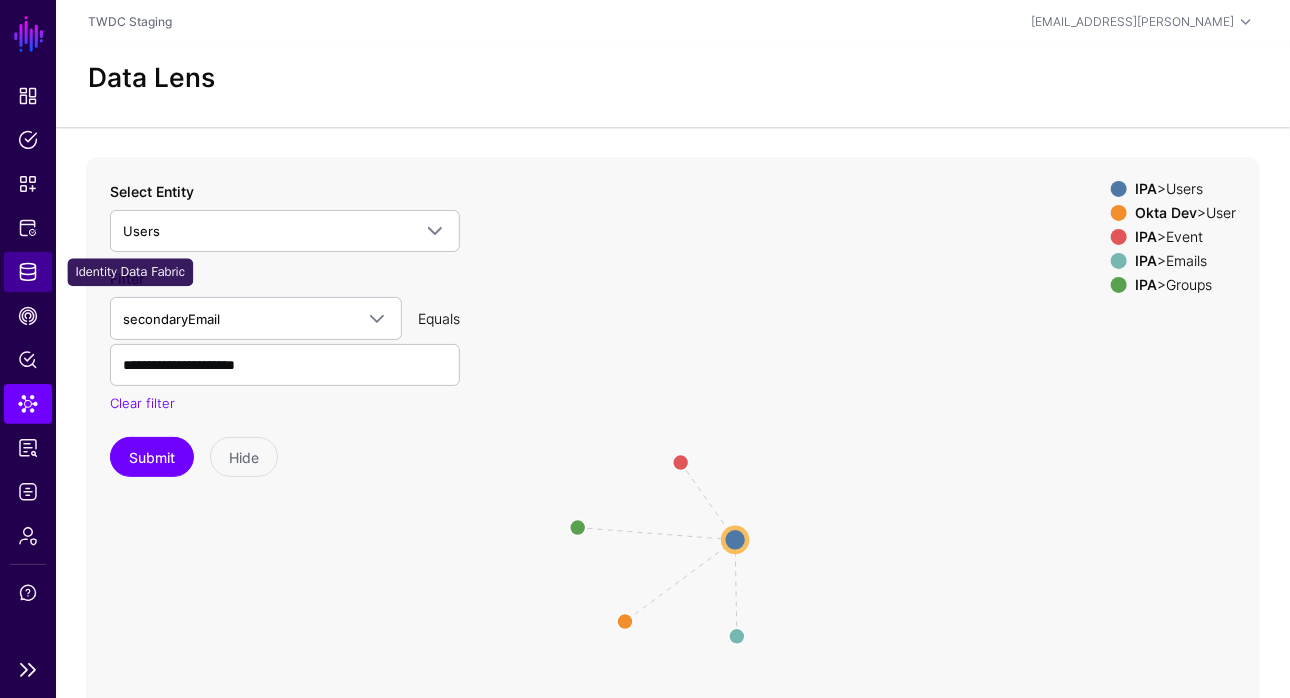 click on "Identity Data Fabric" 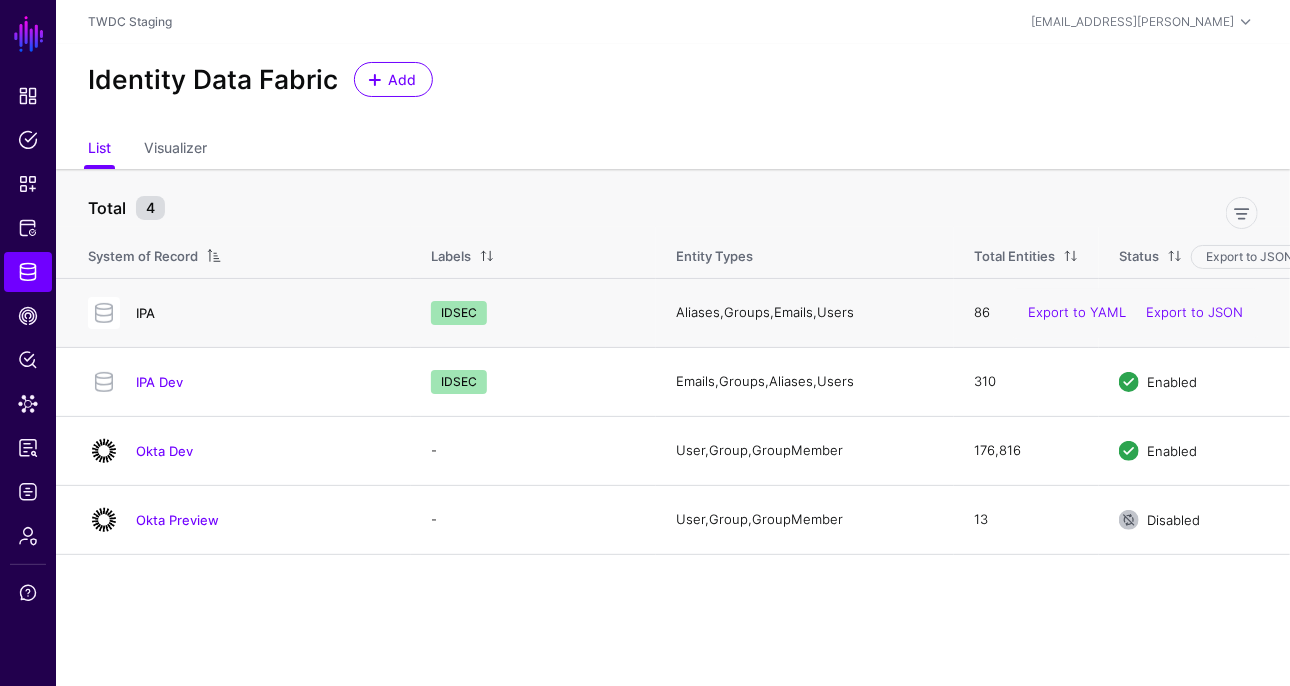 click on "IPA" 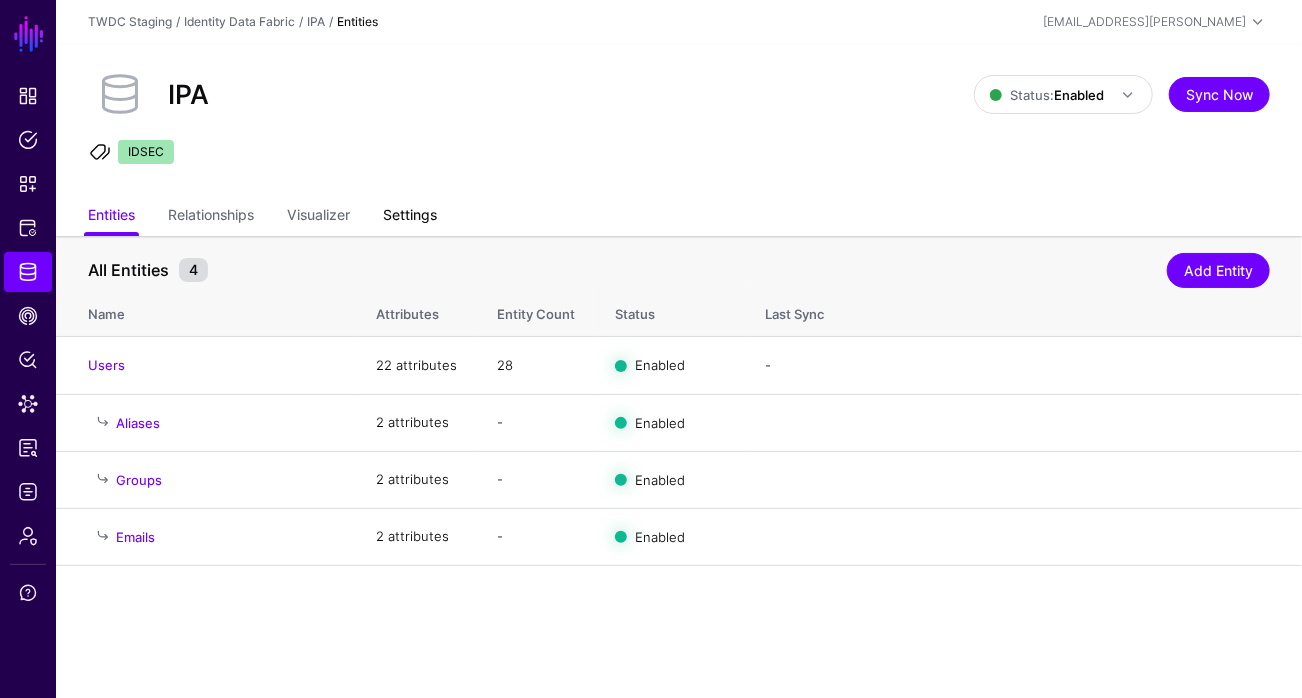 click on "Settings" 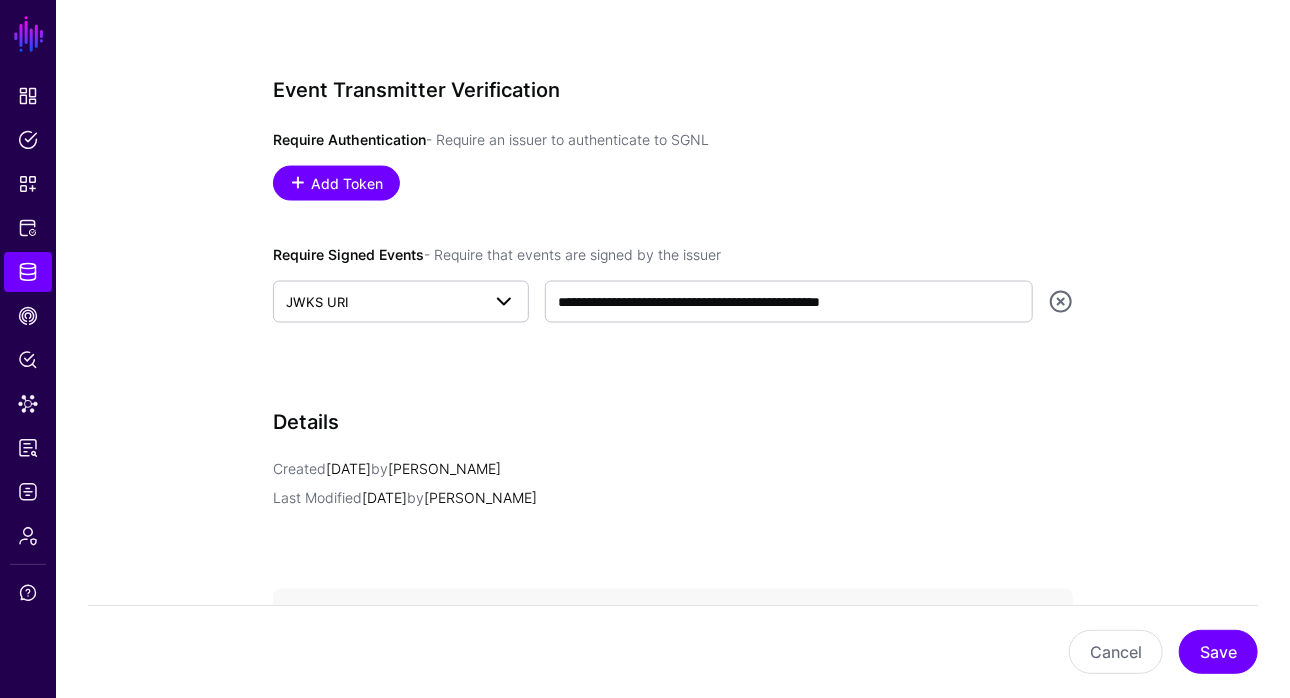 scroll, scrollTop: 1018, scrollLeft: 0, axis: vertical 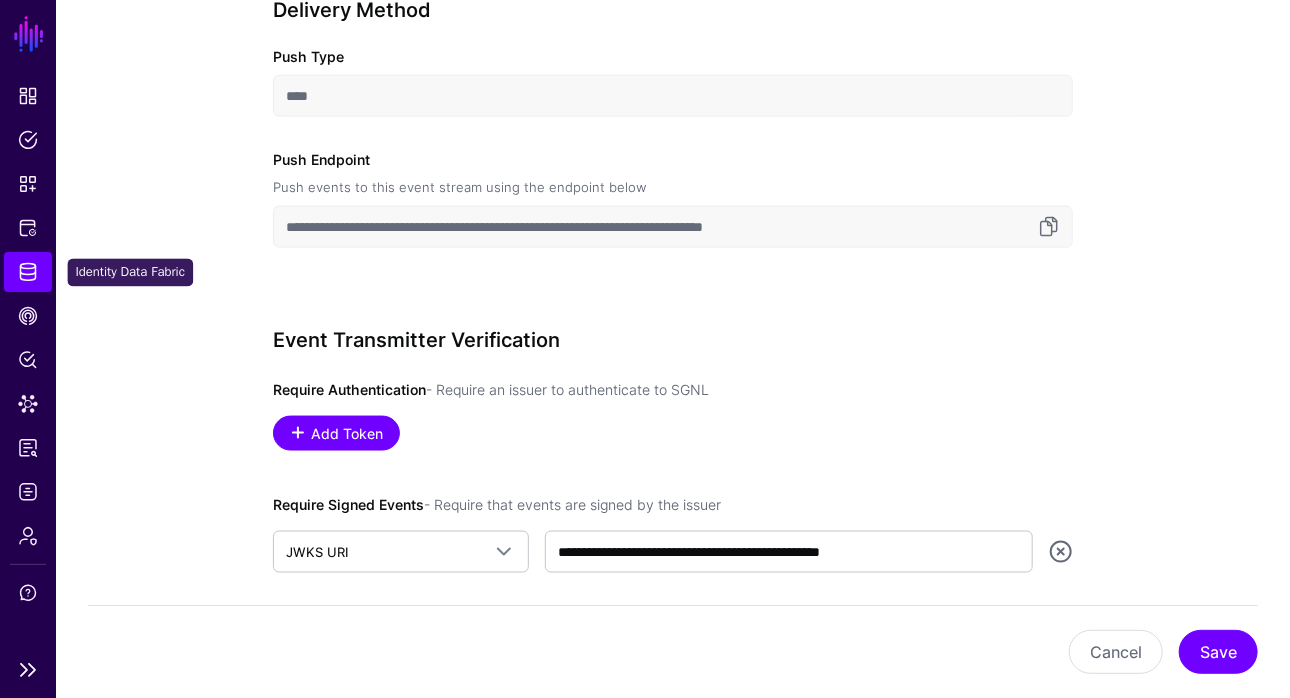 click on "Identity Data Fabric" 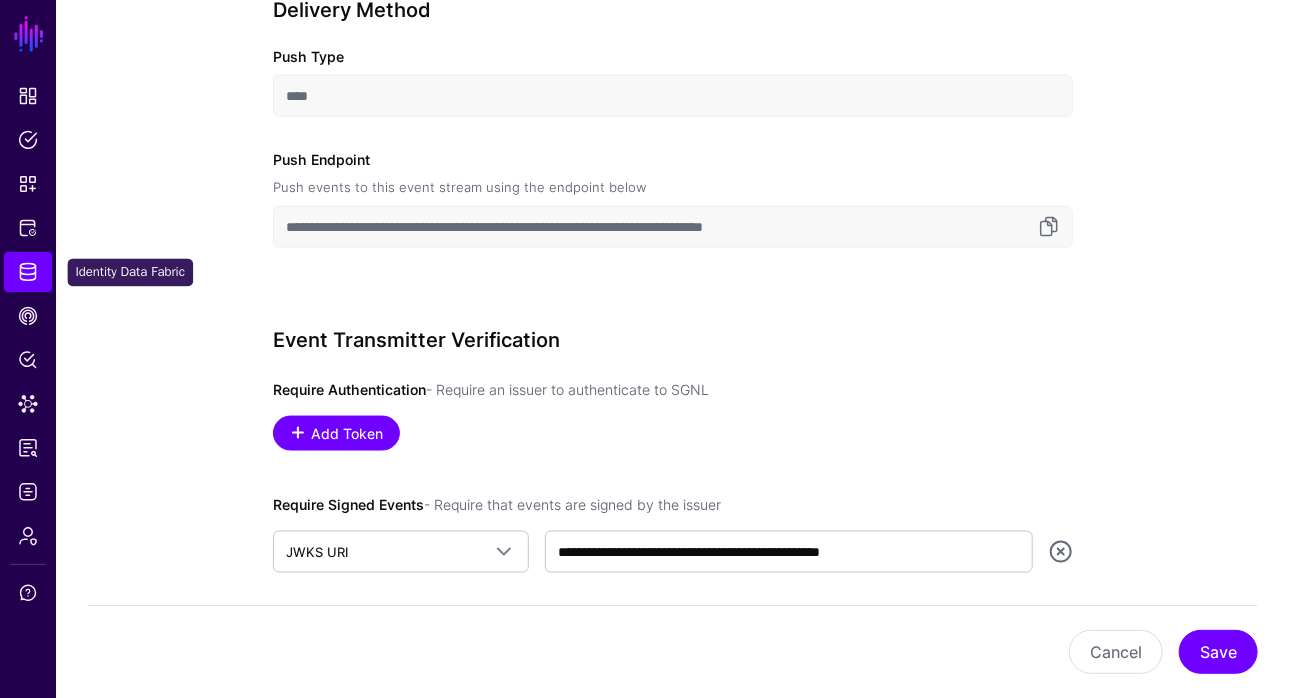 scroll, scrollTop: 0, scrollLeft: 0, axis: both 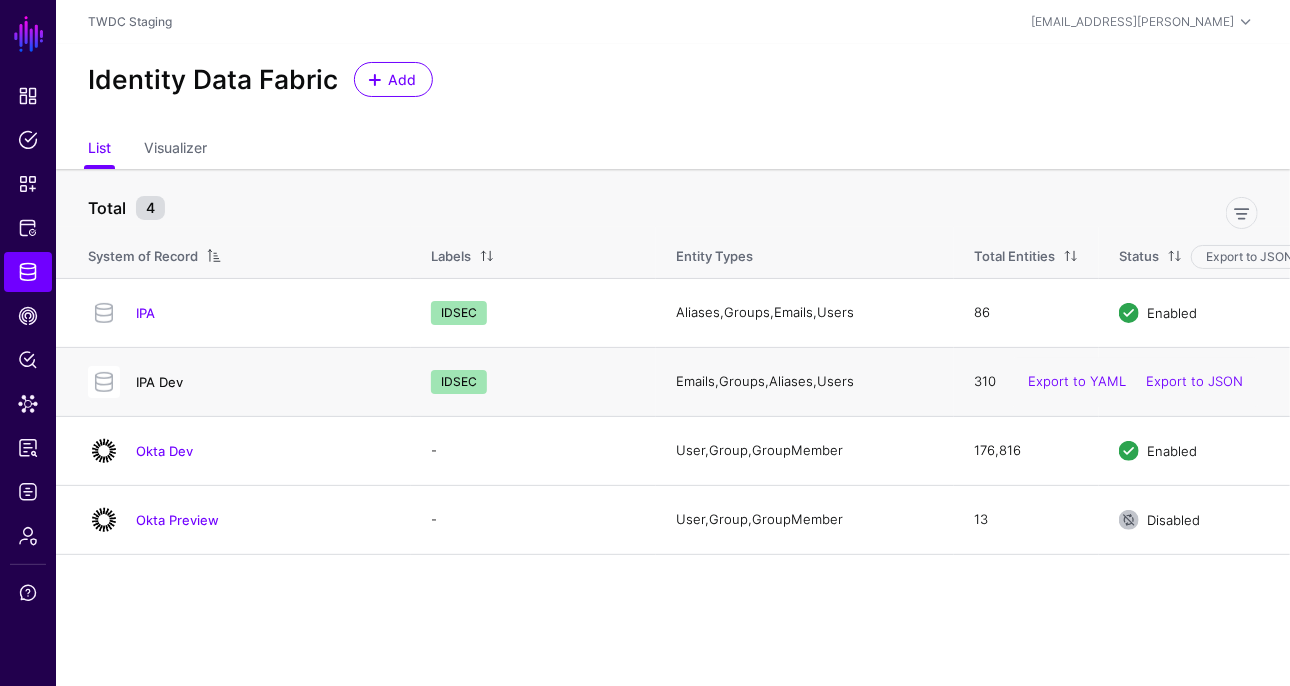 click on "IPA Dev" 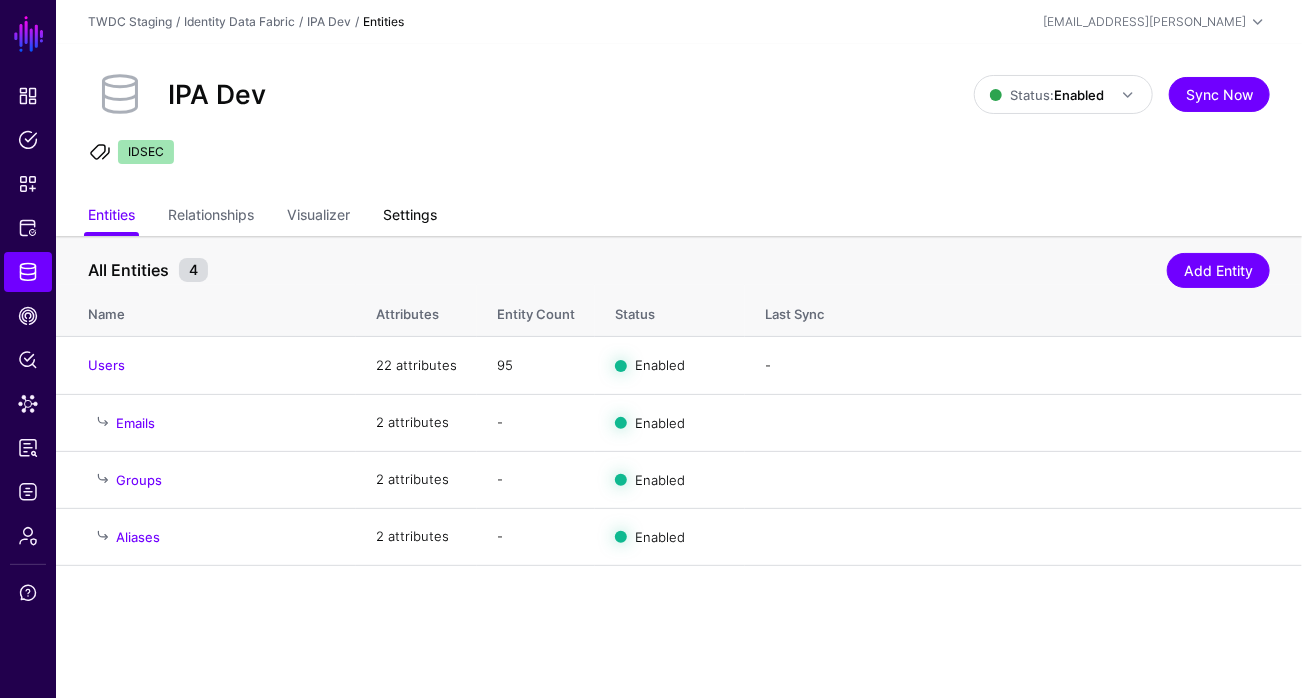 drag, startPoint x: 370, startPoint y: 220, endPoint x: 393, endPoint y: 216, distance: 23.345236 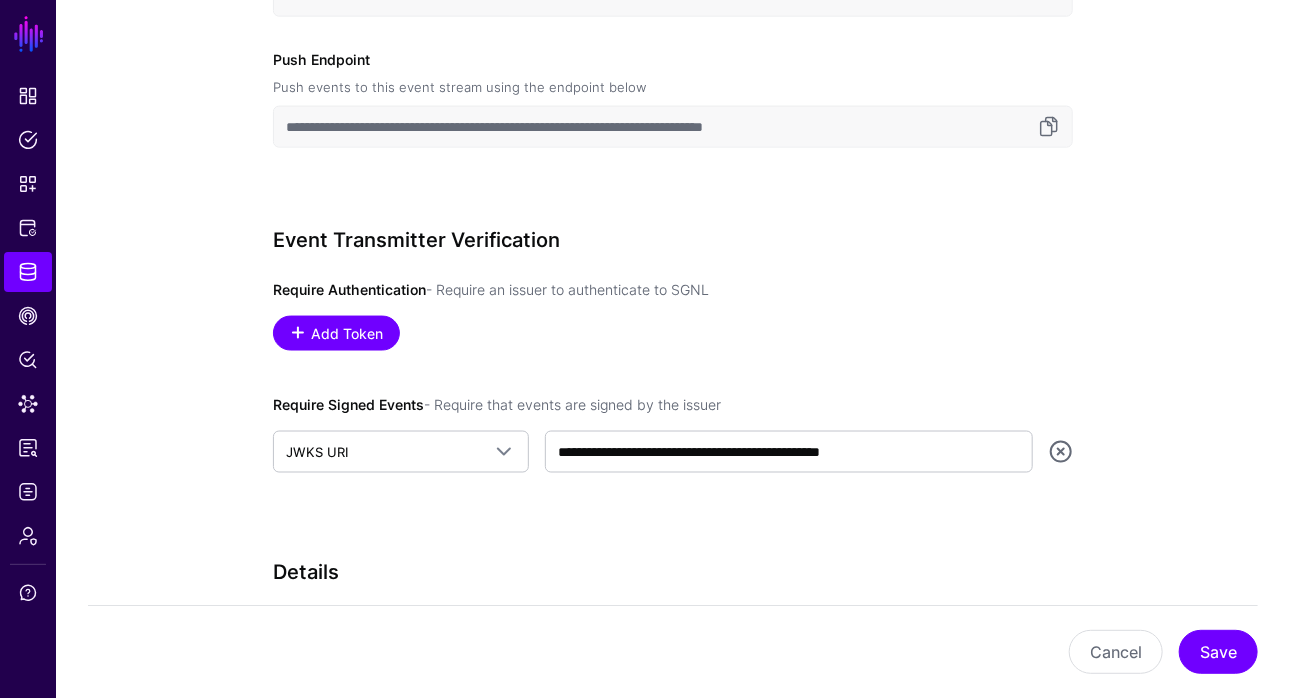 scroll, scrollTop: 0, scrollLeft: 0, axis: both 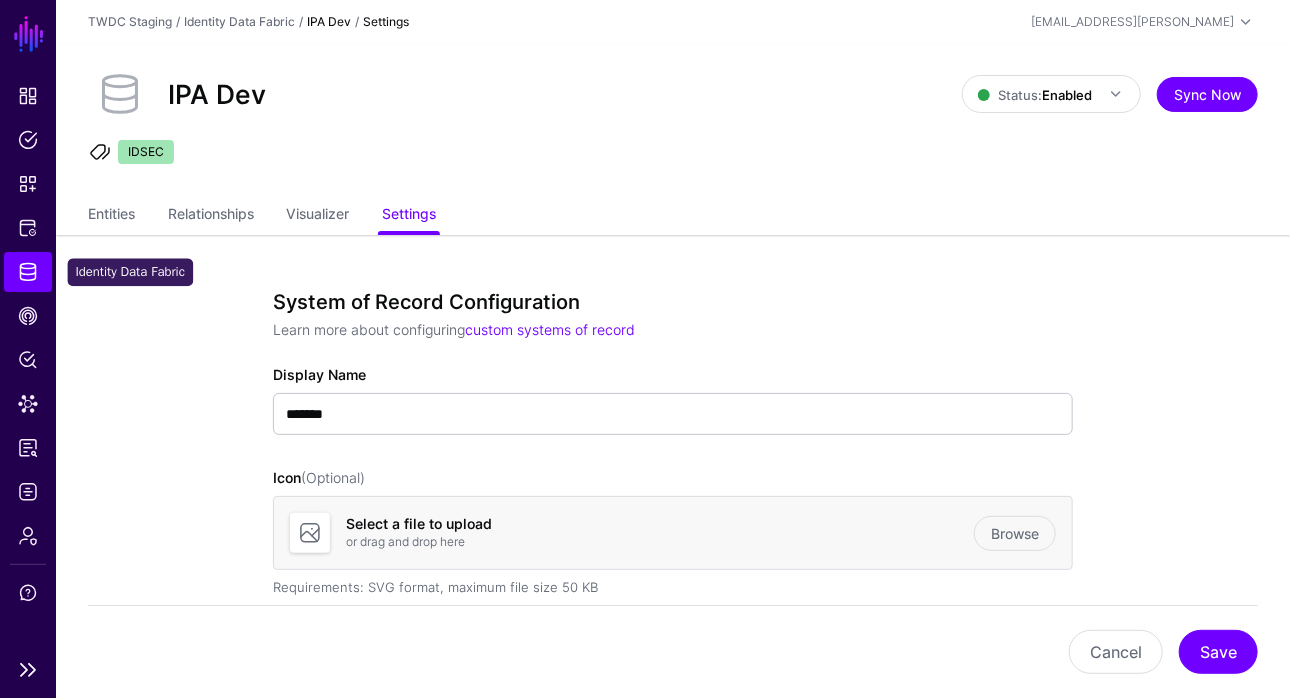 click on "Identity Data Fabric" 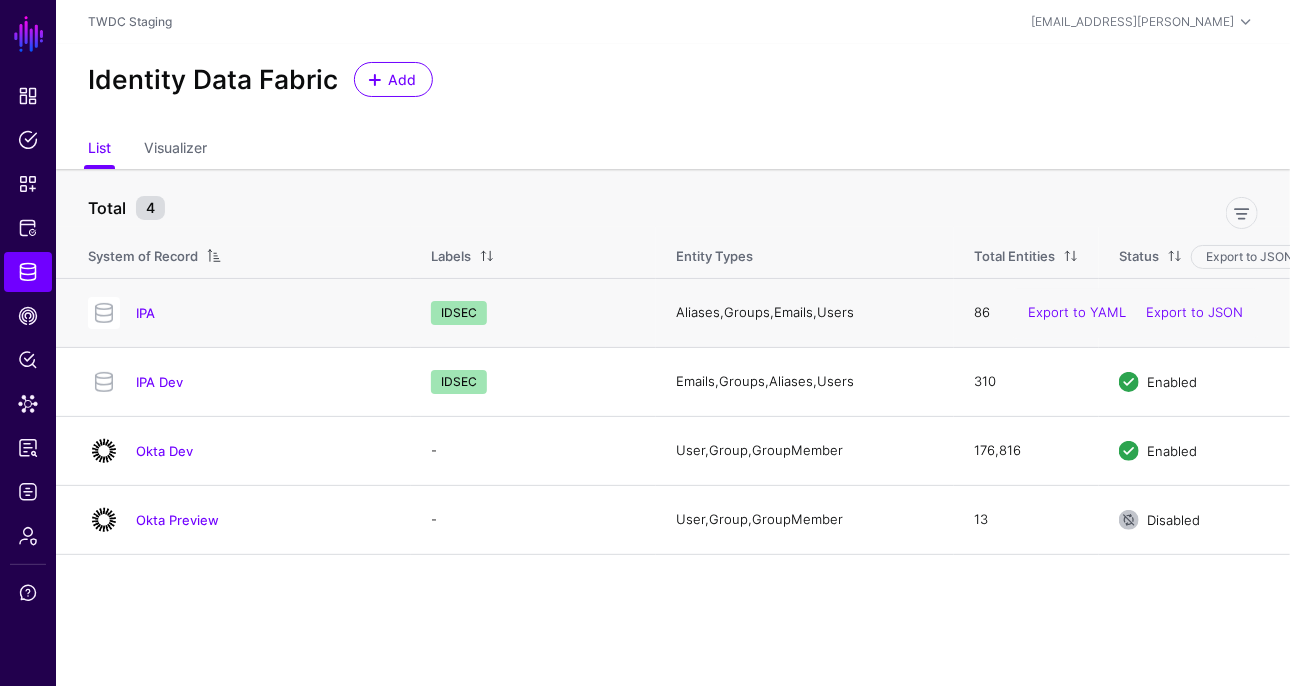 click 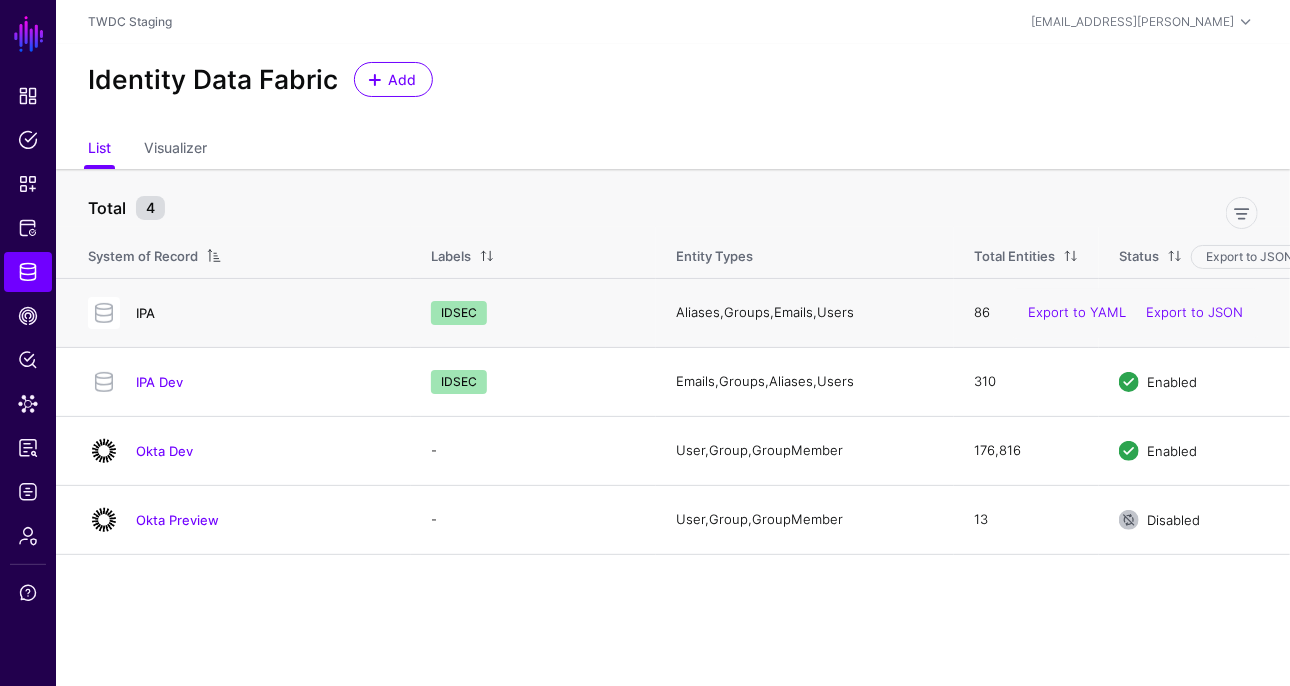 click on "IPA" 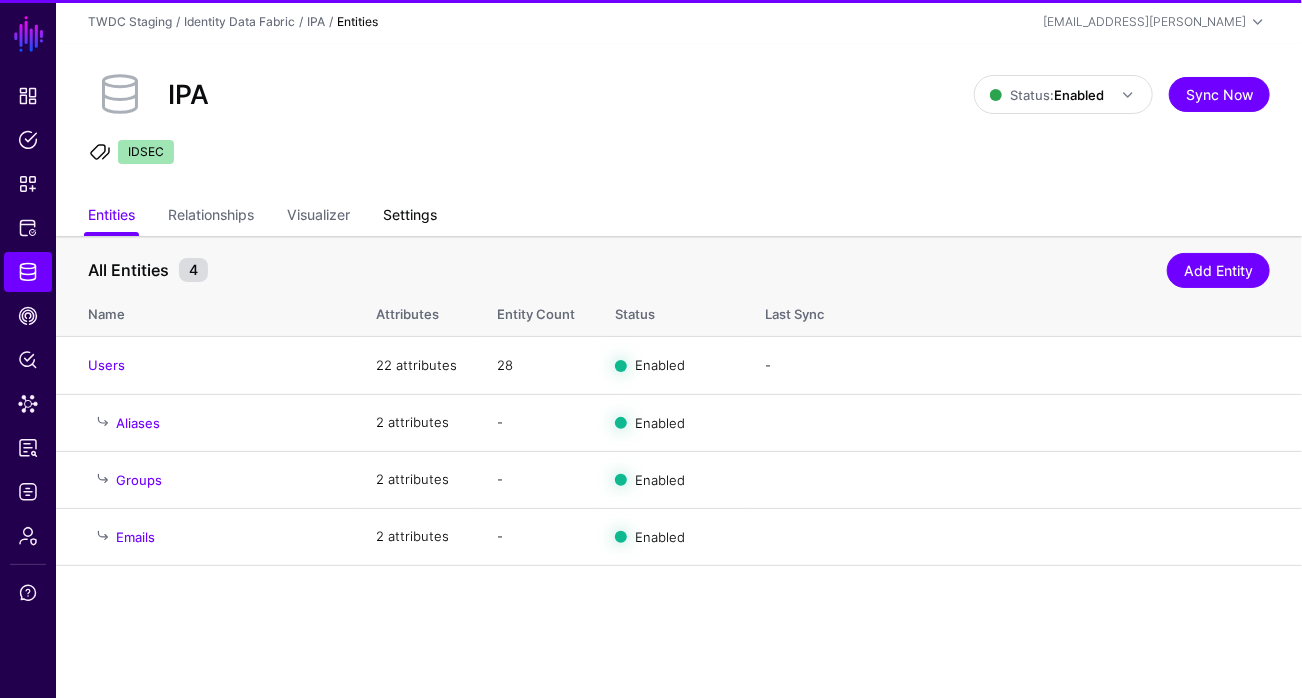 click on "Settings" 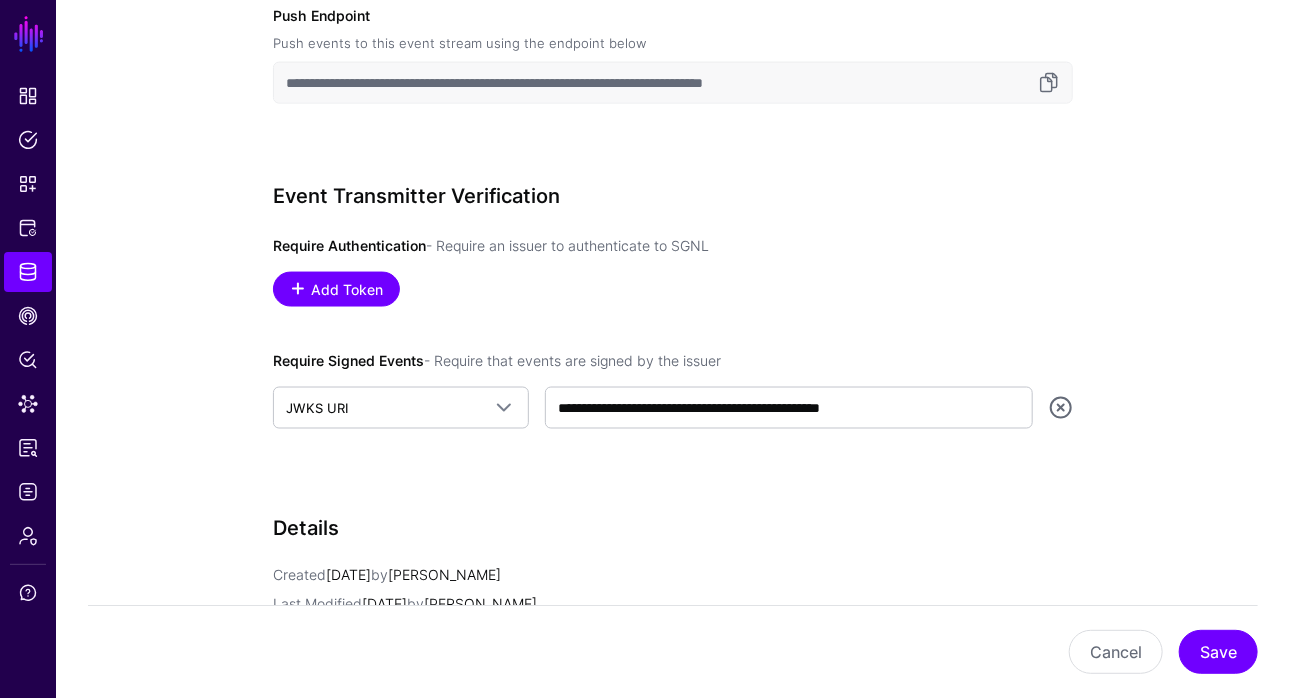 scroll, scrollTop: 1118, scrollLeft: 0, axis: vertical 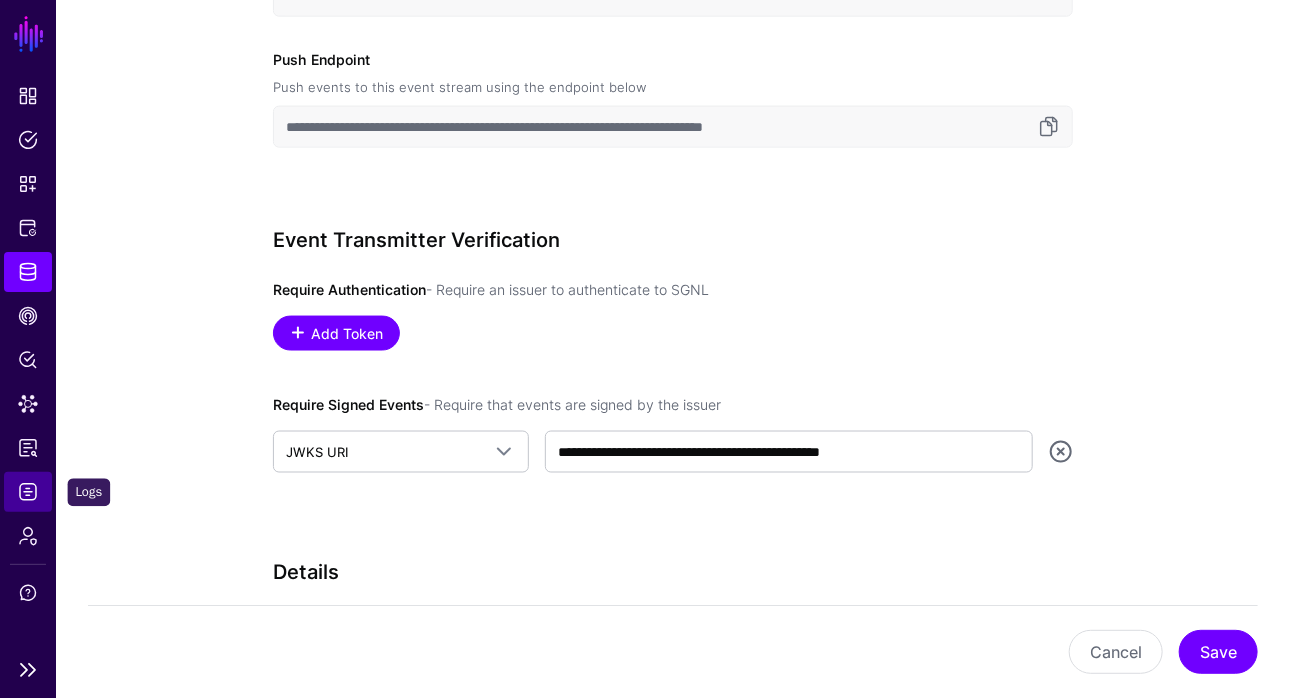 click on "Logs" 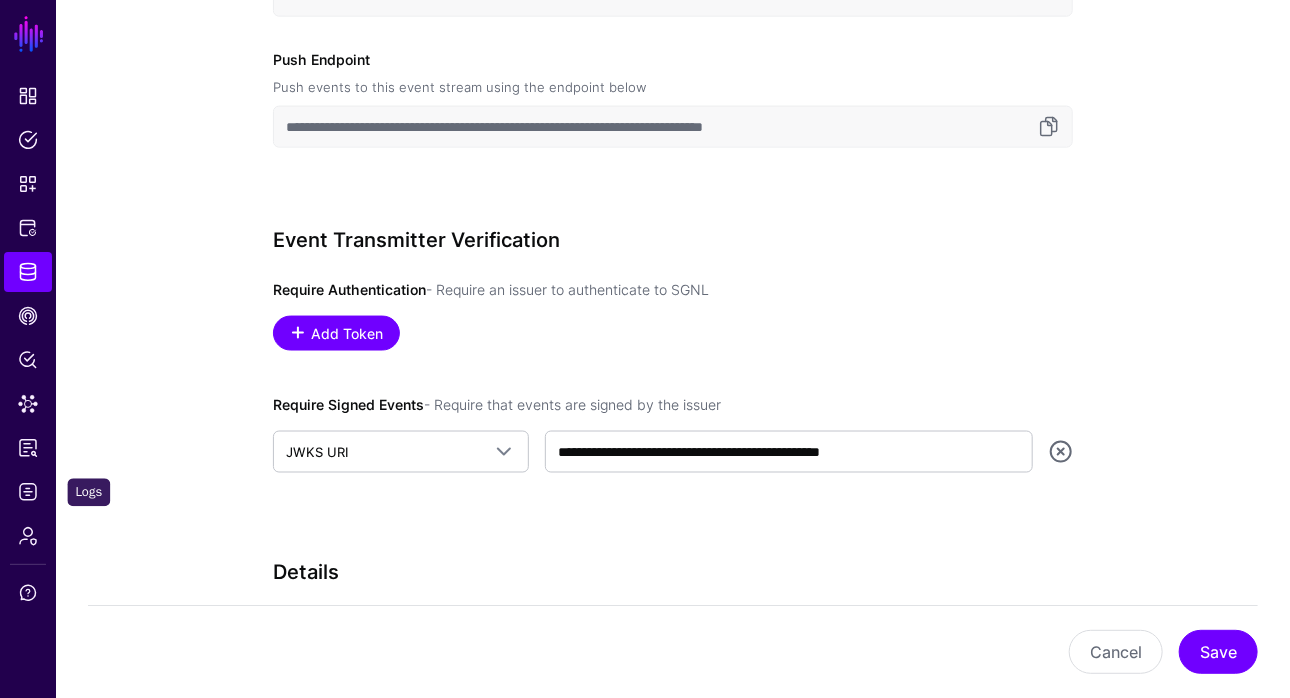 scroll, scrollTop: 0, scrollLeft: 0, axis: both 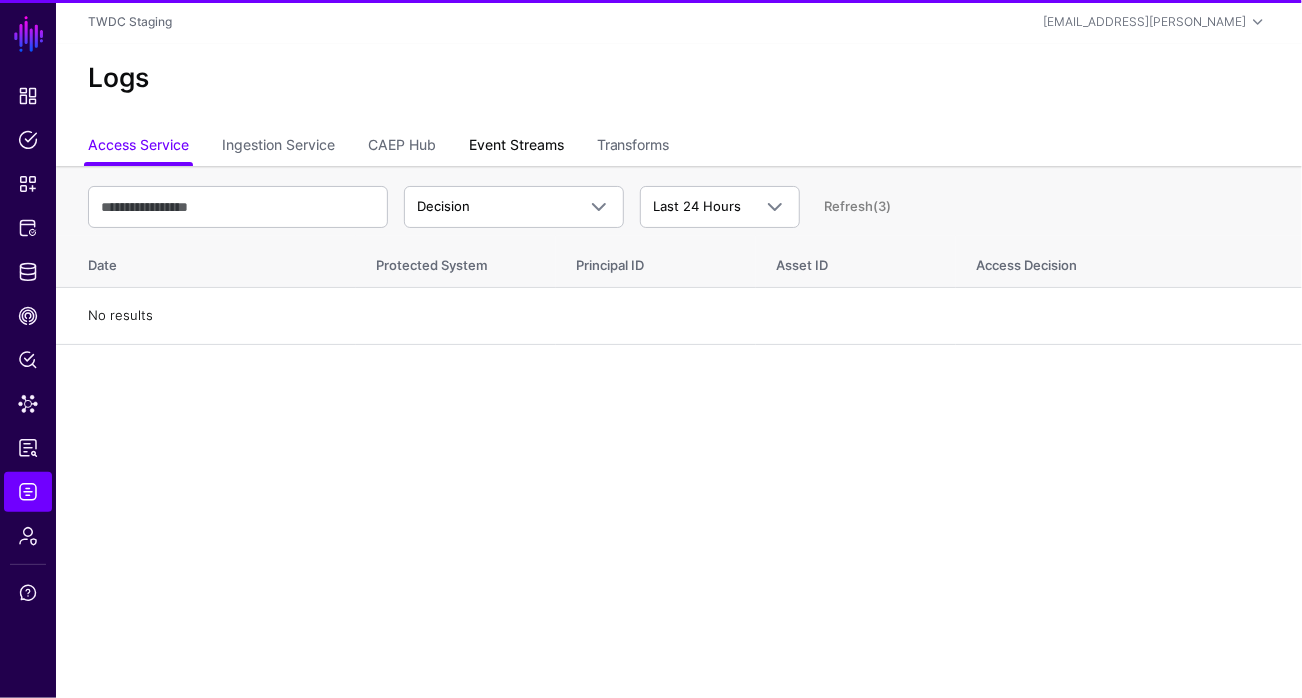 click on "Event Streams" 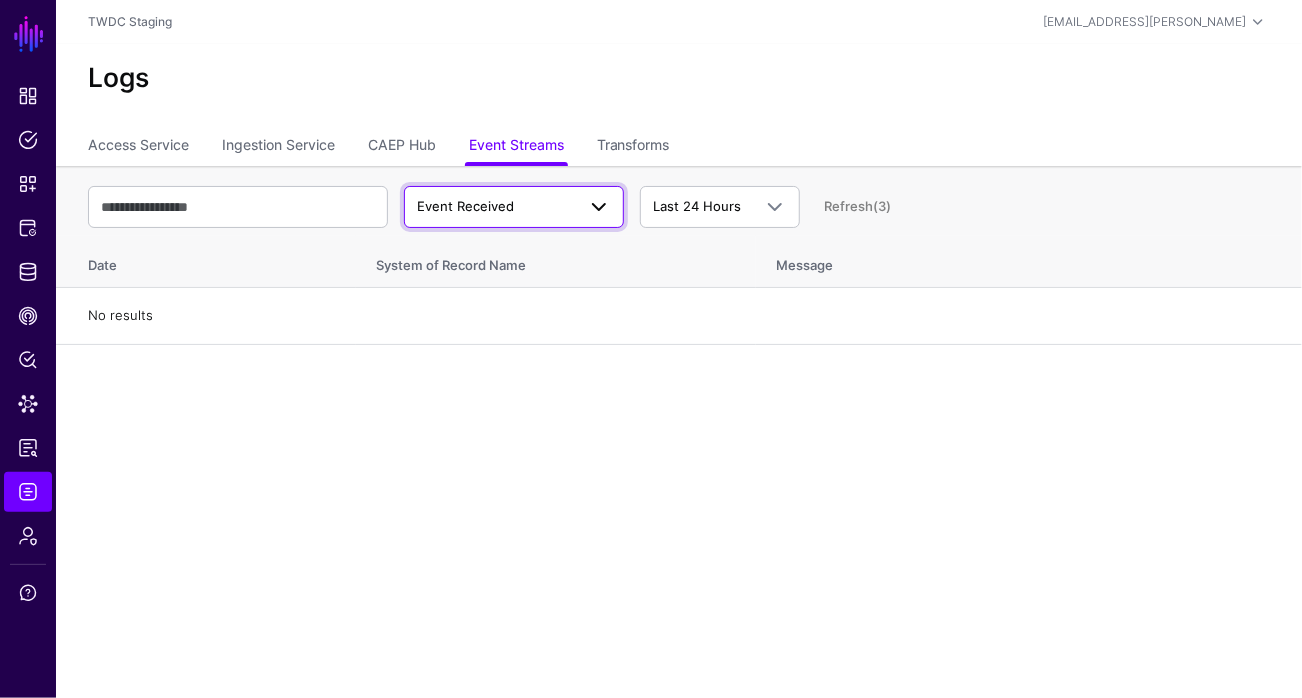 click on "Event Received" at bounding box center [514, 207] 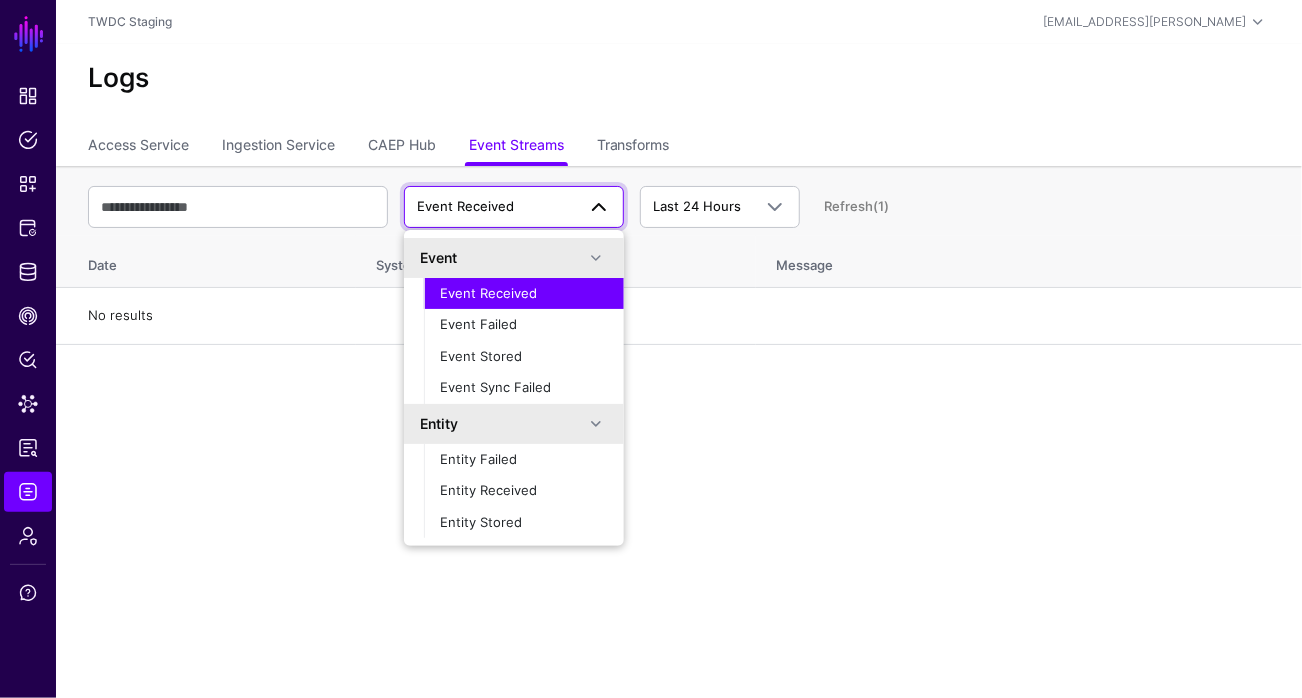 click on "Refresh   (1)" at bounding box center [856, 206] 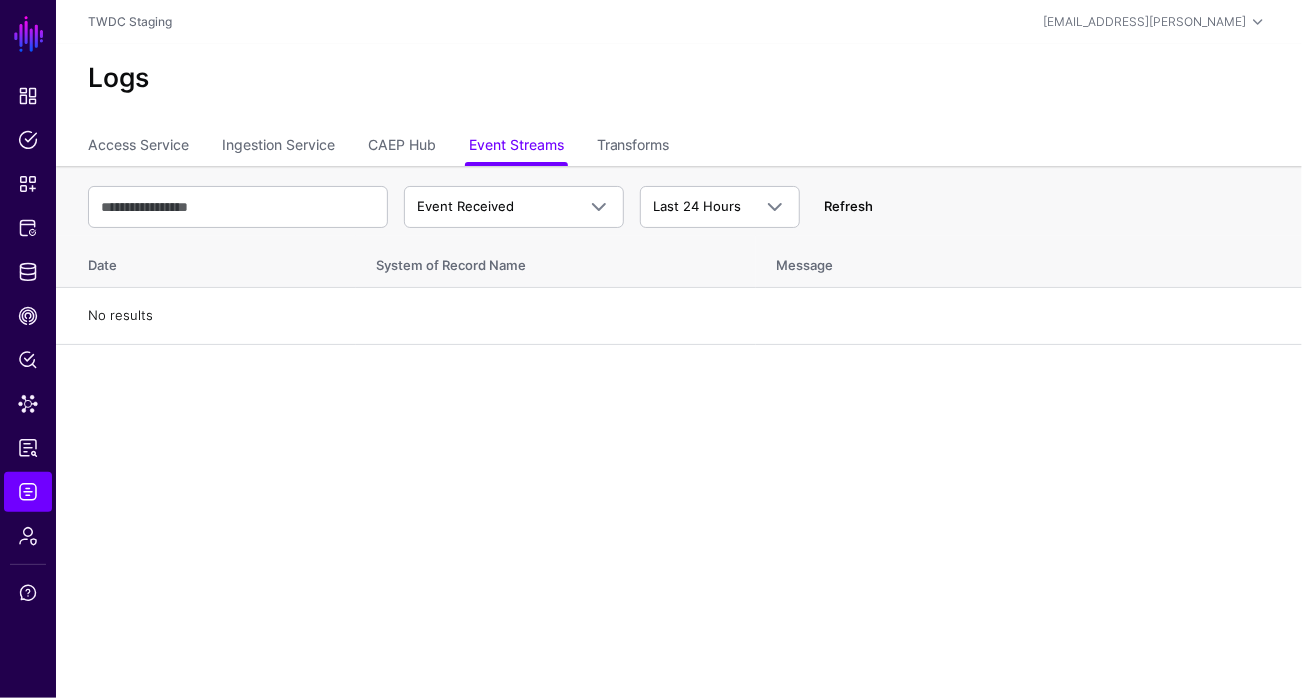 click on "Refresh" at bounding box center [848, 206] 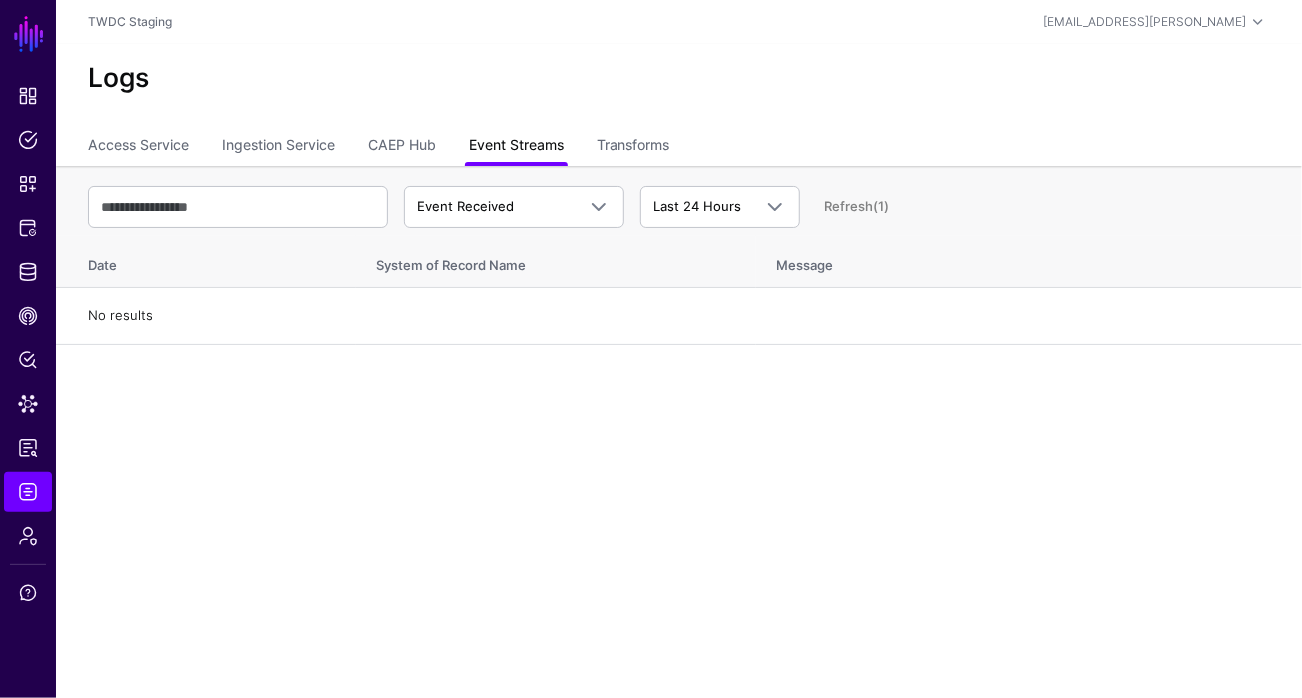 click on "Event Streams" 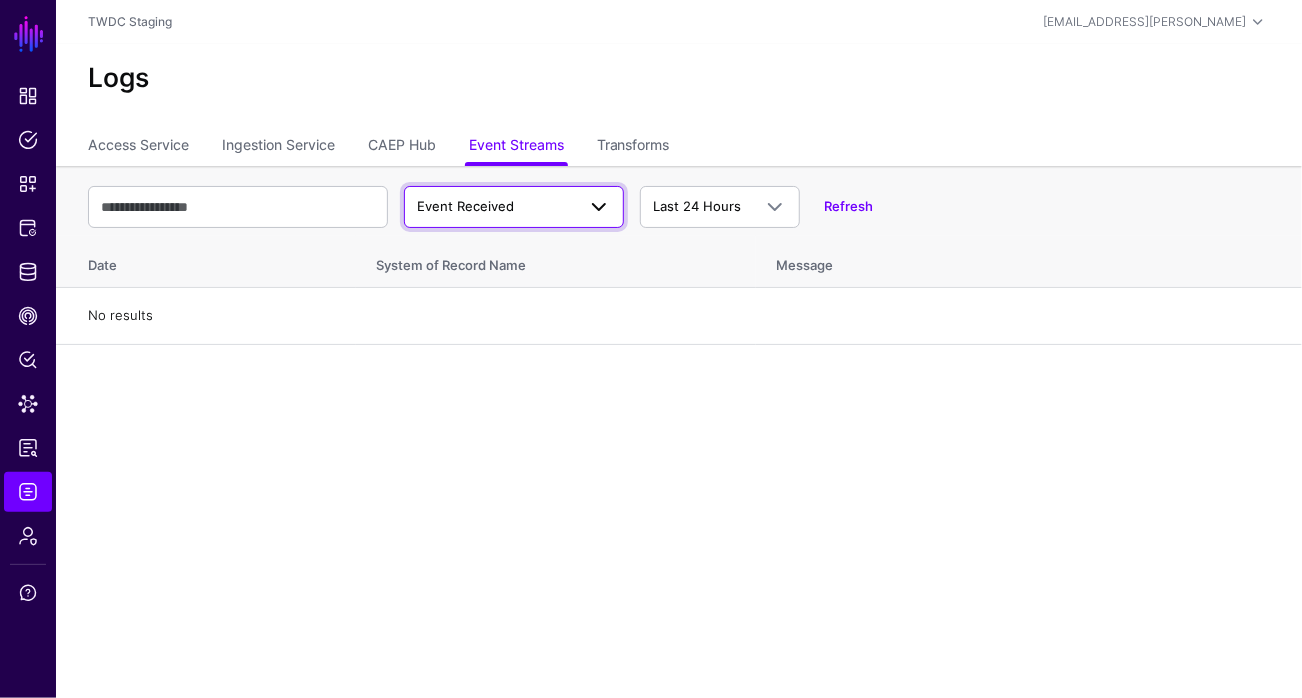 click on "Event Received" at bounding box center (465, 206) 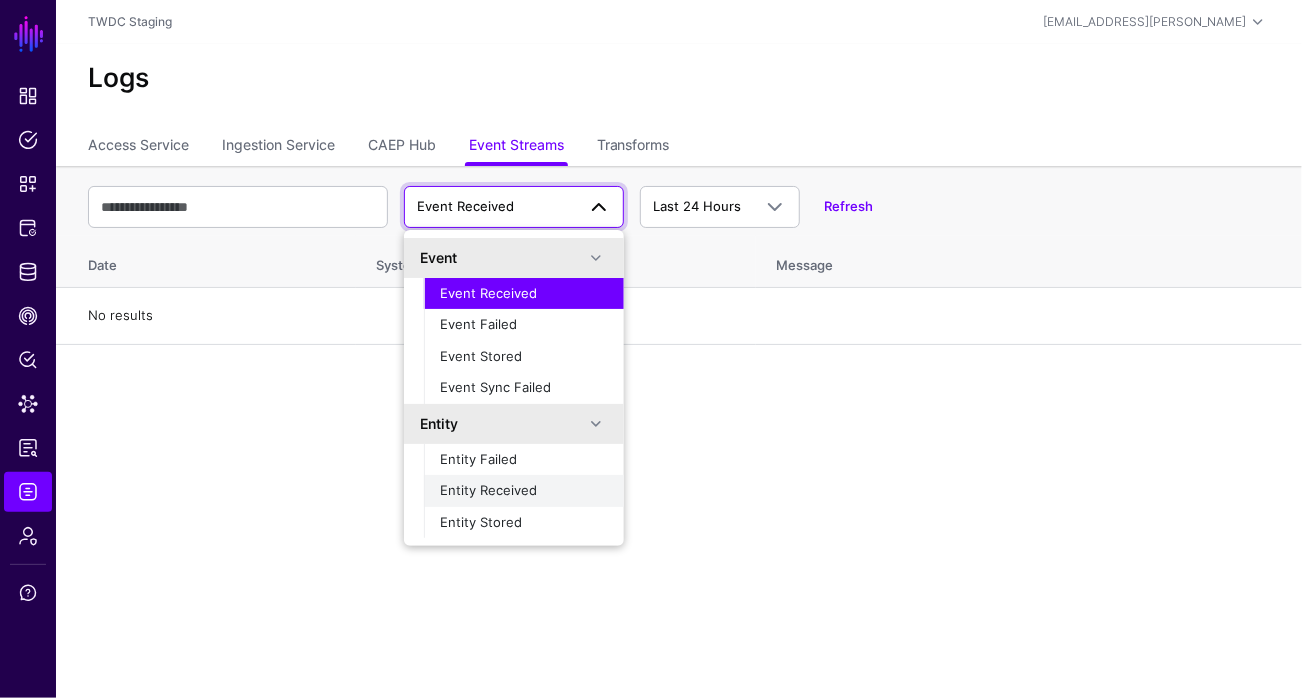 click on "Entity Received" at bounding box center [488, 490] 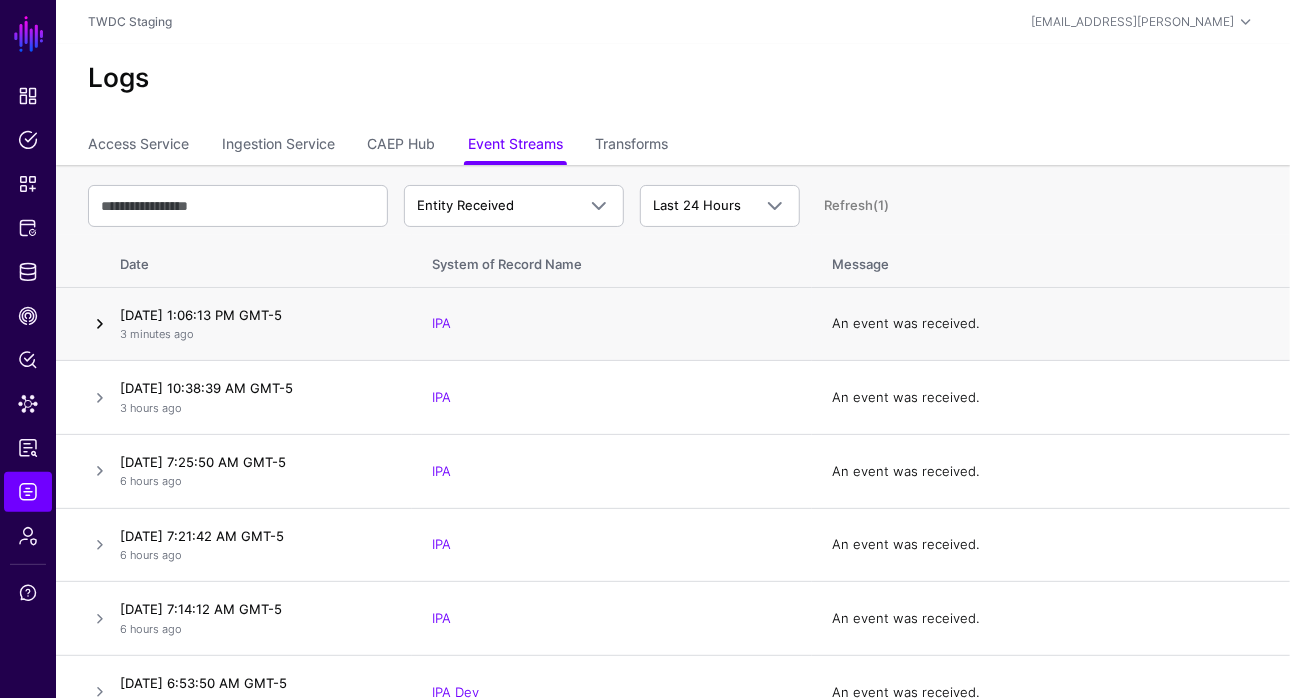 click at bounding box center (100, 324) 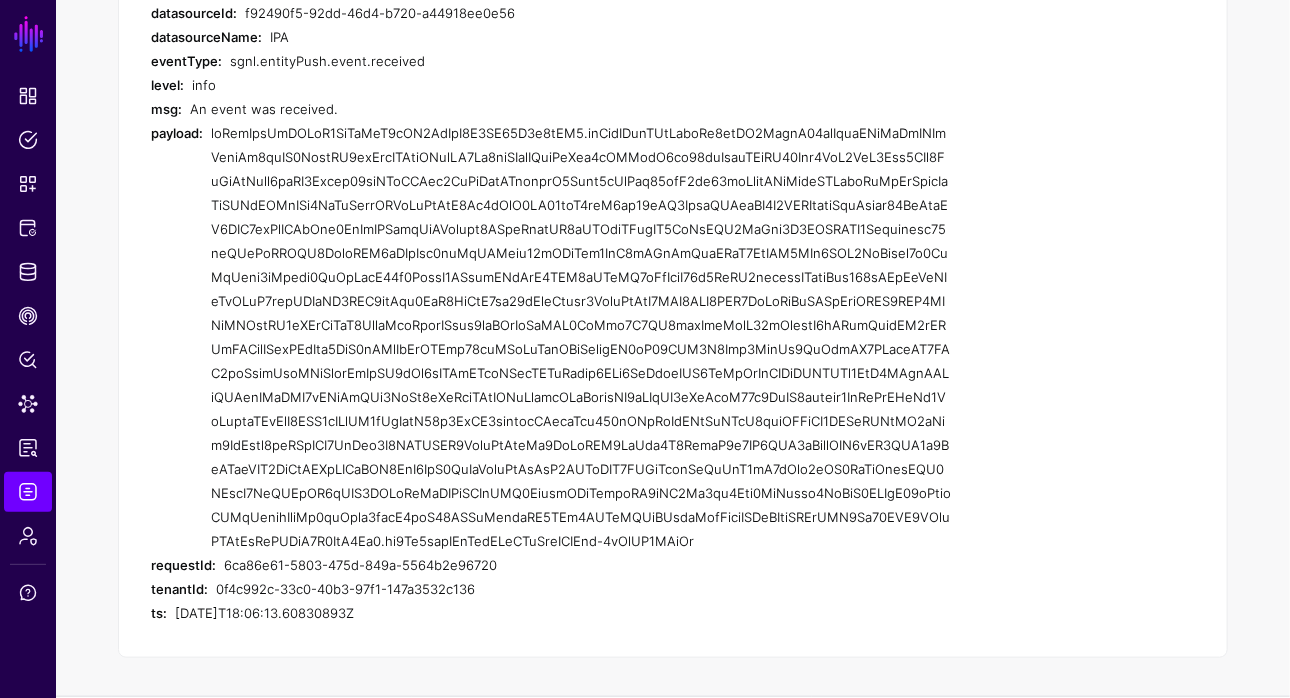 scroll, scrollTop: 648, scrollLeft: 0, axis: vertical 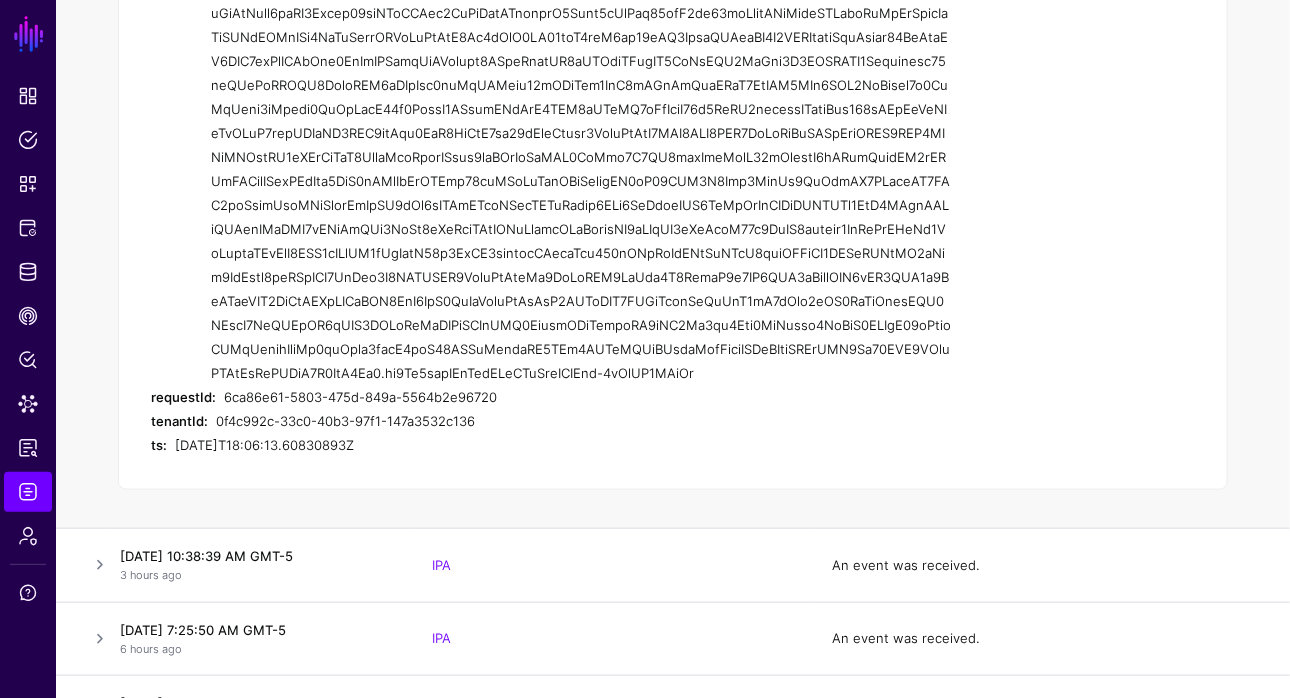 click on "6ca86e61-5803-475d-849a-5564b2e96720" at bounding box center [587, 397] 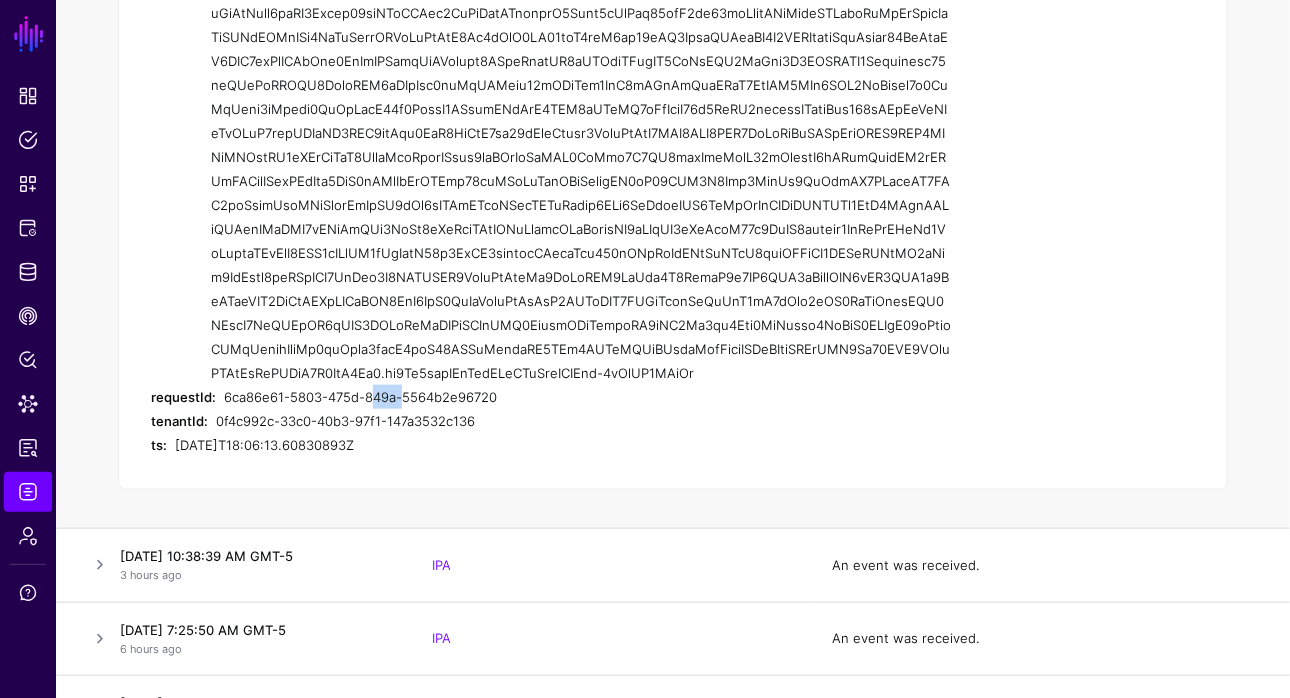 click on "6ca86e61-5803-475d-849a-5564b2e96720" at bounding box center (587, 397) 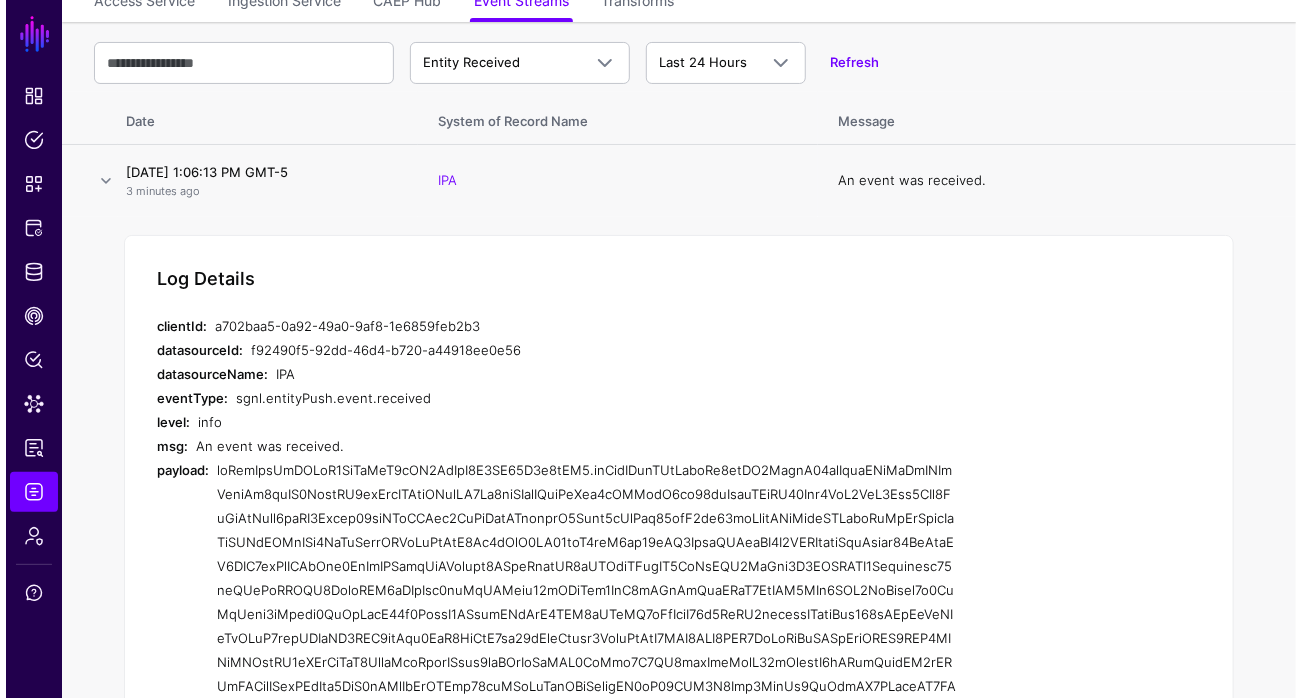 scroll, scrollTop: 0, scrollLeft: 0, axis: both 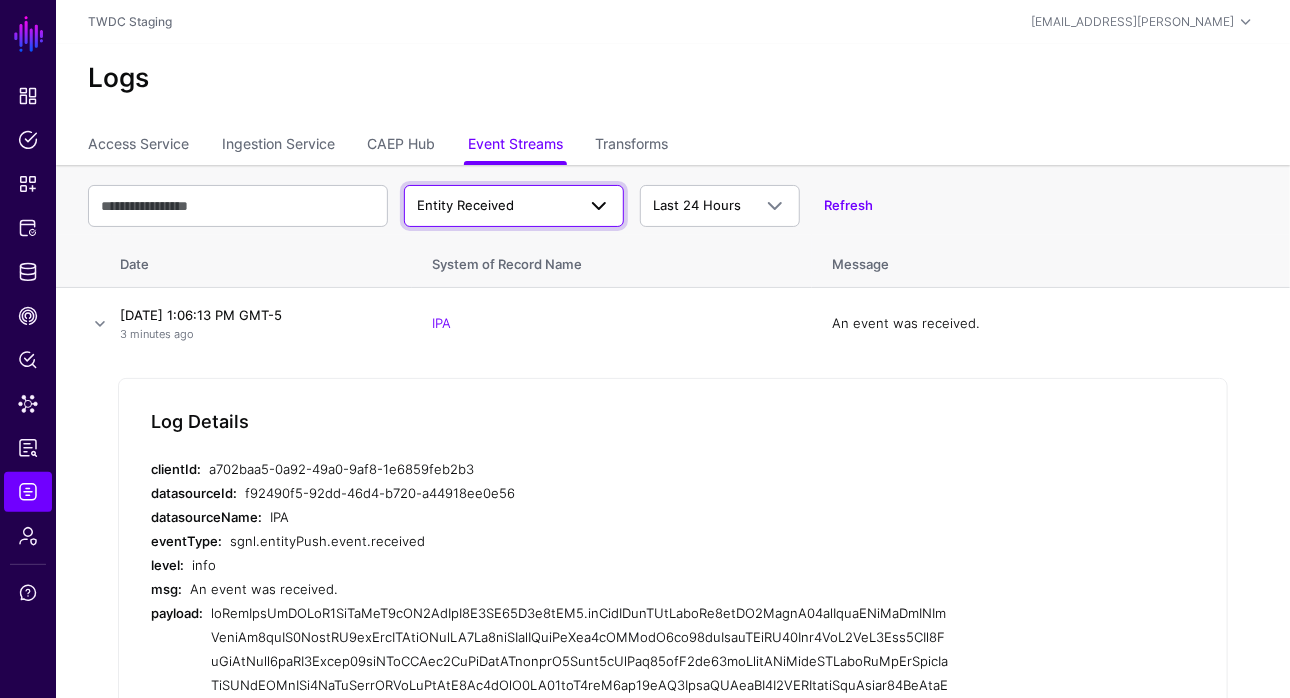 click on "Entity Received" at bounding box center [465, 205] 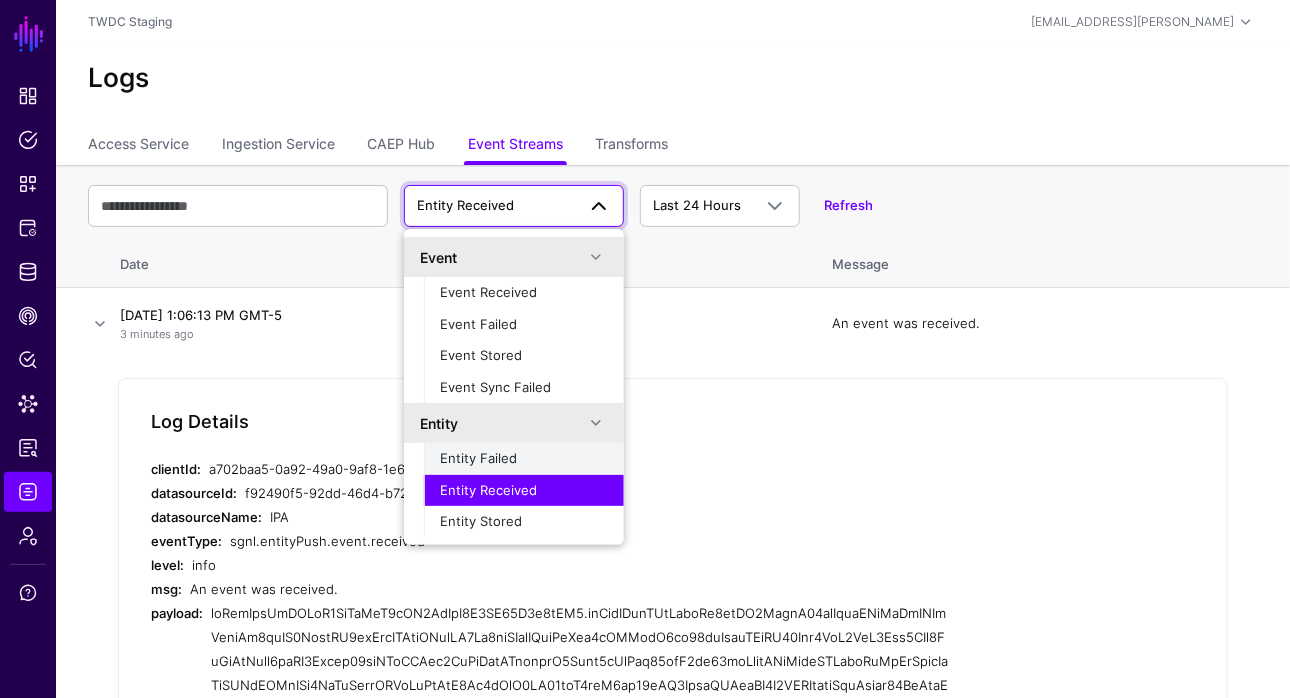 click on "Entity Failed" at bounding box center (478, 458) 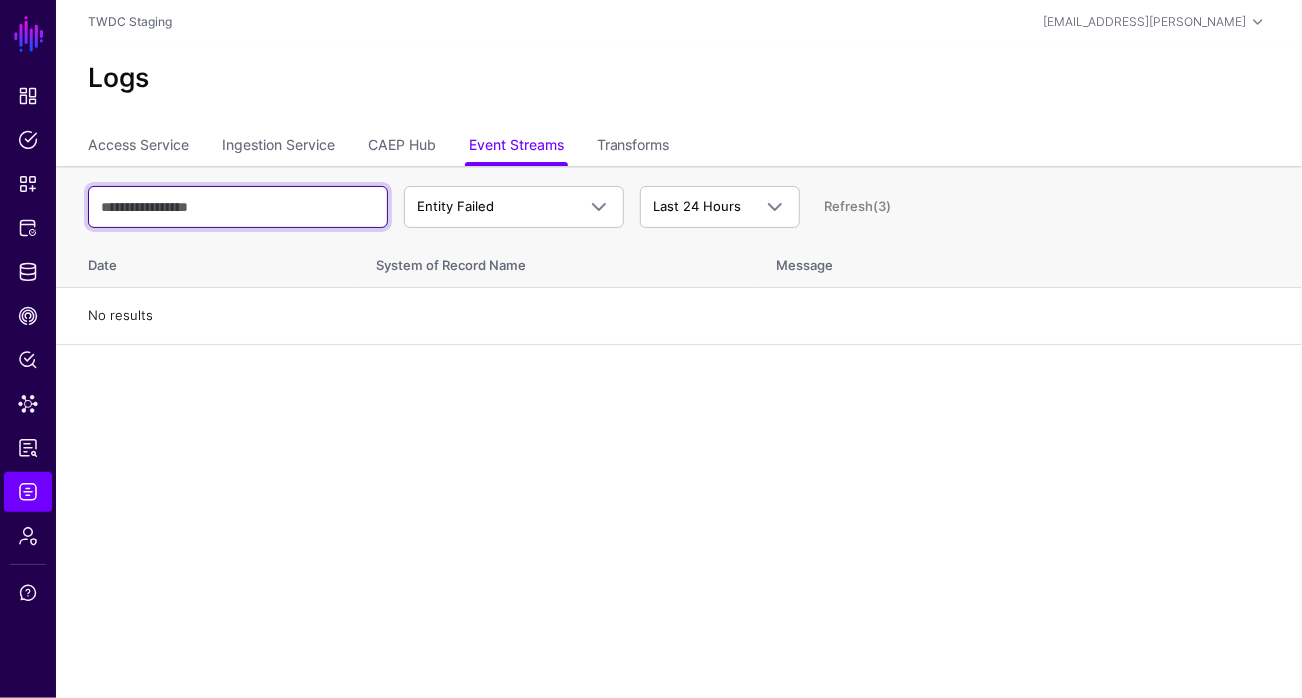 click at bounding box center (238, 207) 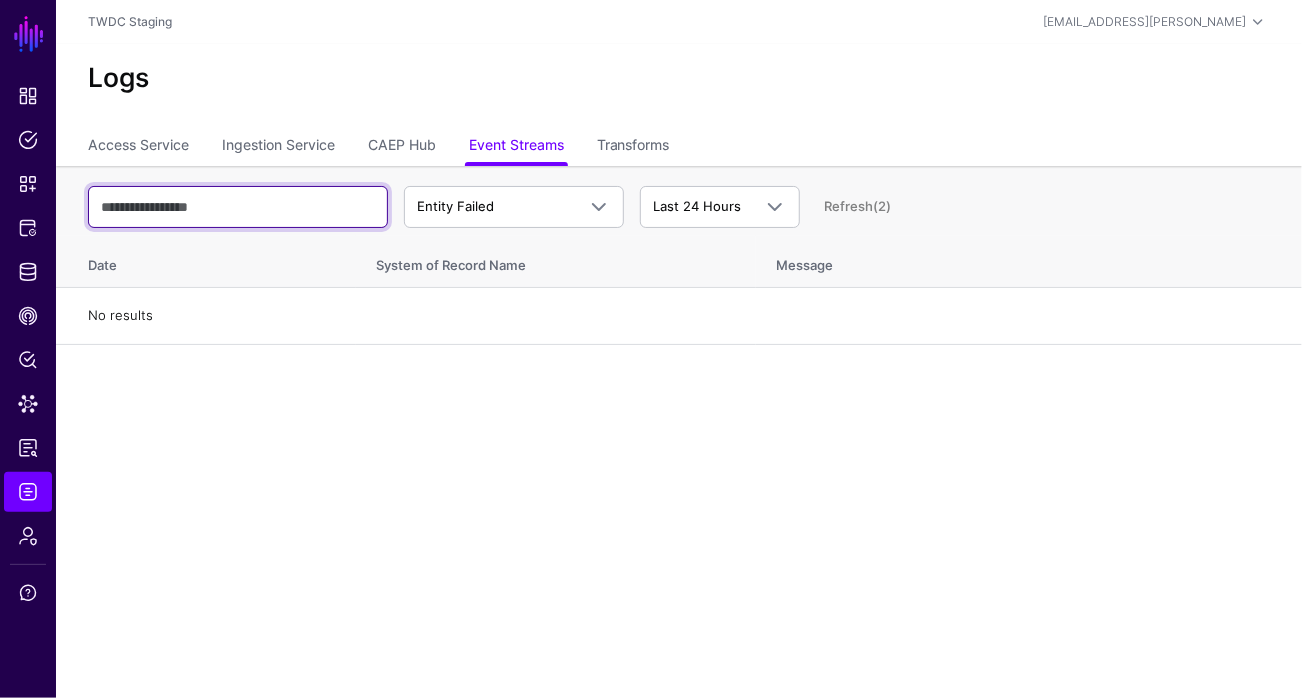 paste on "**********" 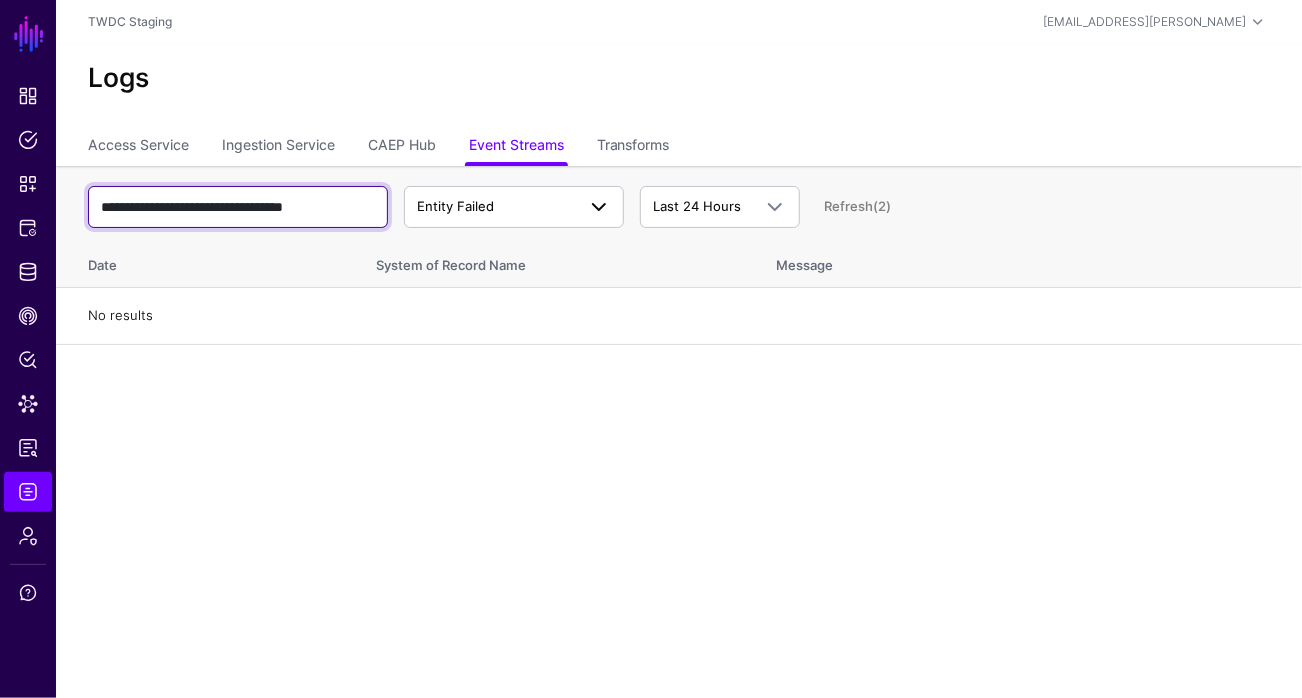 scroll, scrollTop: 0, scrollLeft: 20, axis: horizontal 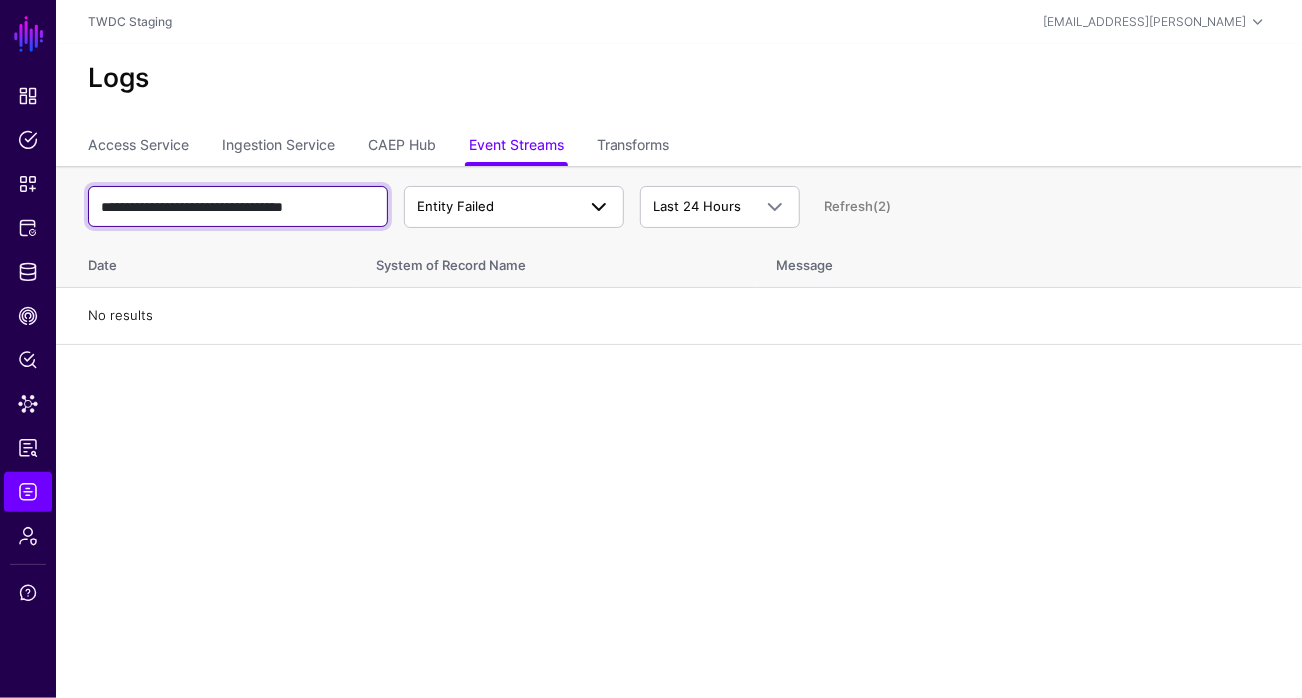 type on "**********" 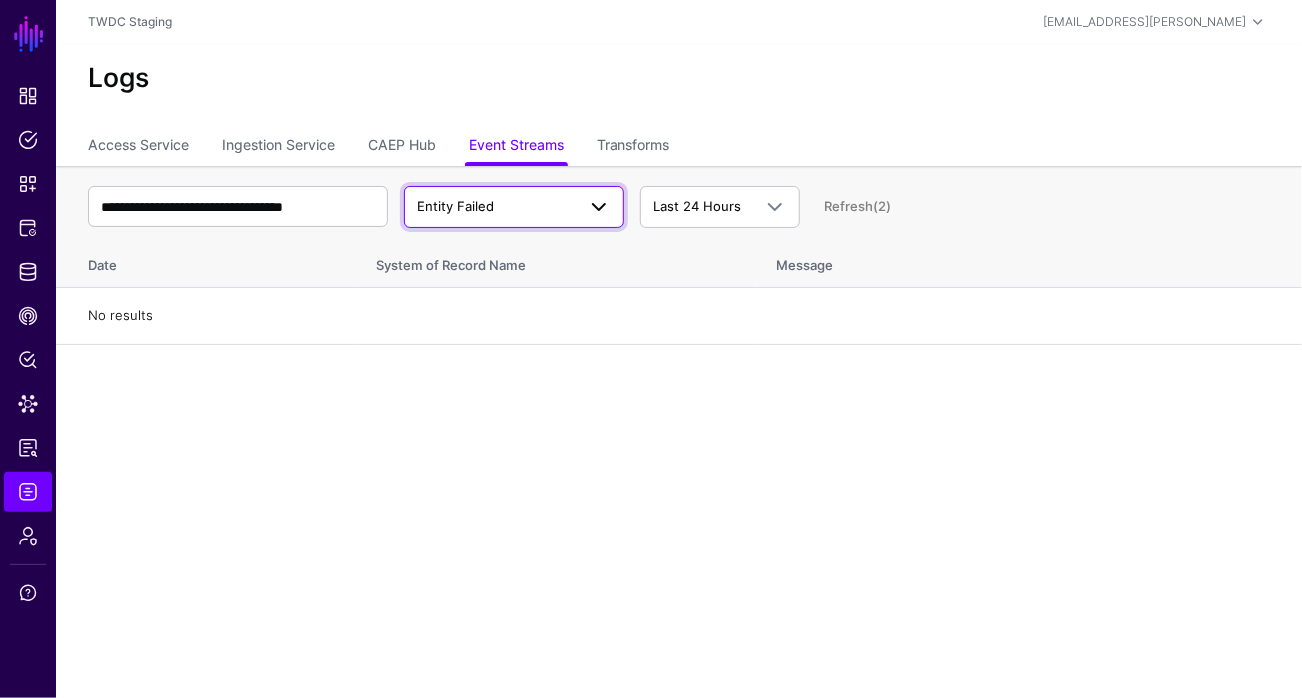 click on "Entity Failed" at bounding box center (496, 207) 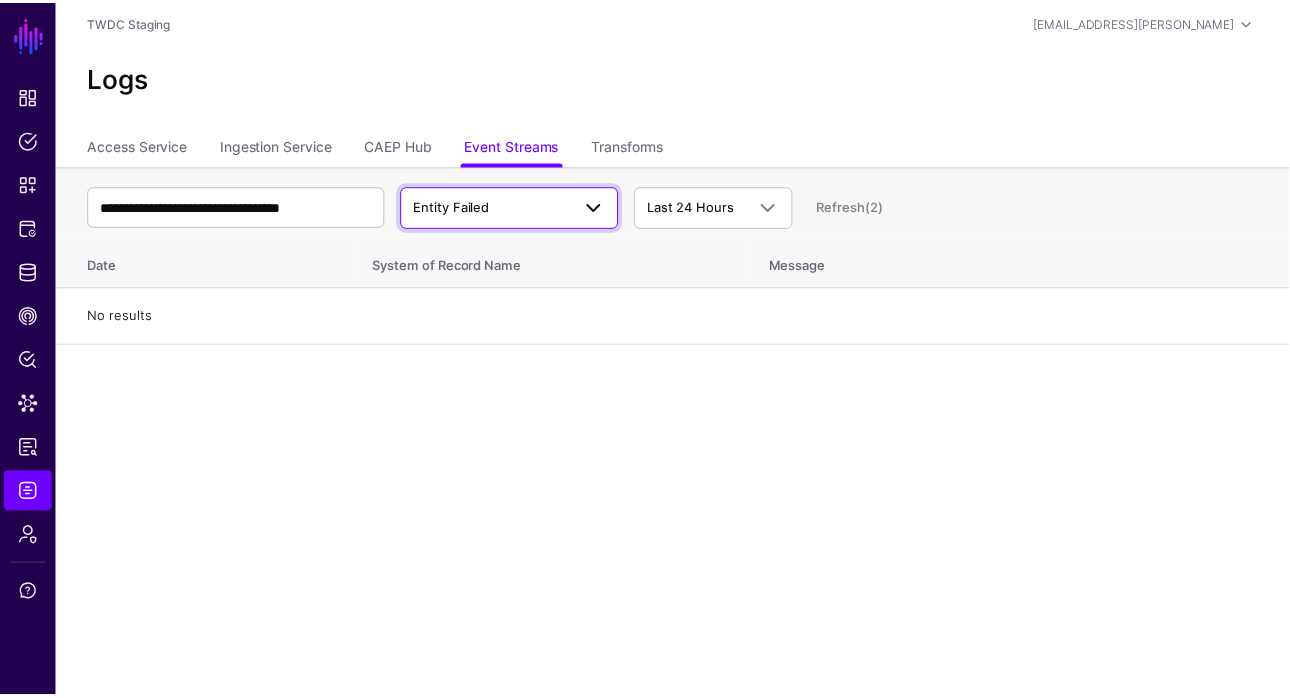 scroll, scrollTop: 0, scrollLeft: 0, axis: both 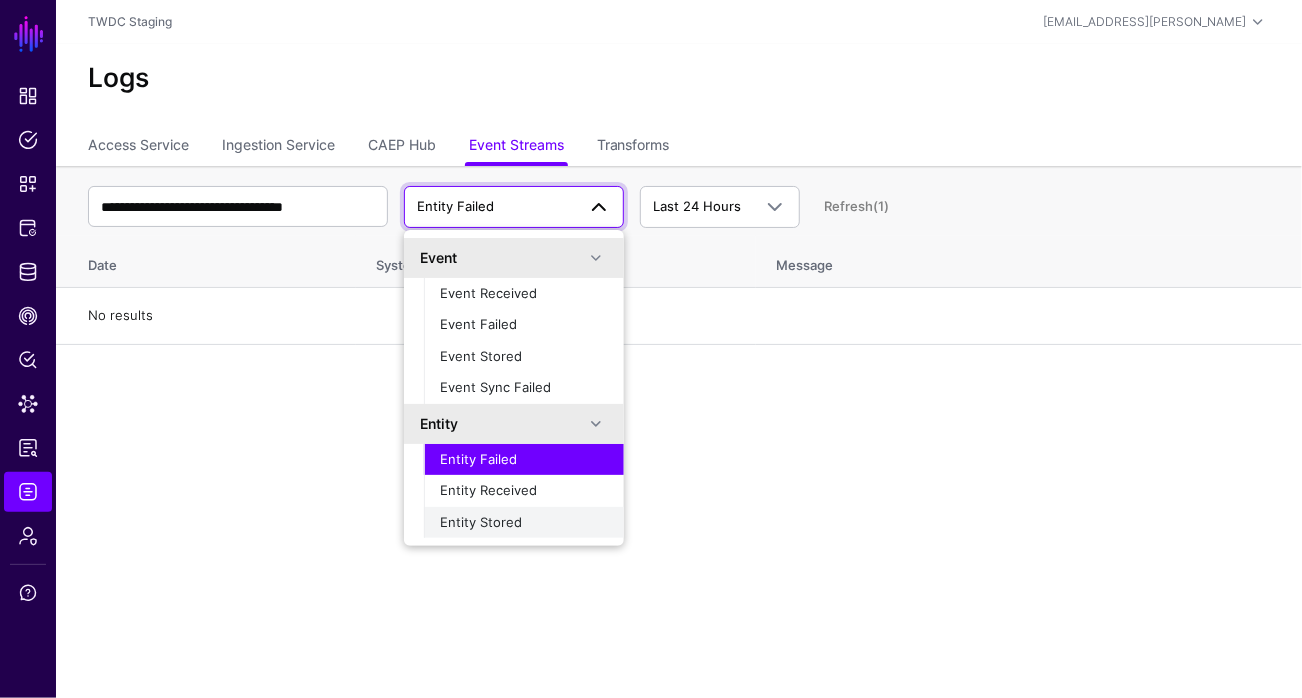 click on "Entity Stored" at bounding box center (481, 522) 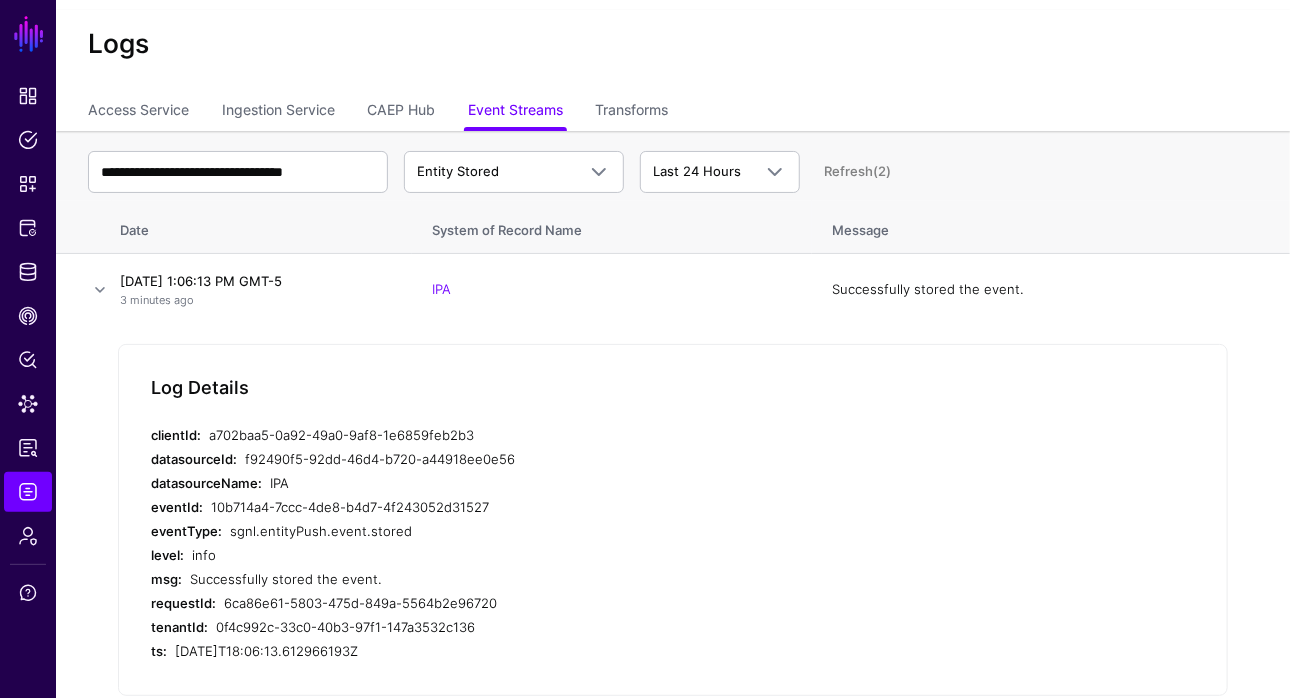 scroll, scrollTop: 69, scrollLeft: 0, axis: vertical 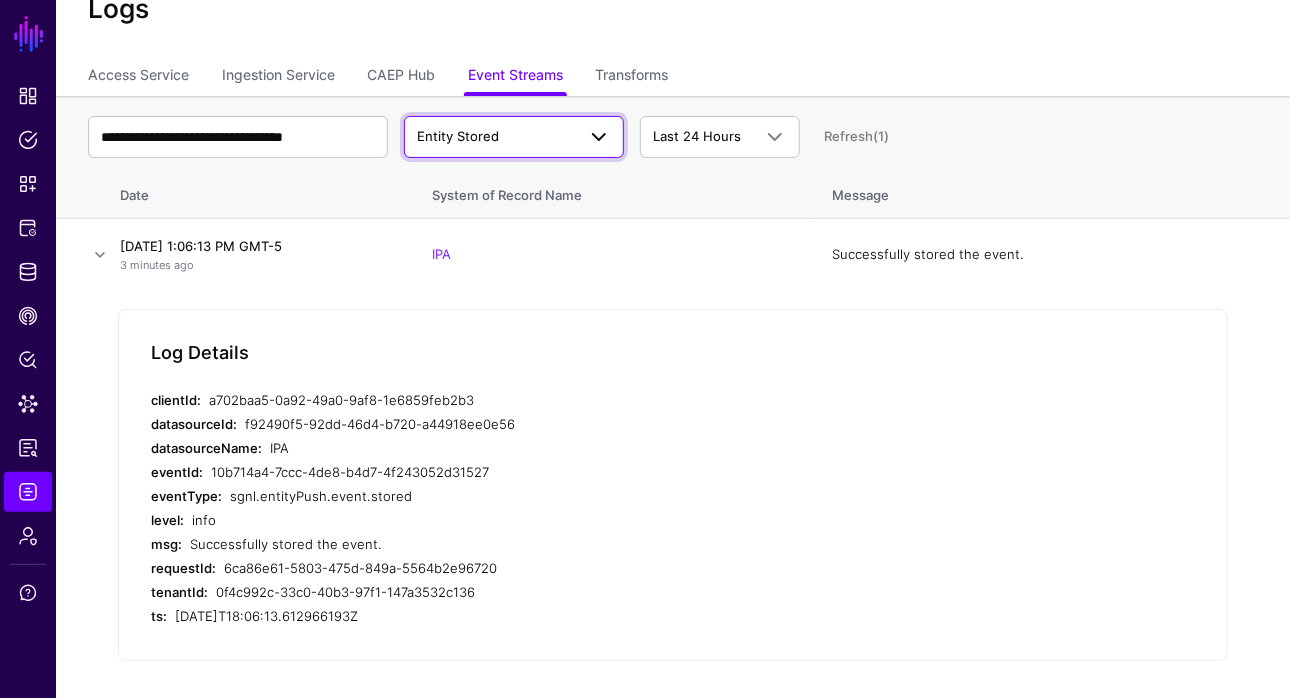 click on "Entity Stored" at bounding box center [496, 137] 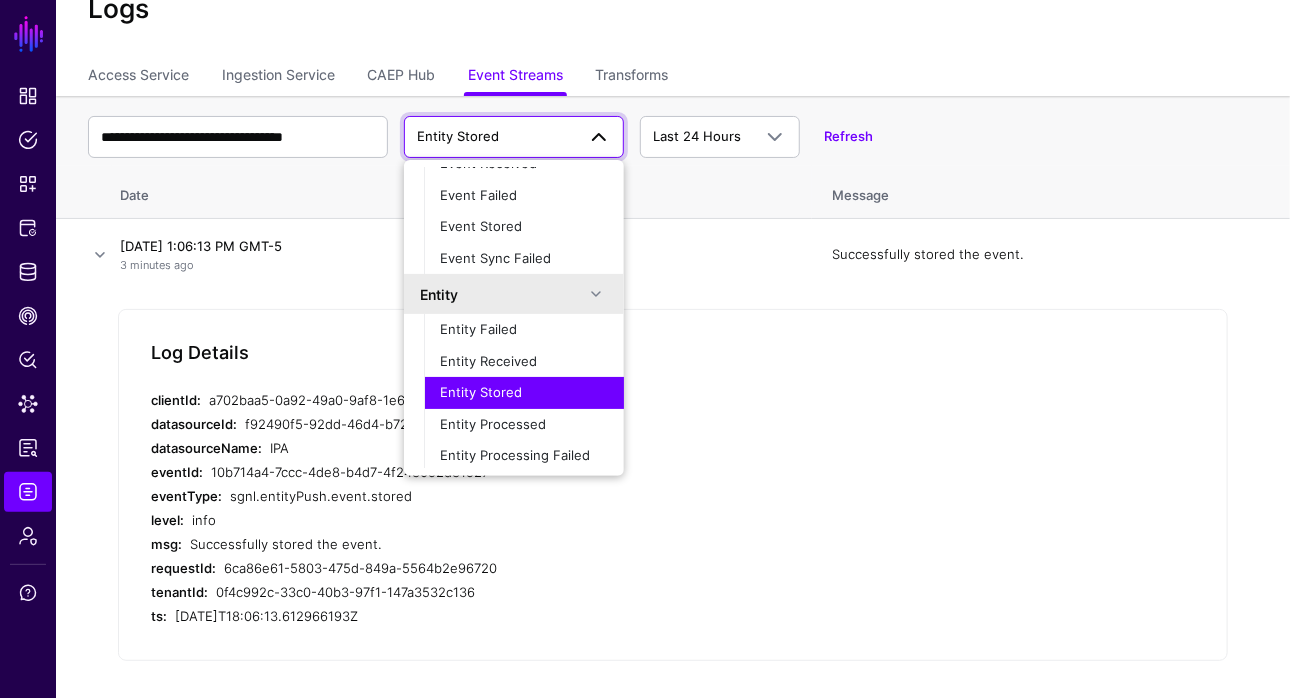 scroll, scrollTop: 63, scrollLeft: 0, axis: vertical 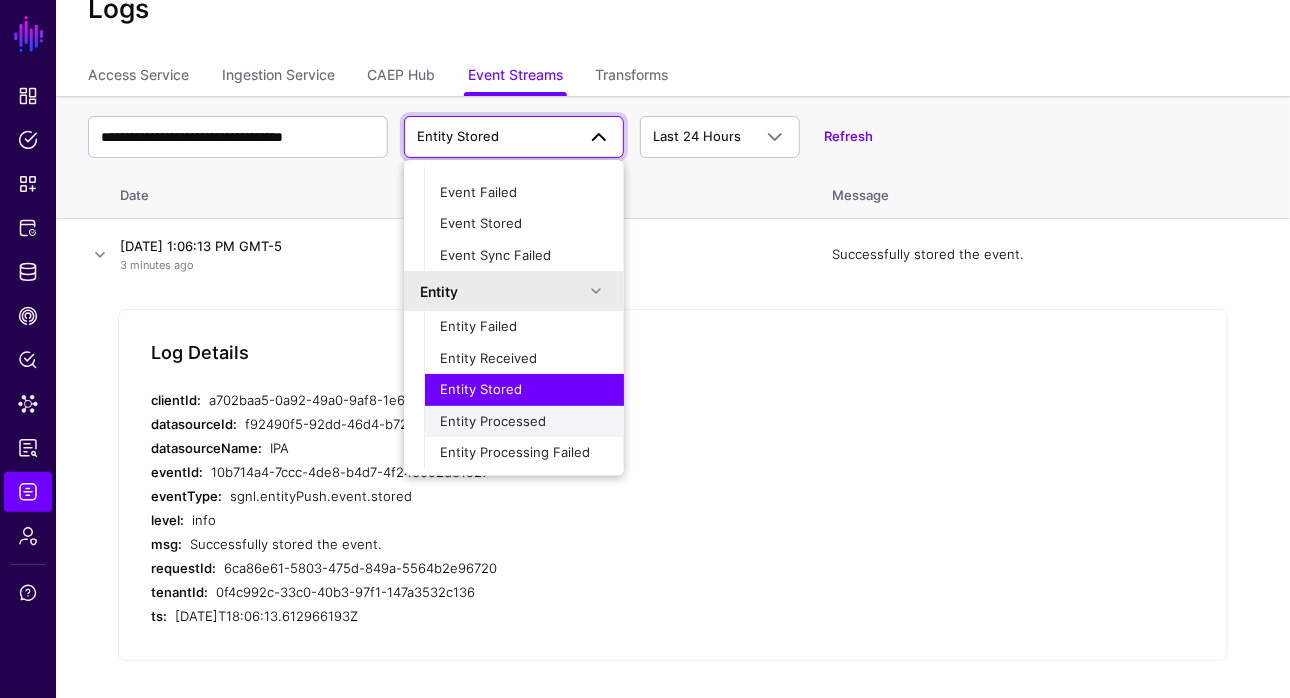 click on "Entity Processed" at bounding box center [493, 421] 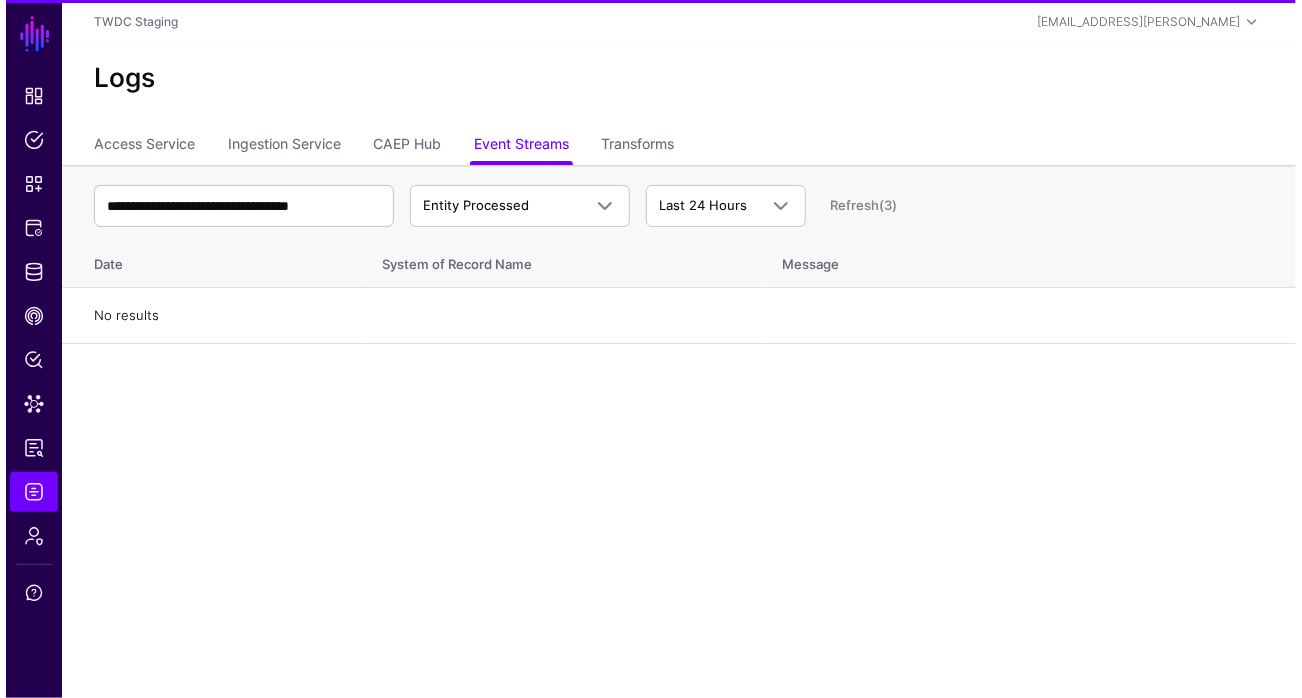 scroll, scrollTop: 0, scrollLeft: 0, axis: both 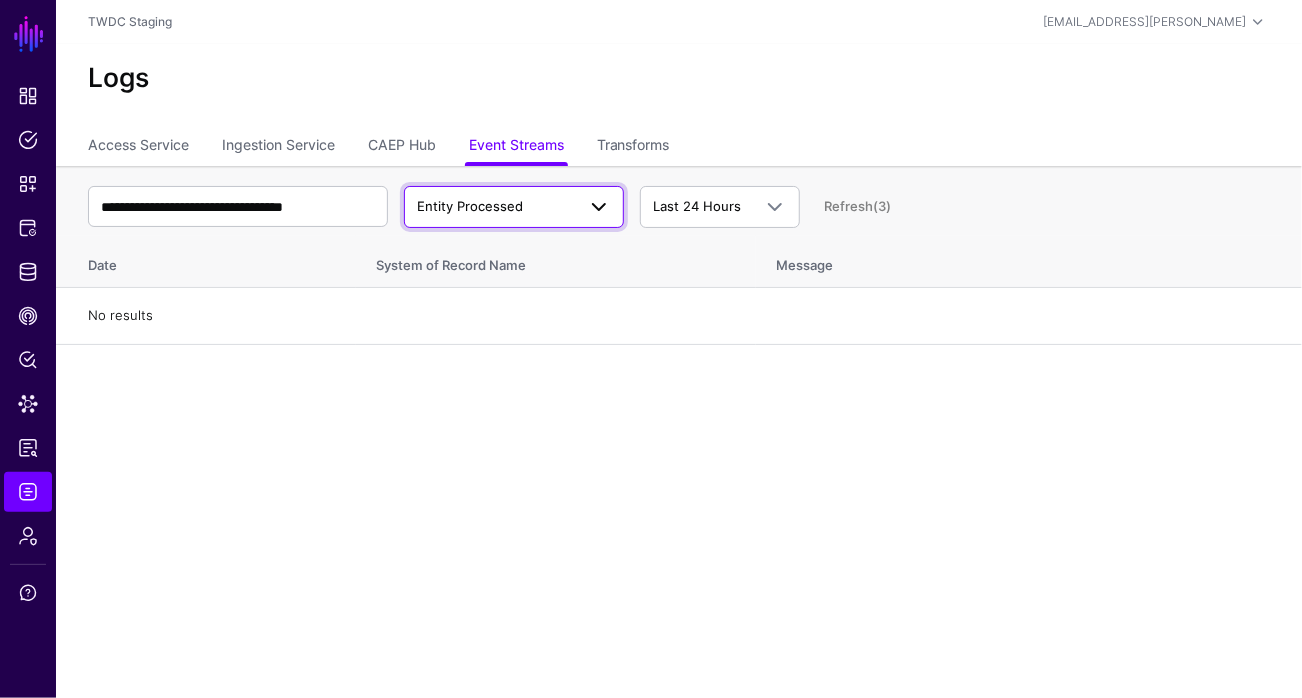click on "Entity Processed" at bounding box center [470, 206] 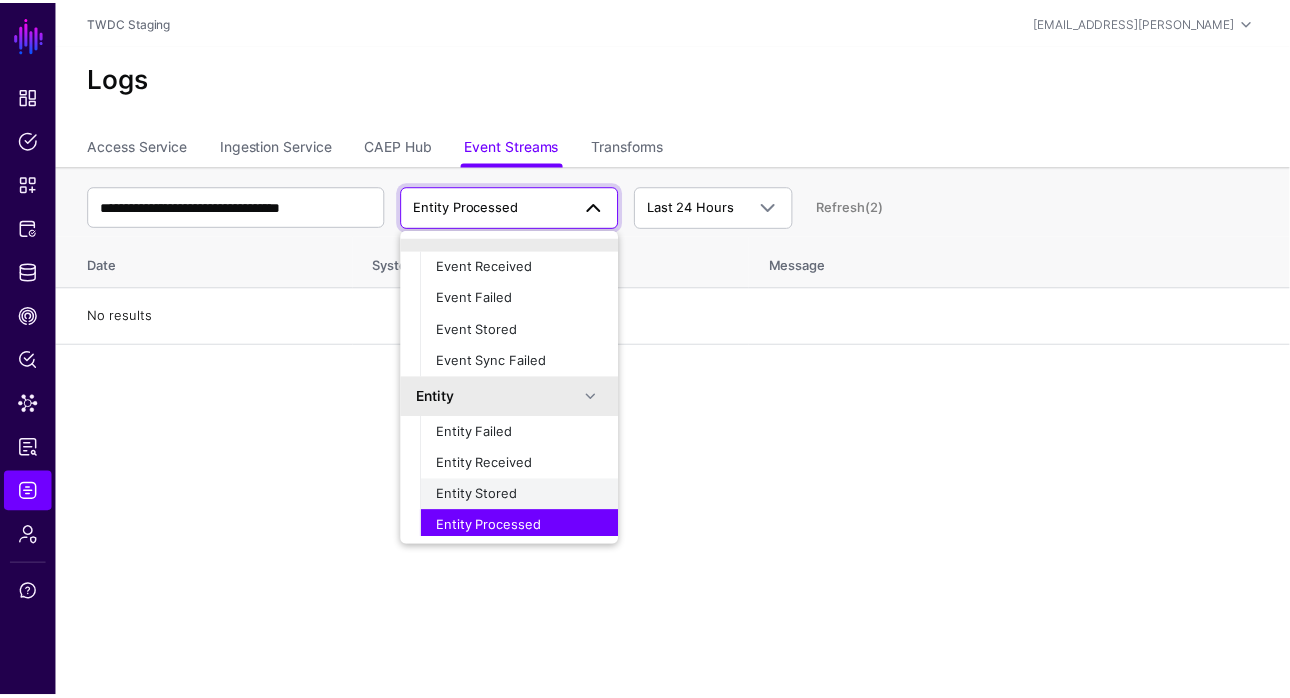 scroll, scrollTop: 63, scrollLeft: 0, axis: vertical 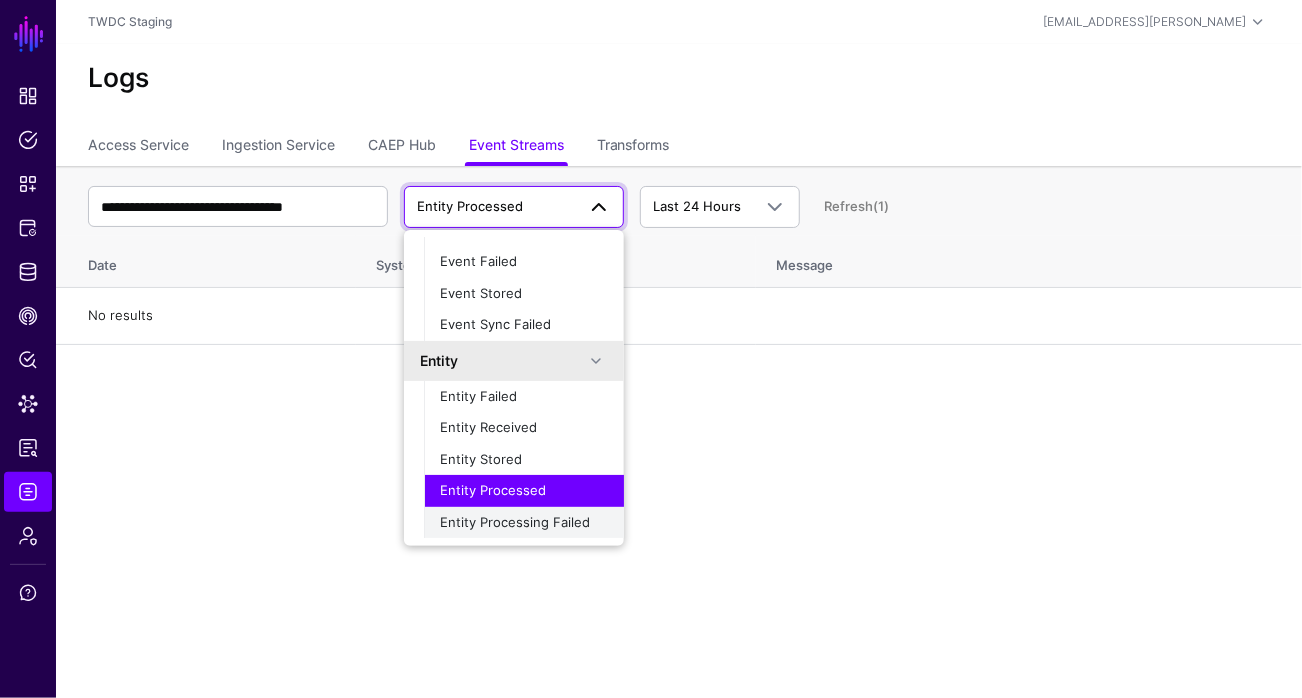 click on "Entity Processing Failed" at bounding box center (515, 522) 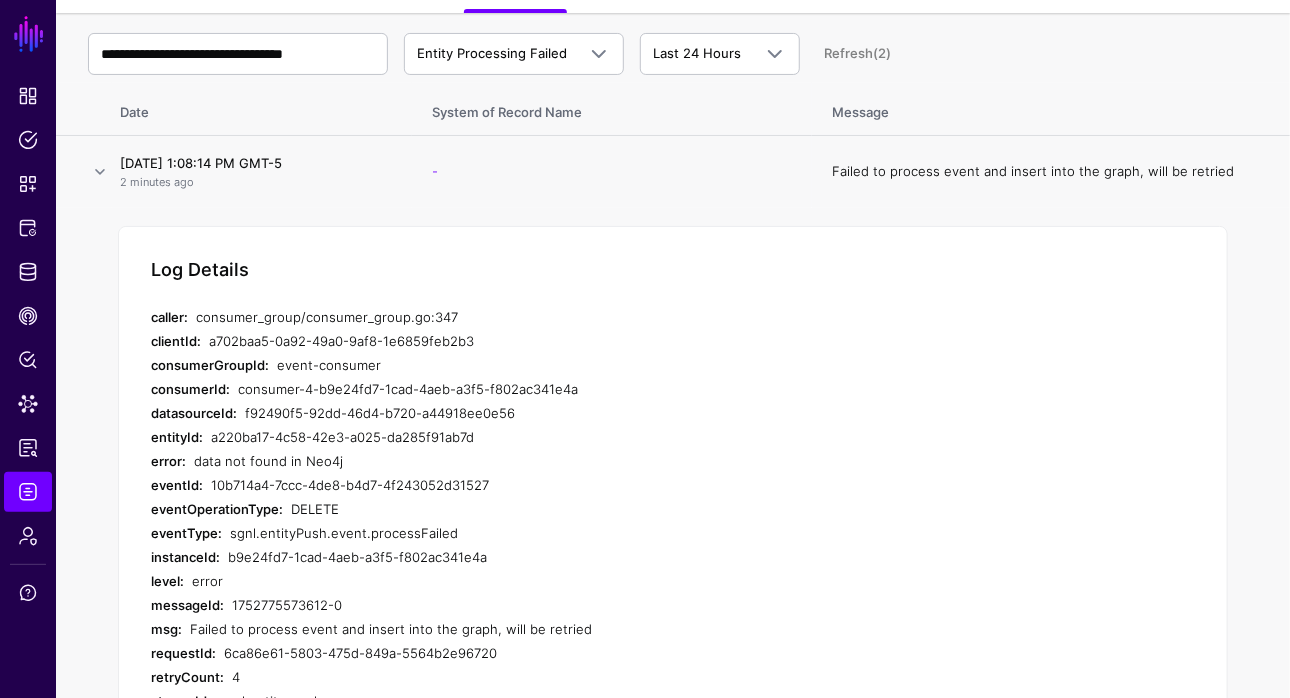 scroll, scrollTop: 327, scrollLeft: 0, axis: vertical 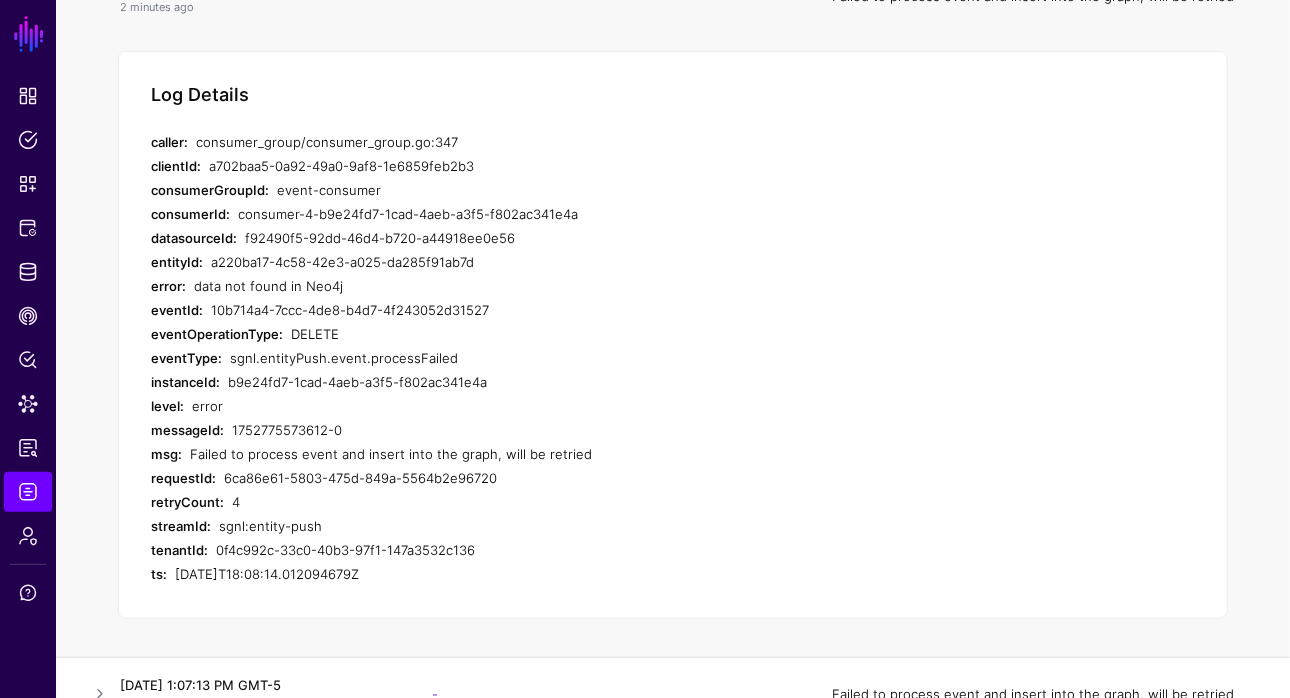 drag, startPoint x: 225, startPoint y: 288, endPoint x: 348, endPoint y: 288, distance: 123 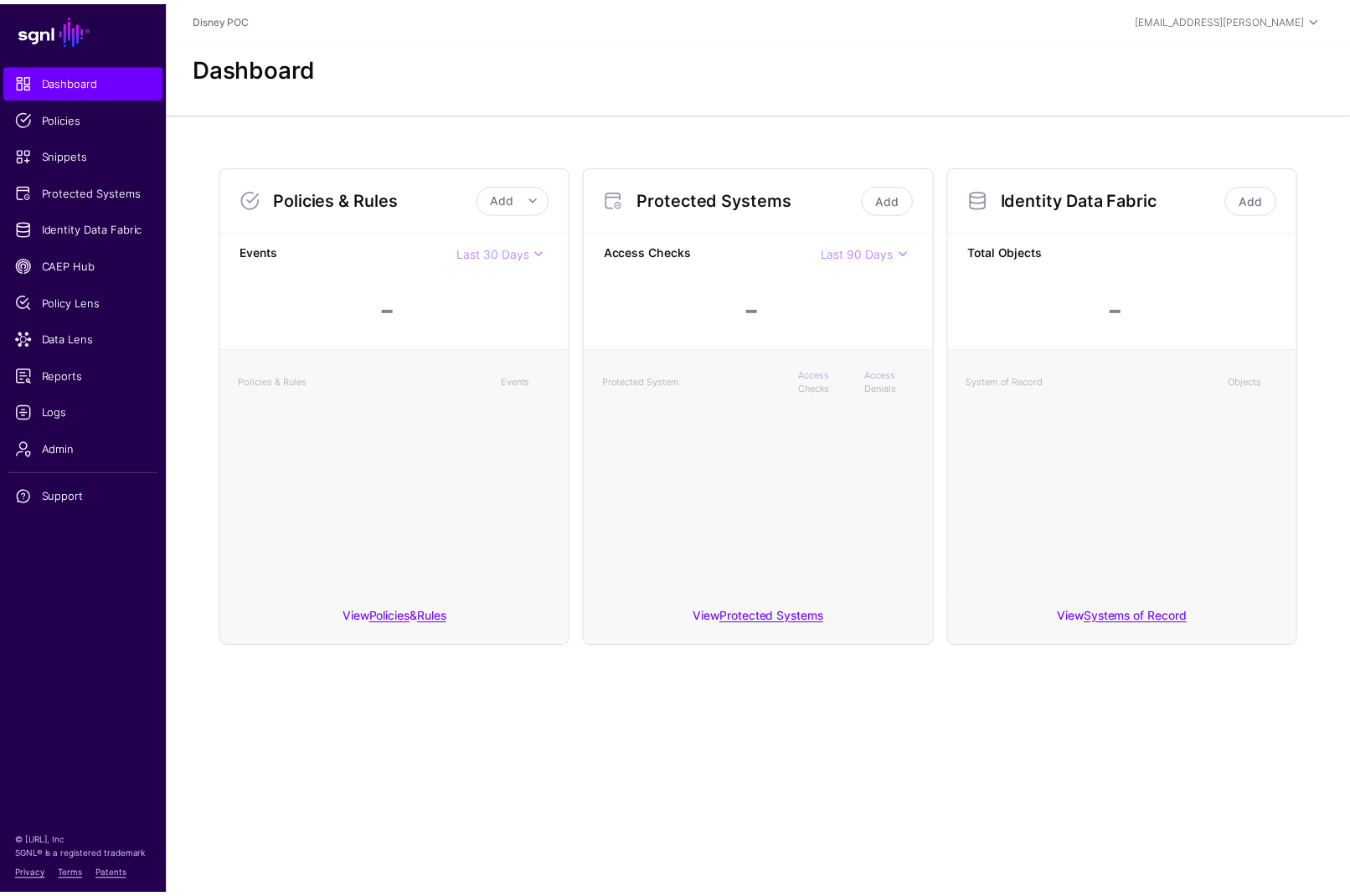 scroll, scrollTop: 0, scrollLeft: 0, axis: both 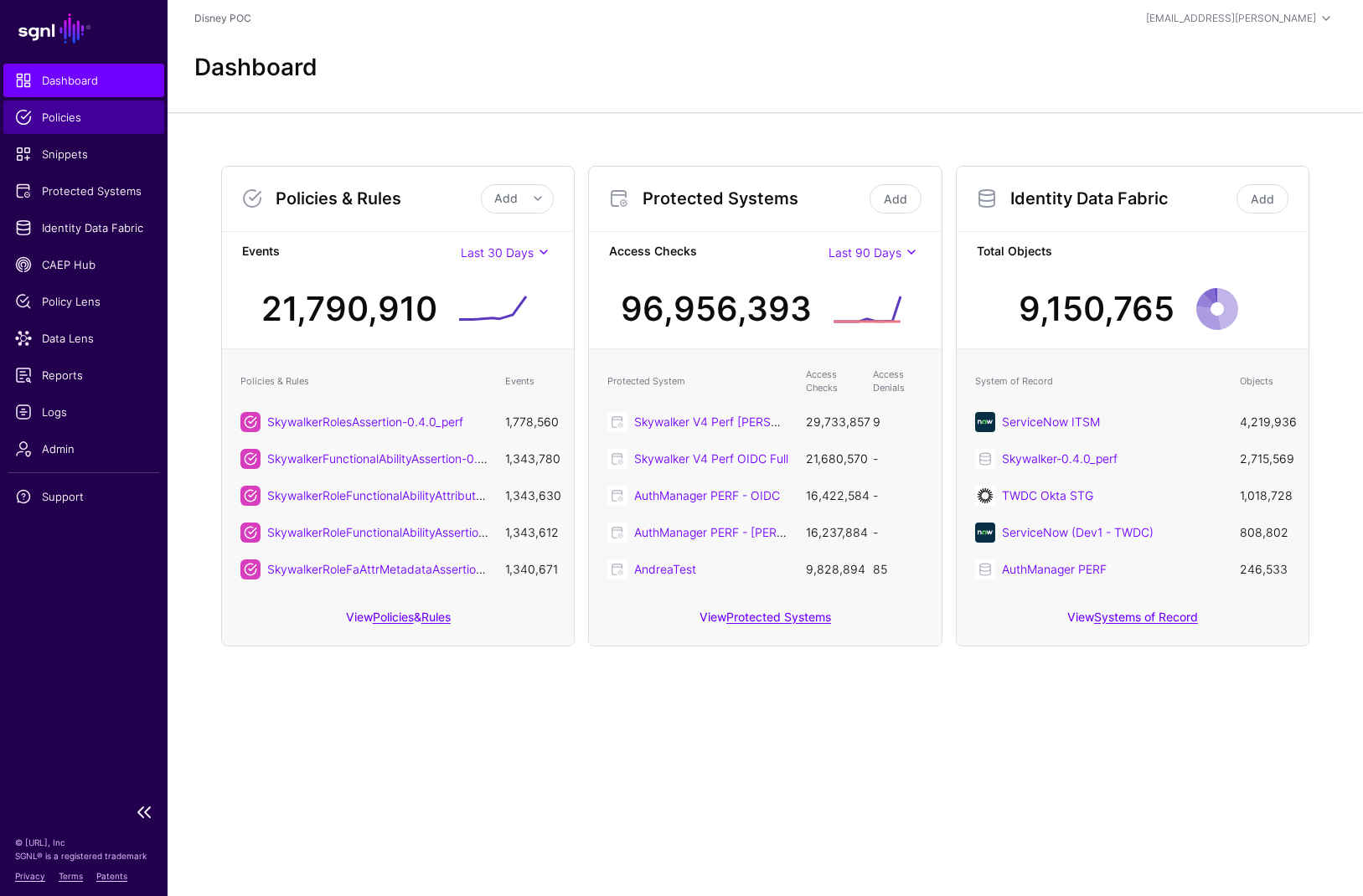 click on "Policies" 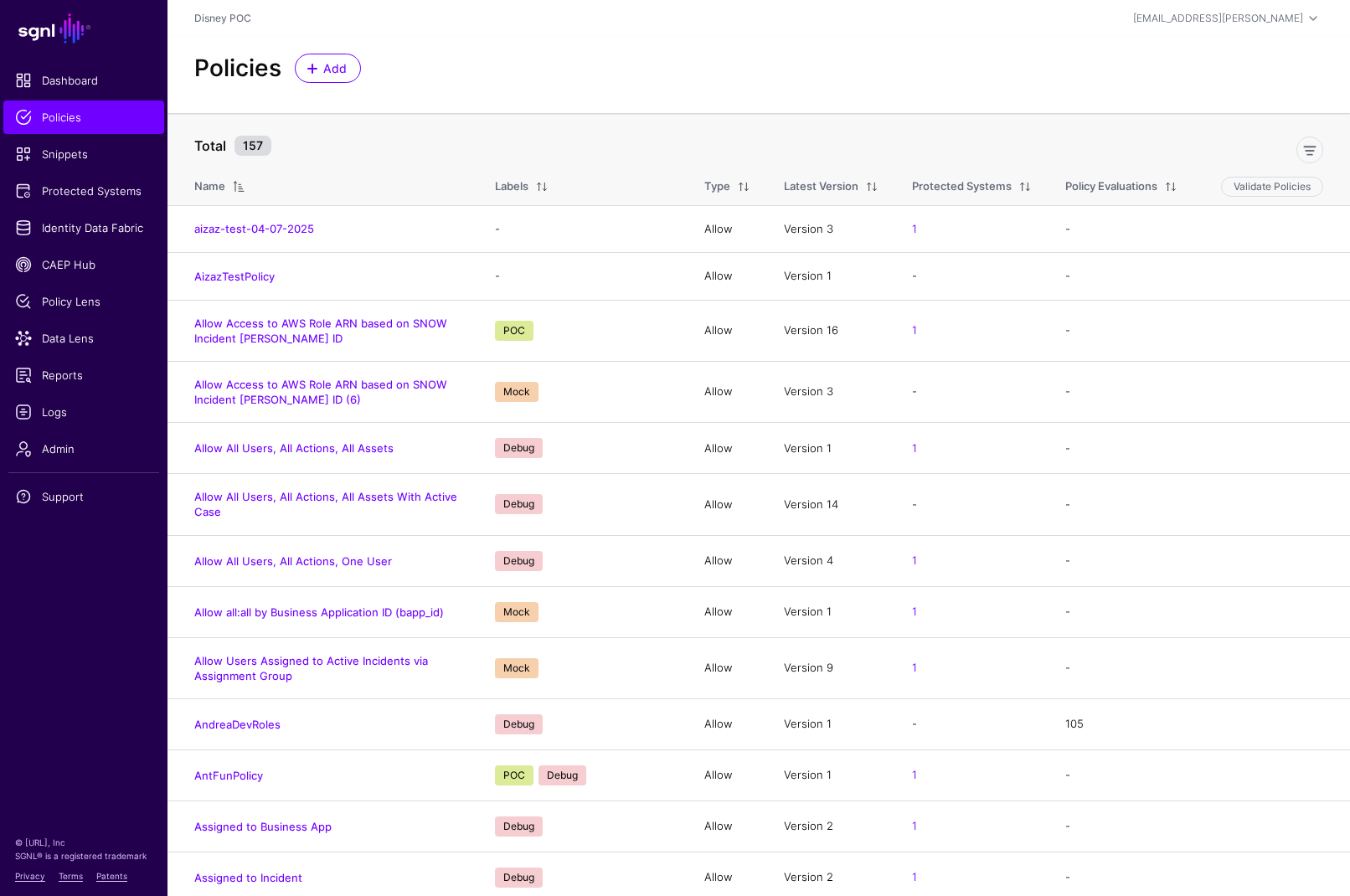 click on "Policies Add" 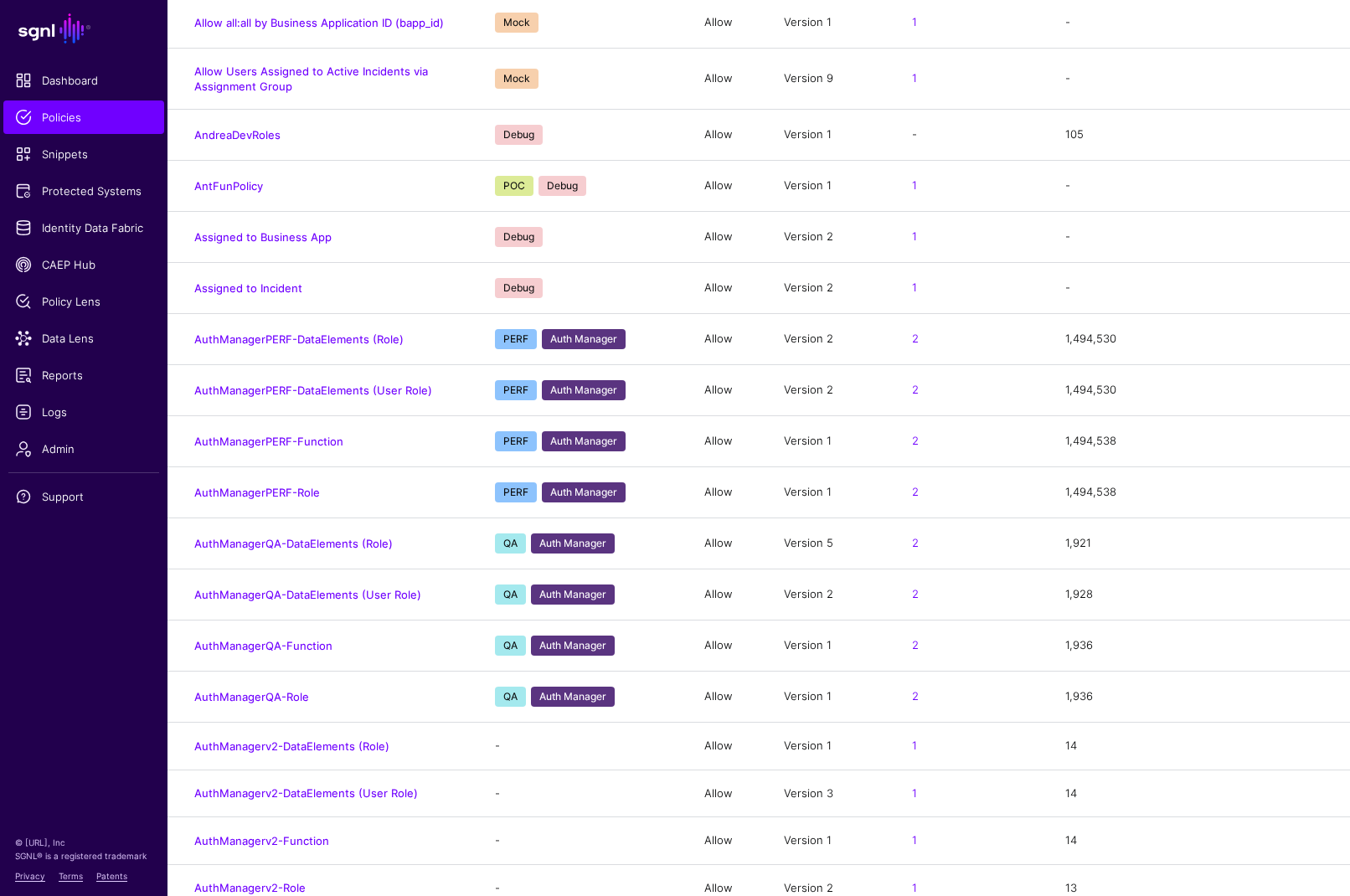 scroll, scrollTop: 653, scrollLeft: 0, axis: vertical 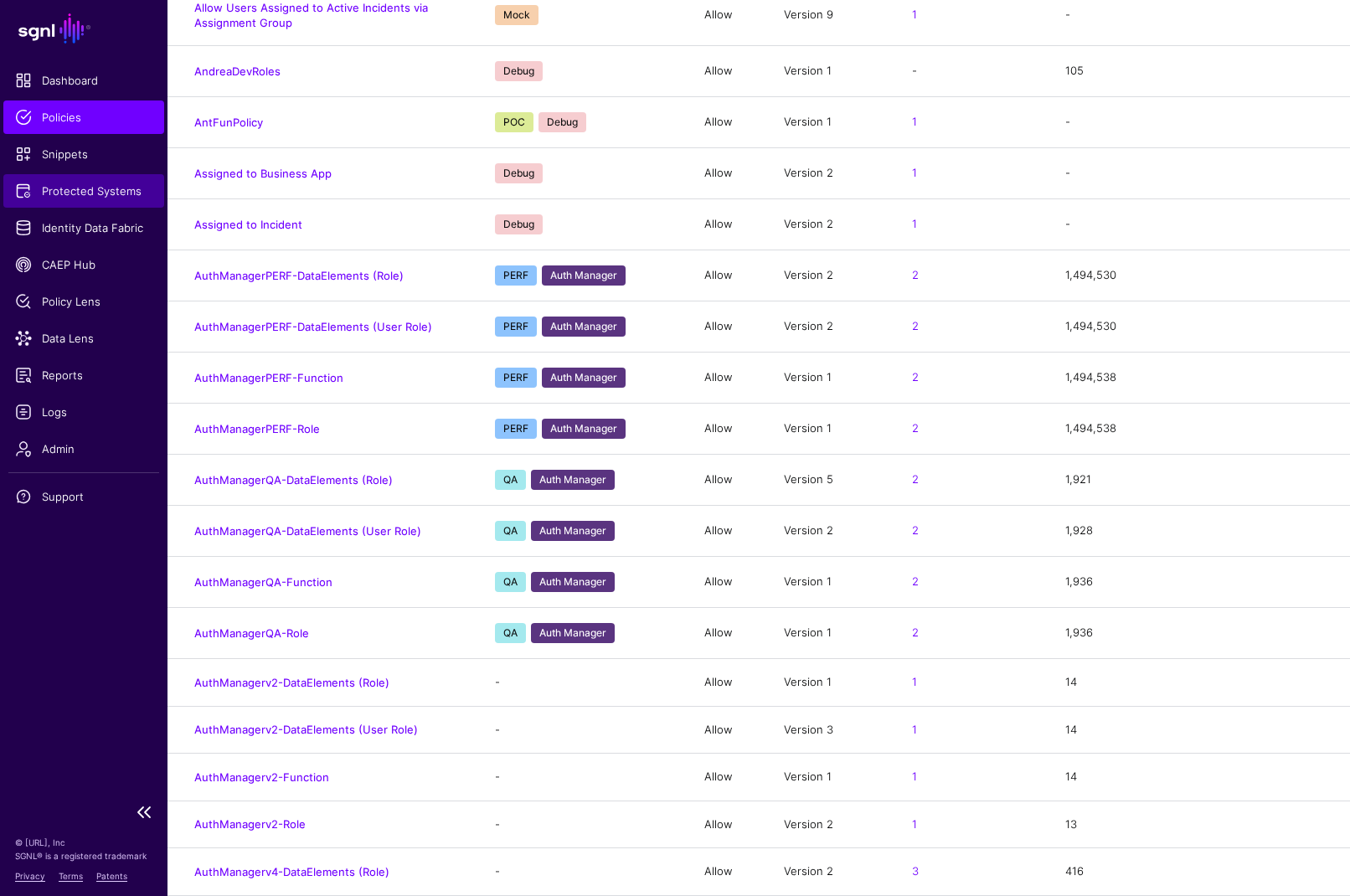 click on "Protected Systems" 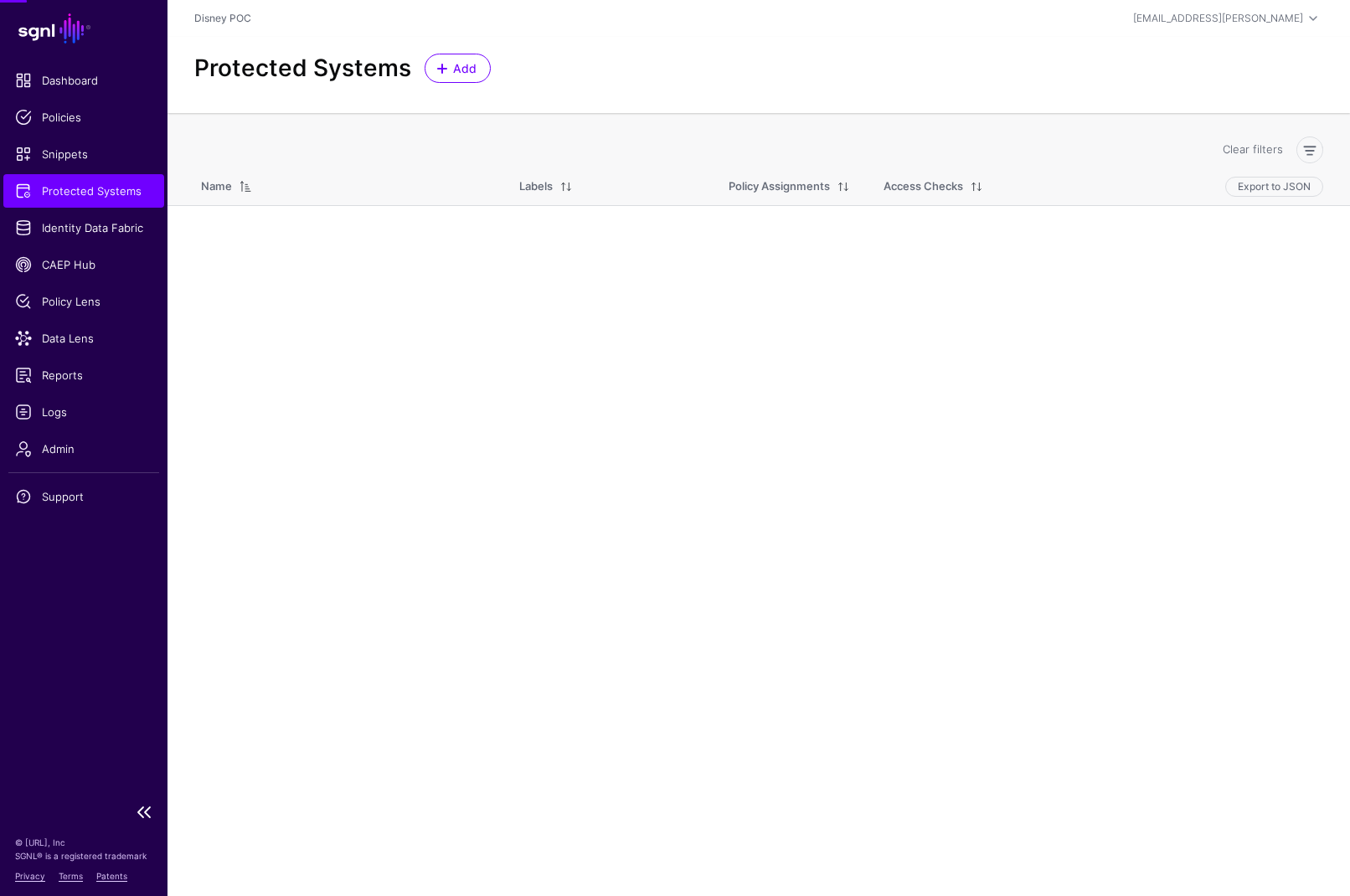 scroll, scrollTop: 0, scrollLeft: 0, axis: both 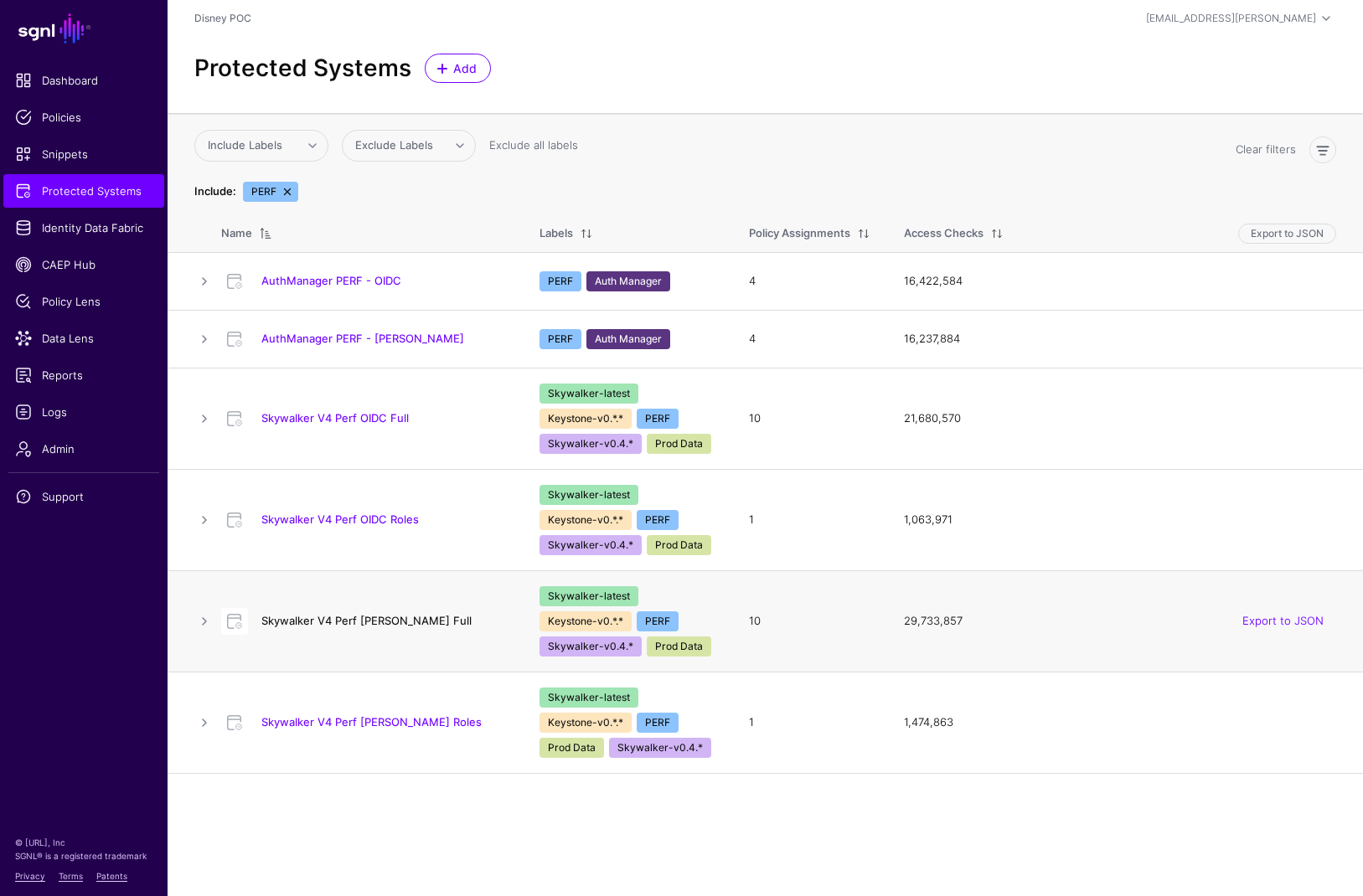 click on "Skywalker V4 Perf [PERSON_NAME] Full" 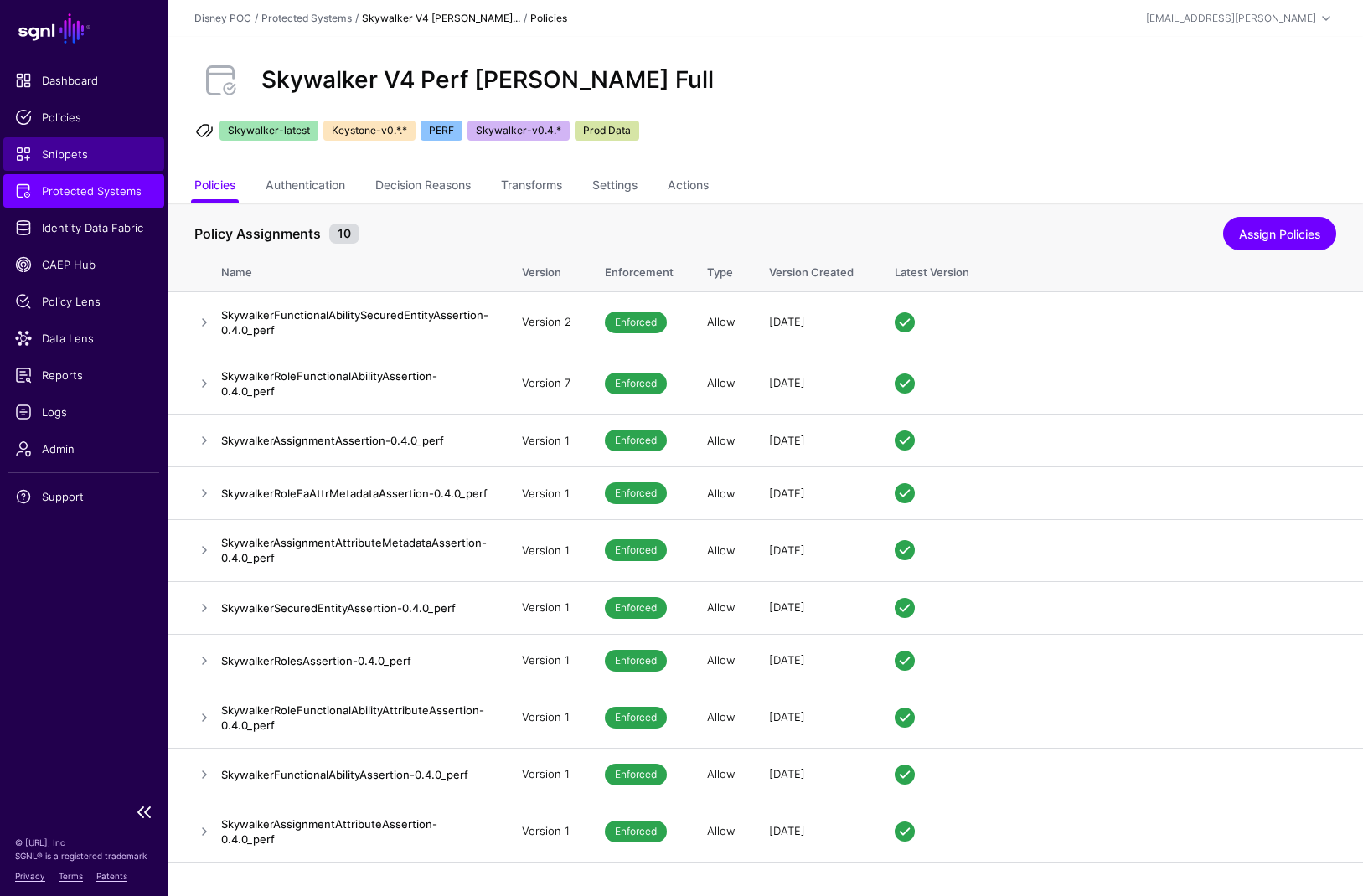 click on "Snippets" 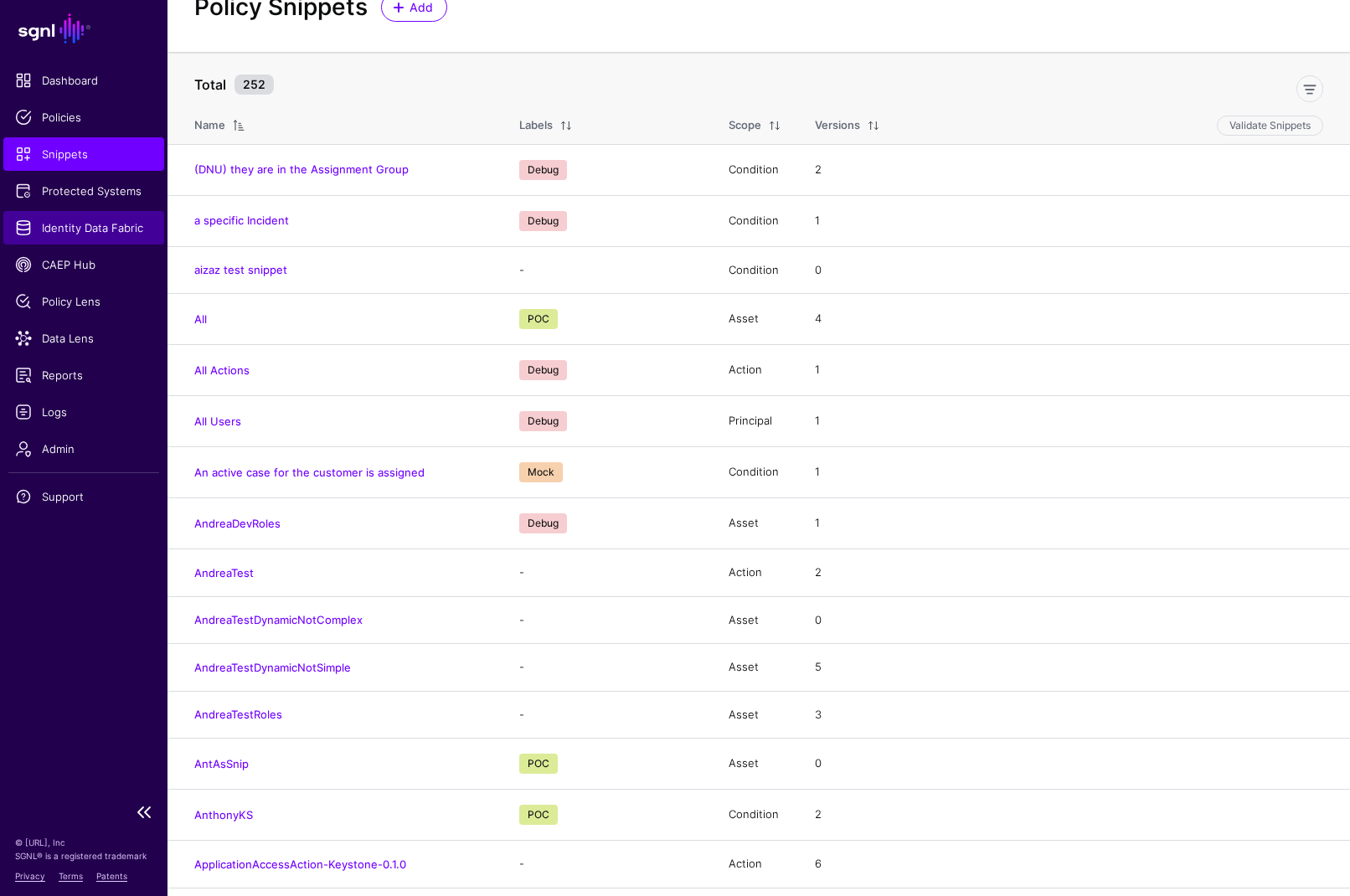 scroll, scrollTop: 18, scrollLeft: 0, axis: vertical 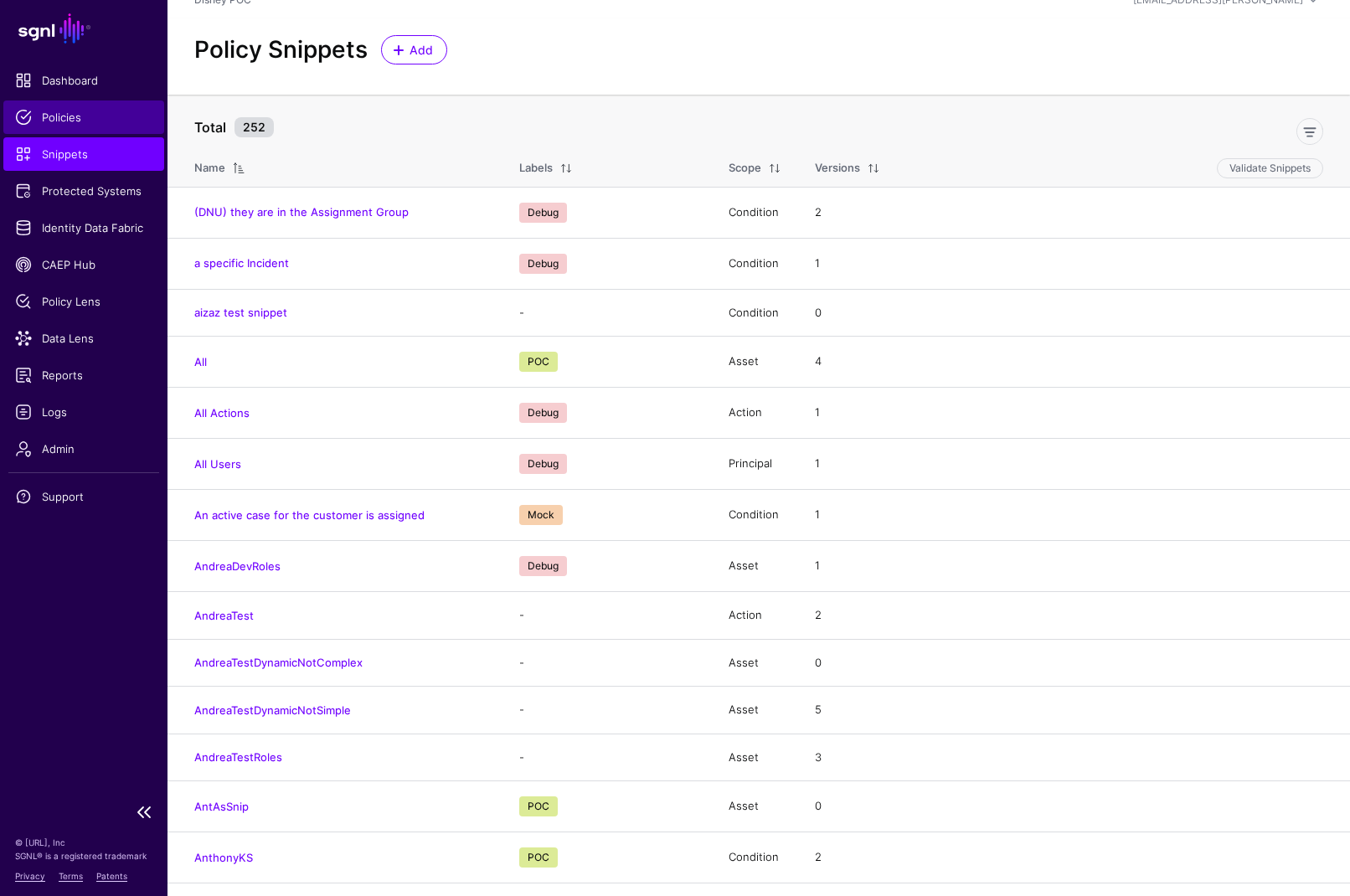 click on "Policies" 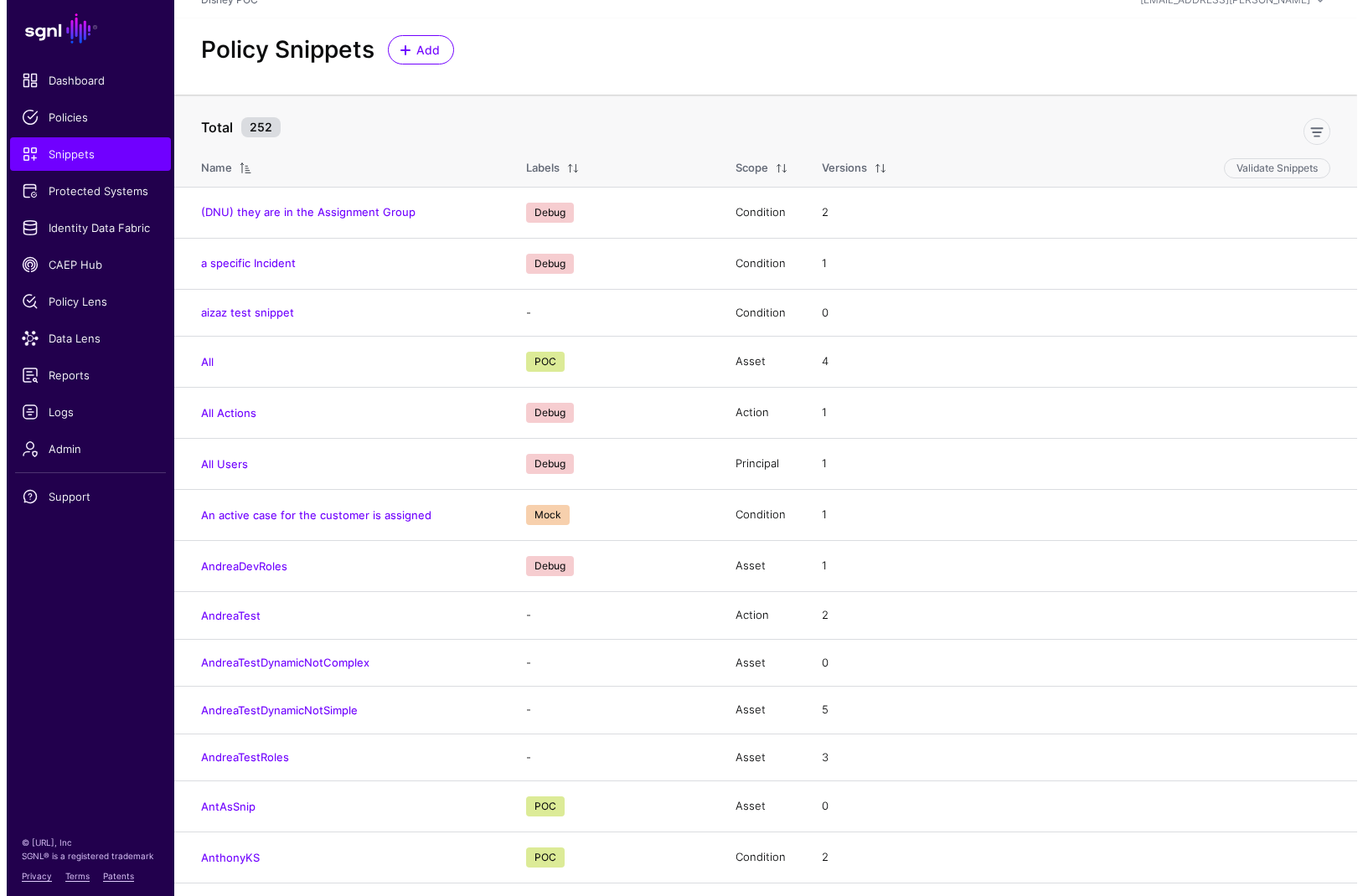 scroll, scrollTop: 0, scrollLeft: 0, axis: both 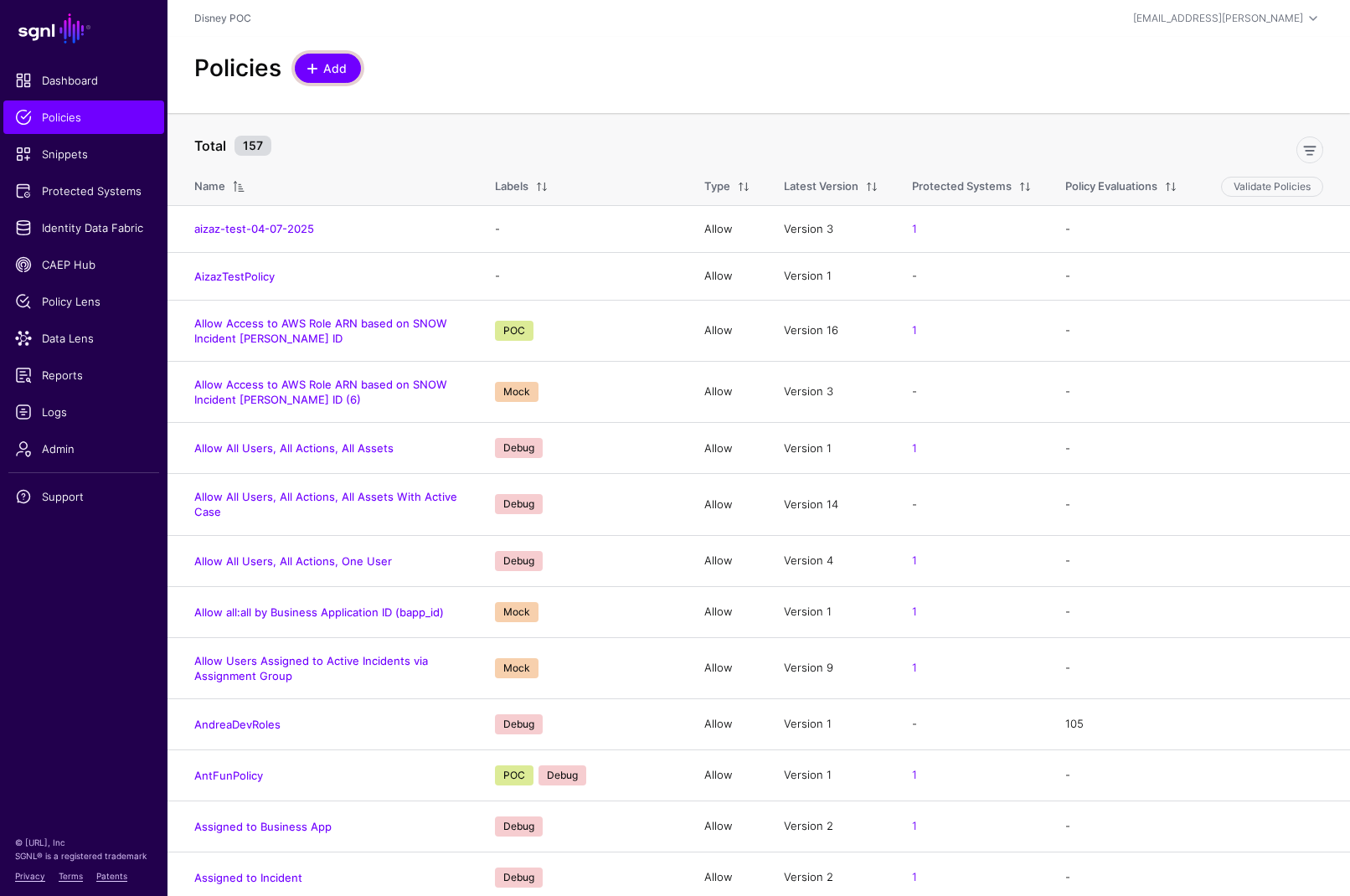 click 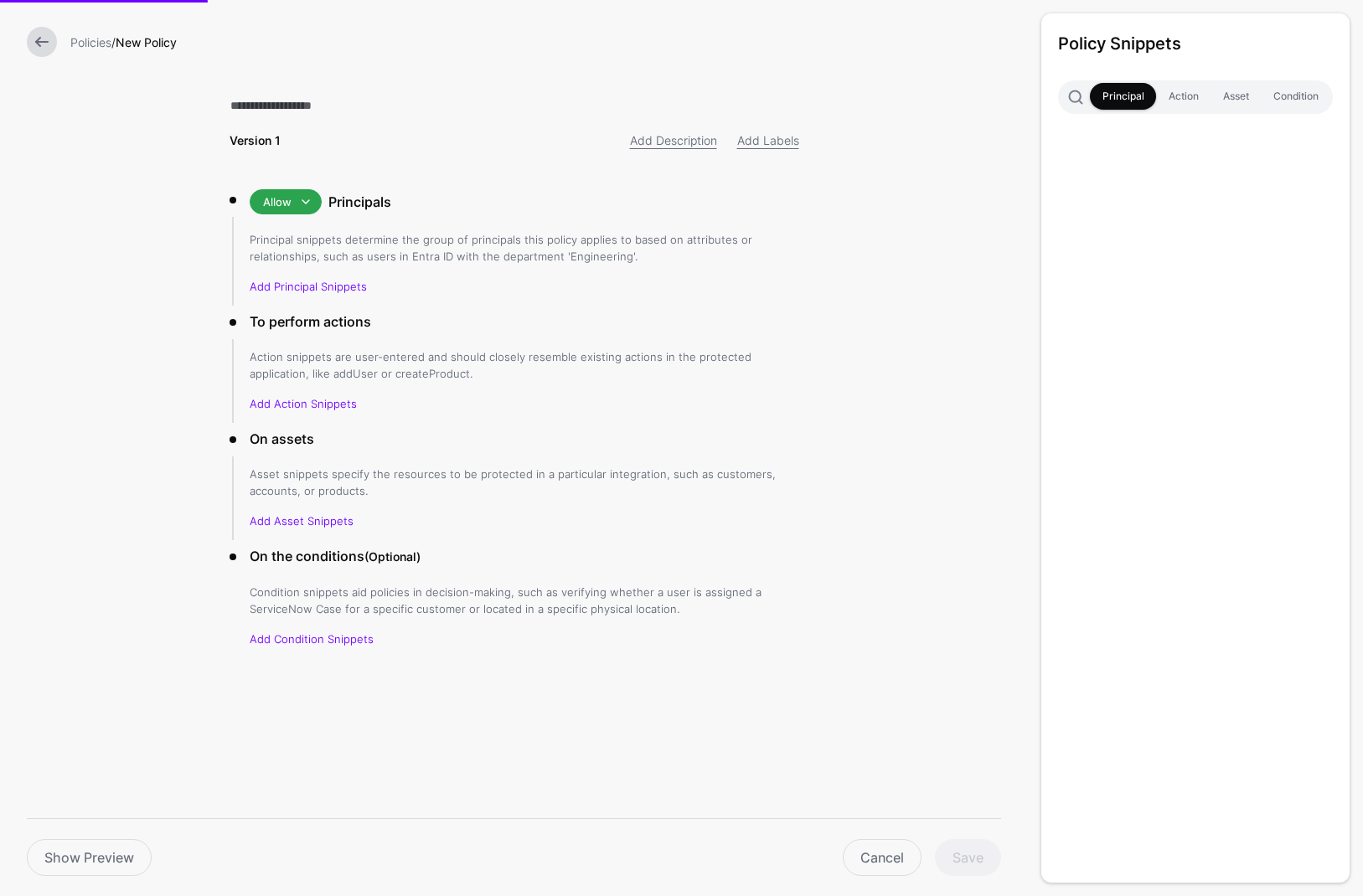 click on "To perform actions" at bounding box center (524, 322) 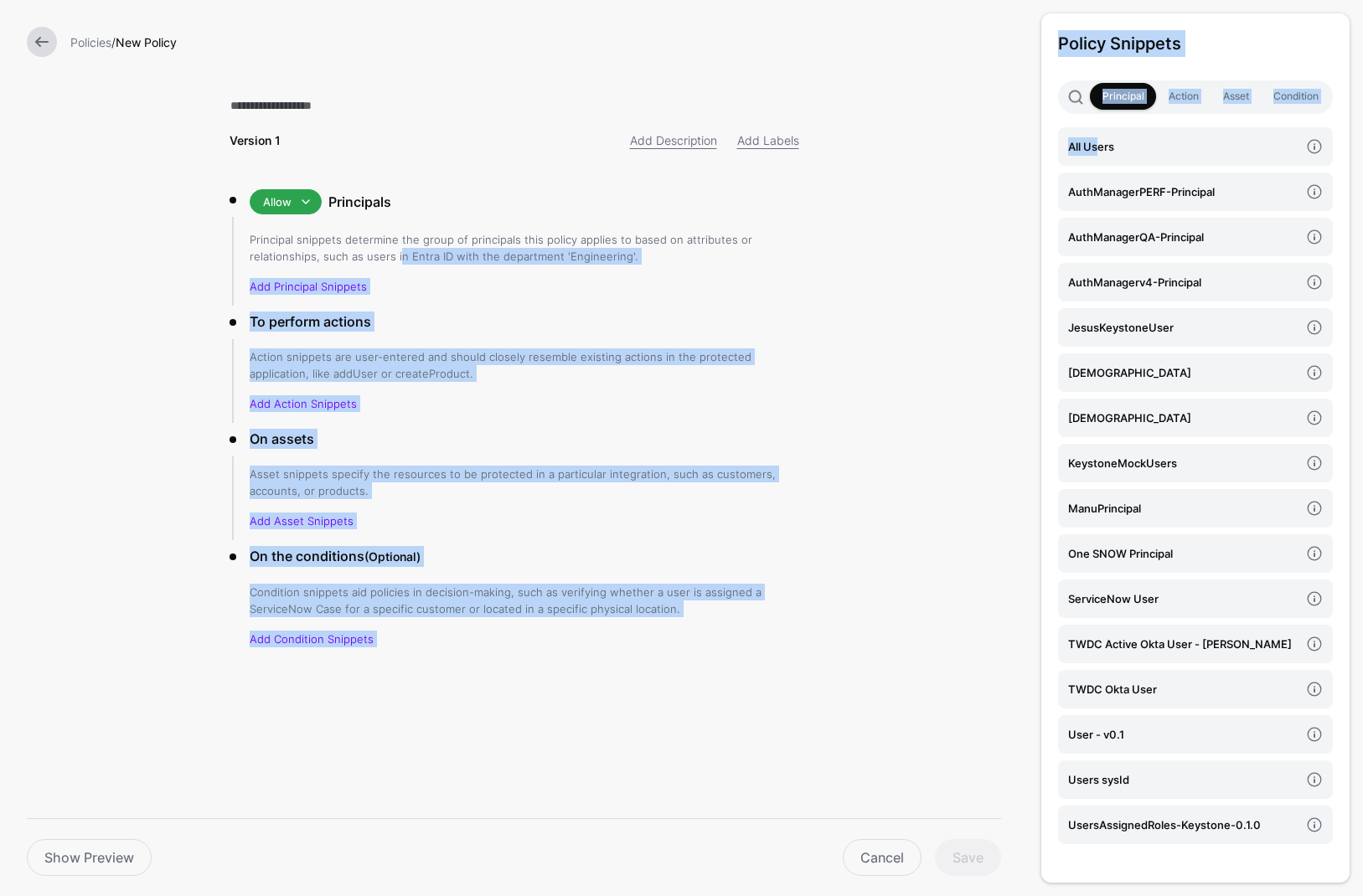 drag, startPoint x: 1095, startPoint y: 150, endPoint x: 353, endPoint y: 267, distance: 751.16776 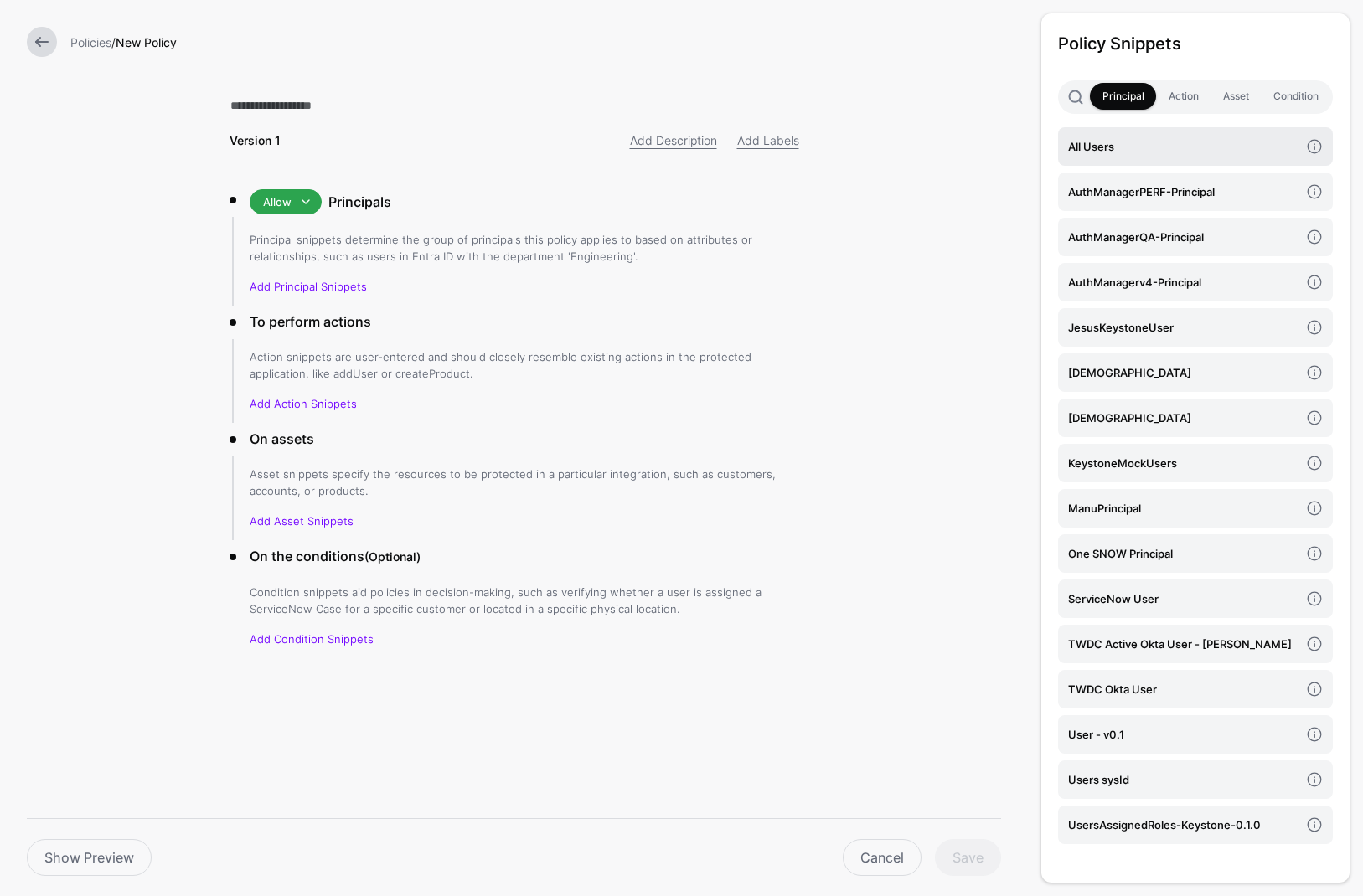 click on "All Users" at bounding box center [1184, 147] 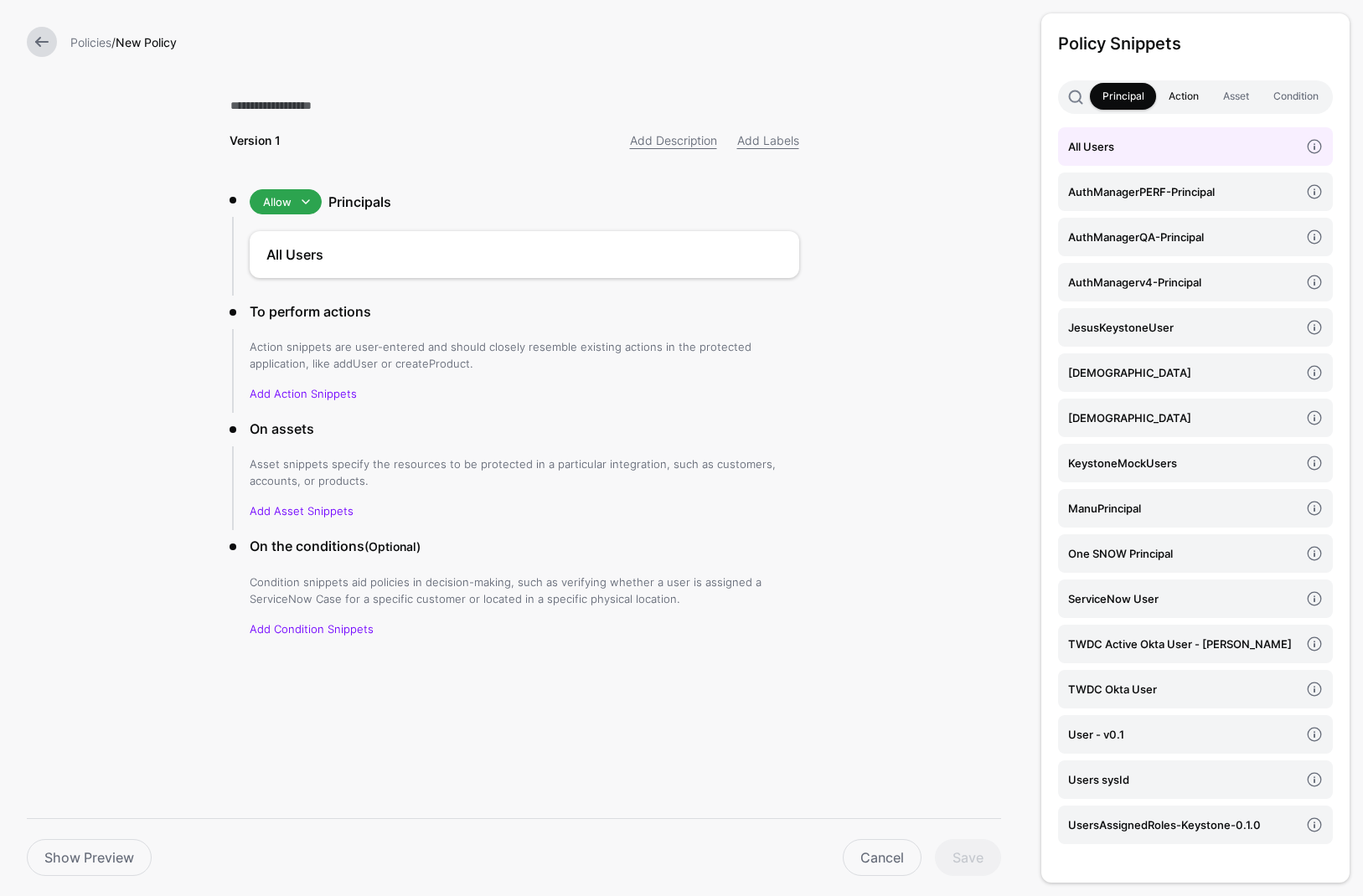 click on "Action" at bounding box center [1183, 96] 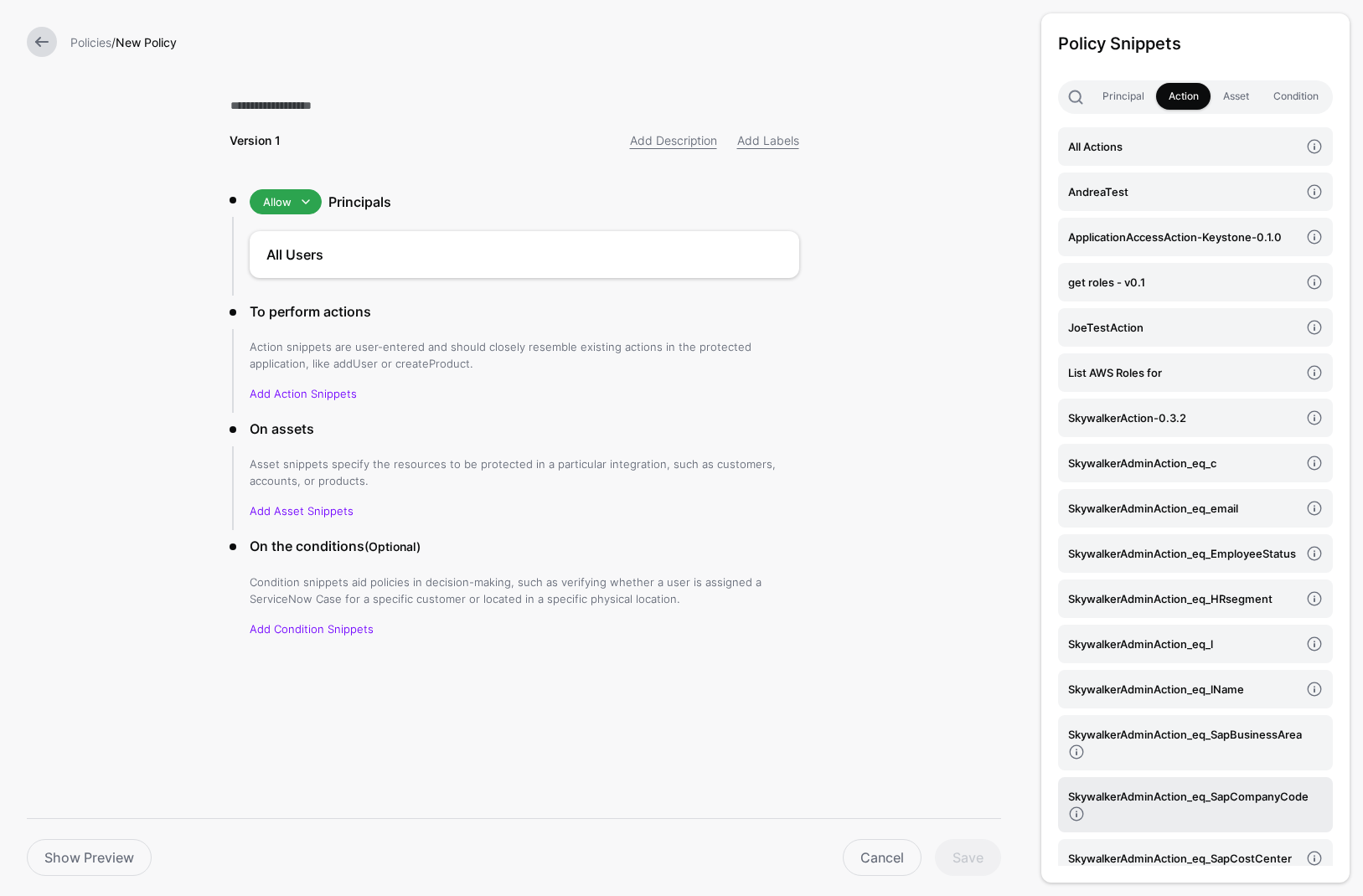 scroll, scrollTop: 495, scrollLeft: 0, axis: vertical 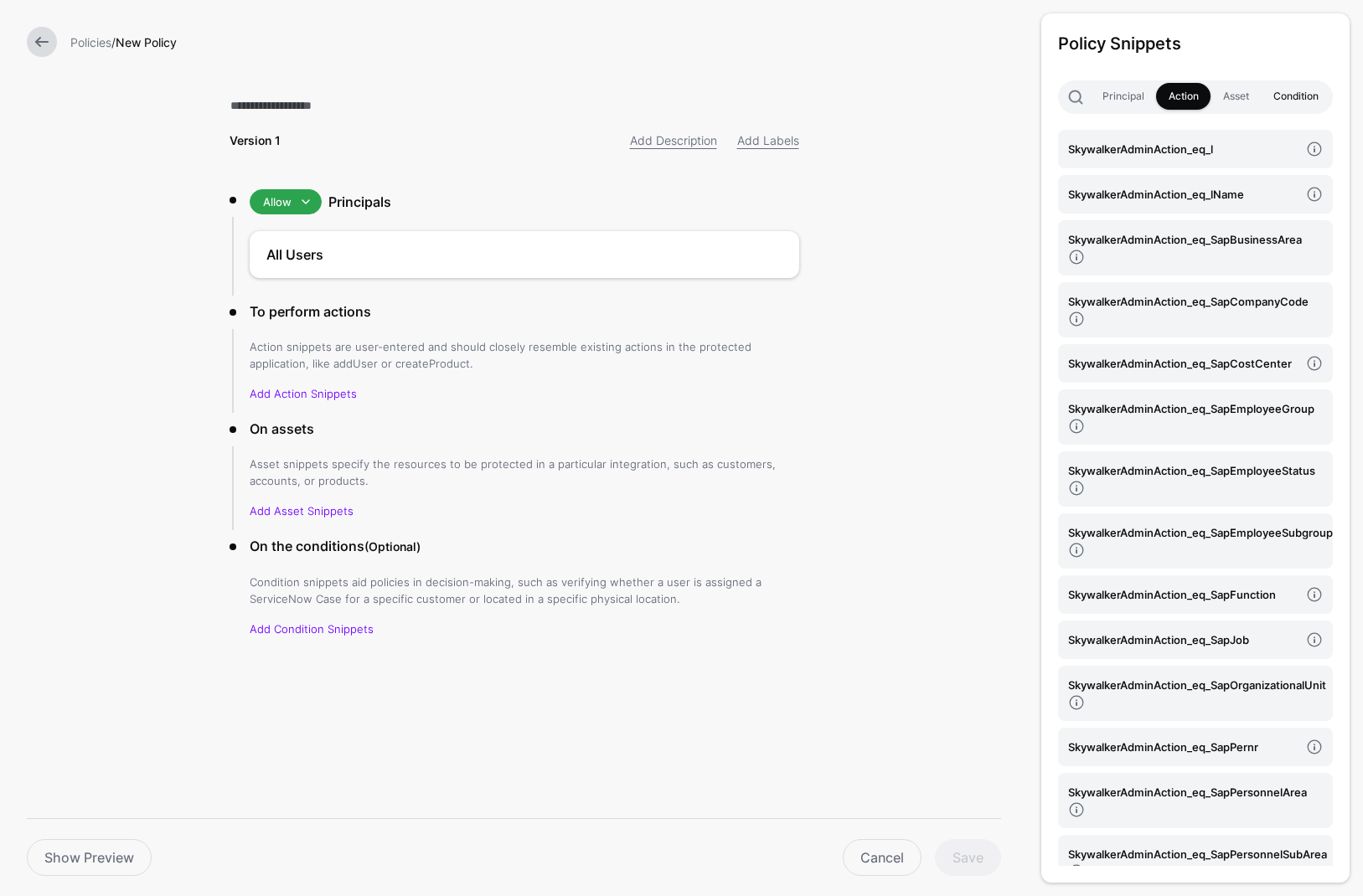 click on "Condition" at bounding box center (1295, 96) 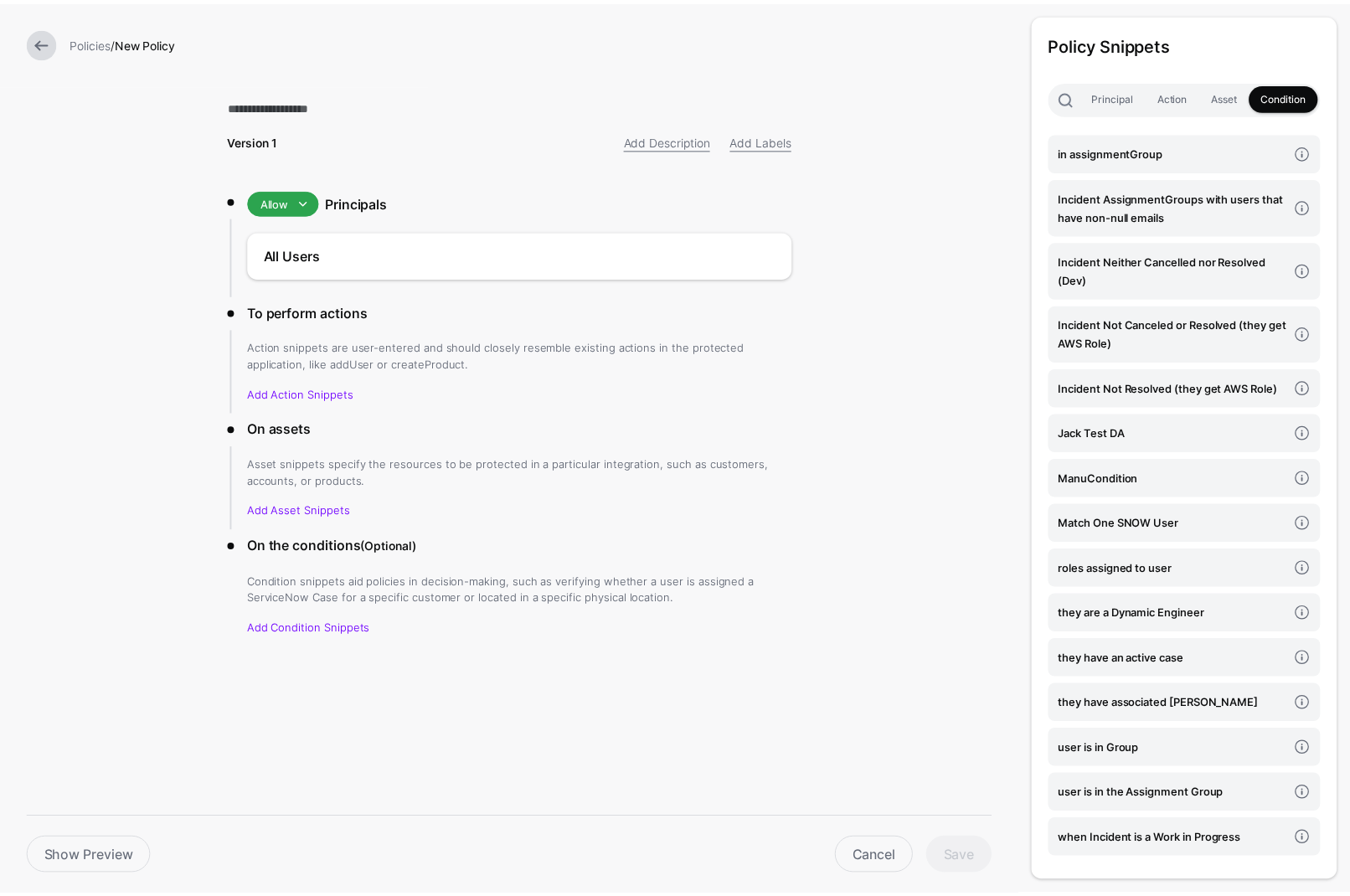 scroll, scrollTop: 693, scrollLeft: 0, axis: vertical 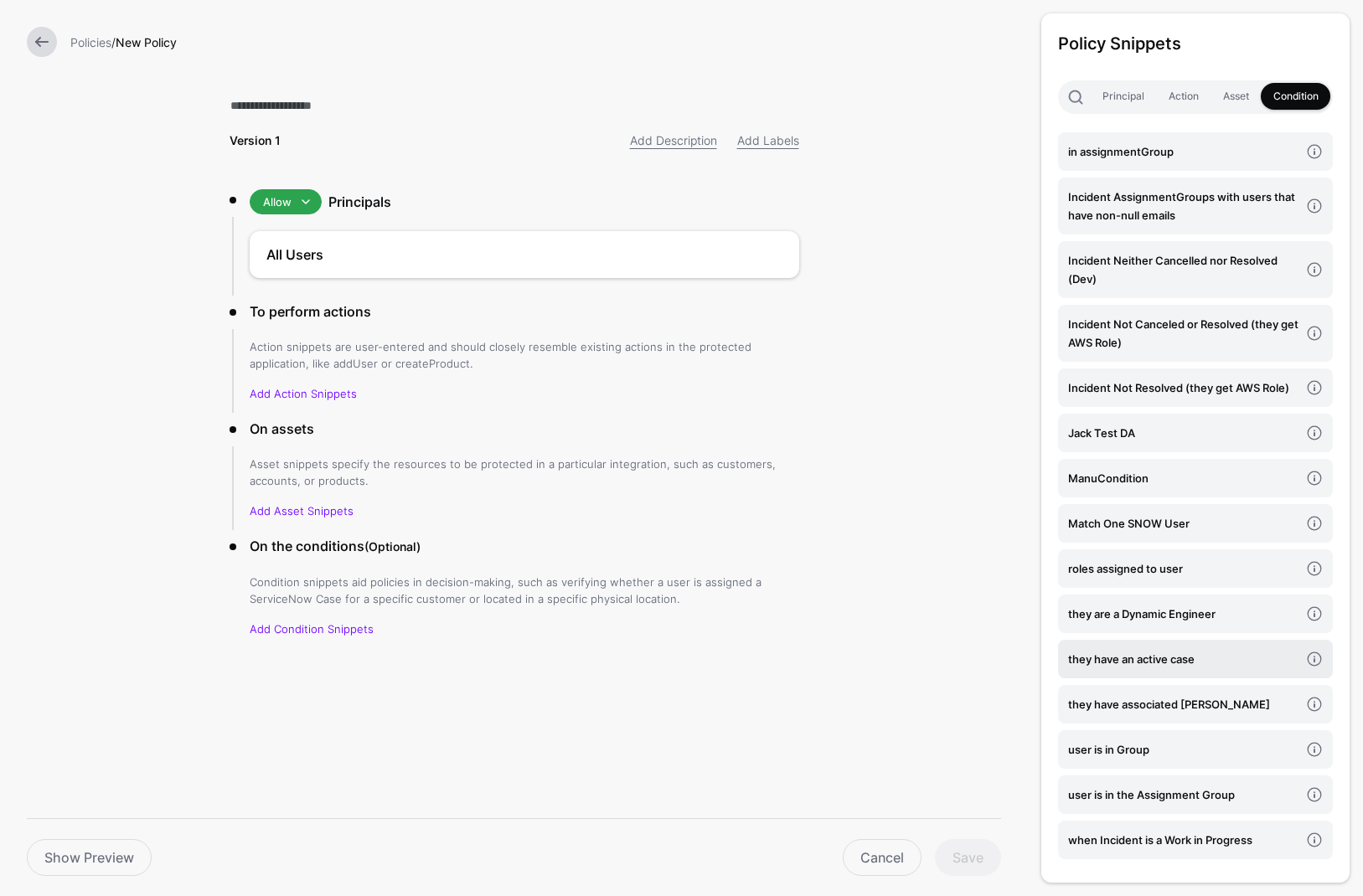 click on "they have an active case" at bounding box center (1184, 659) 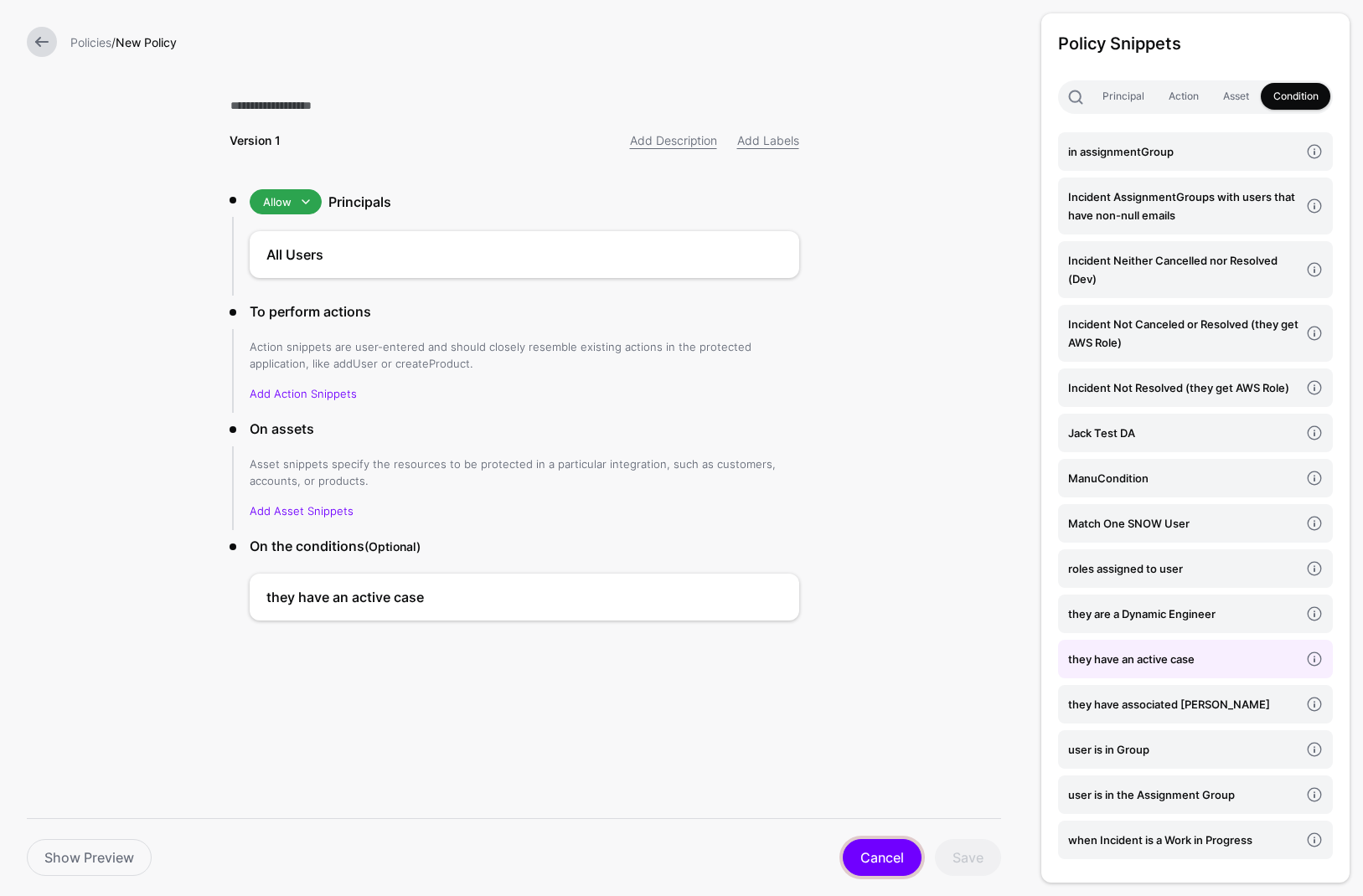 click on "Cancel" at bounding box center [882, 857] 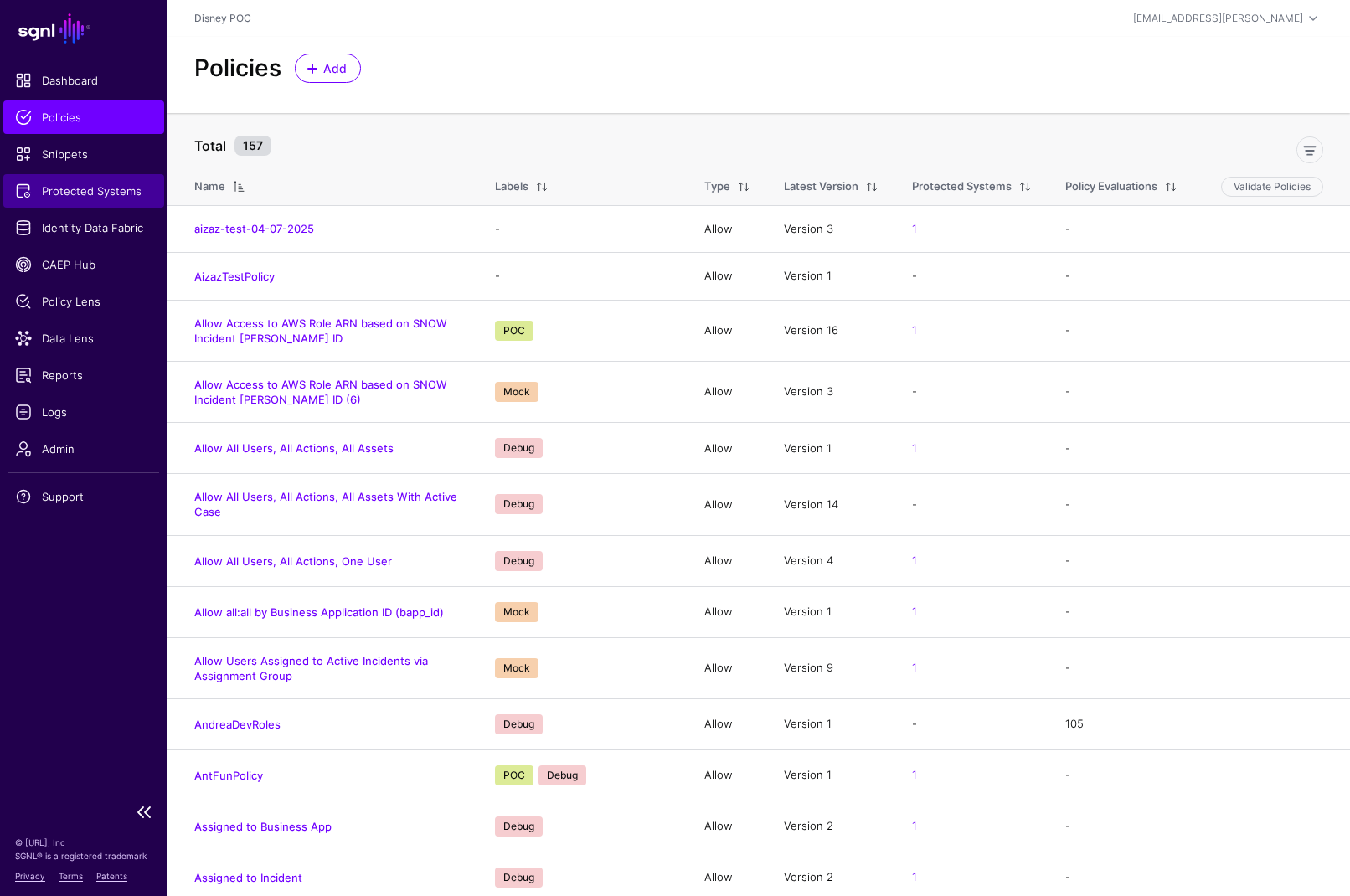 click on "Protected Systems" 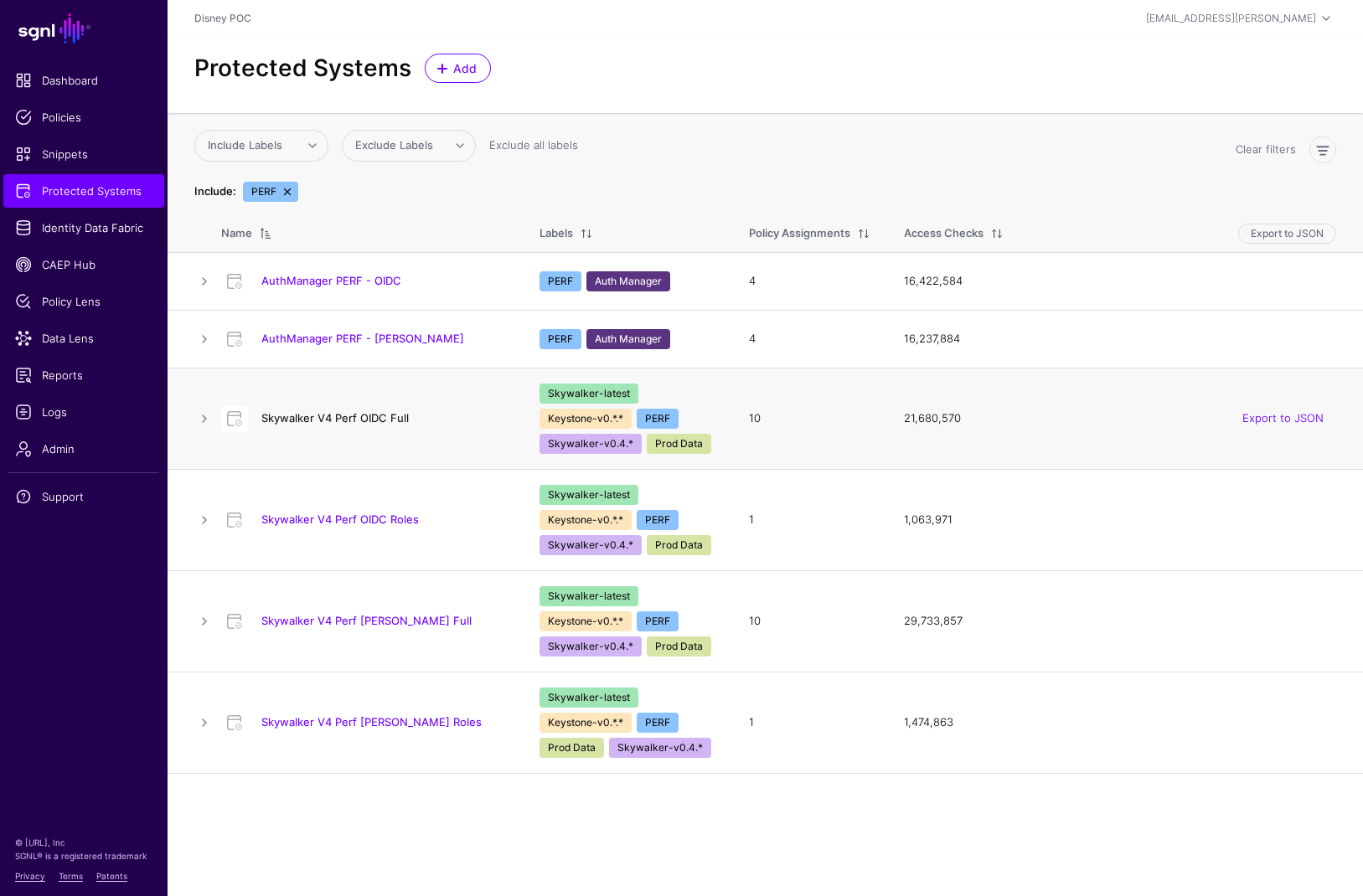 click on "Skywalker V4 Perf OIDC Full" 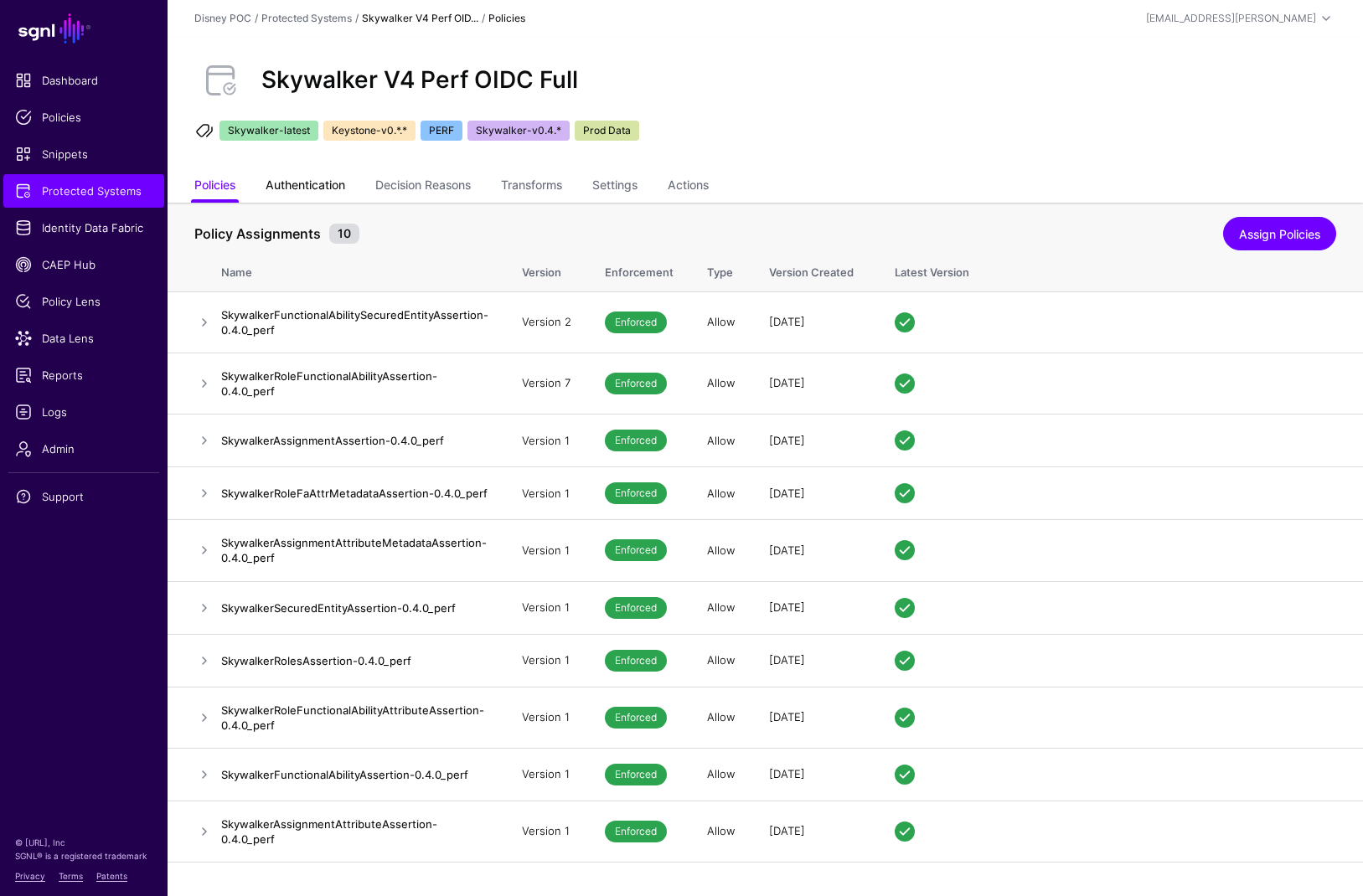 click on "Authentication" 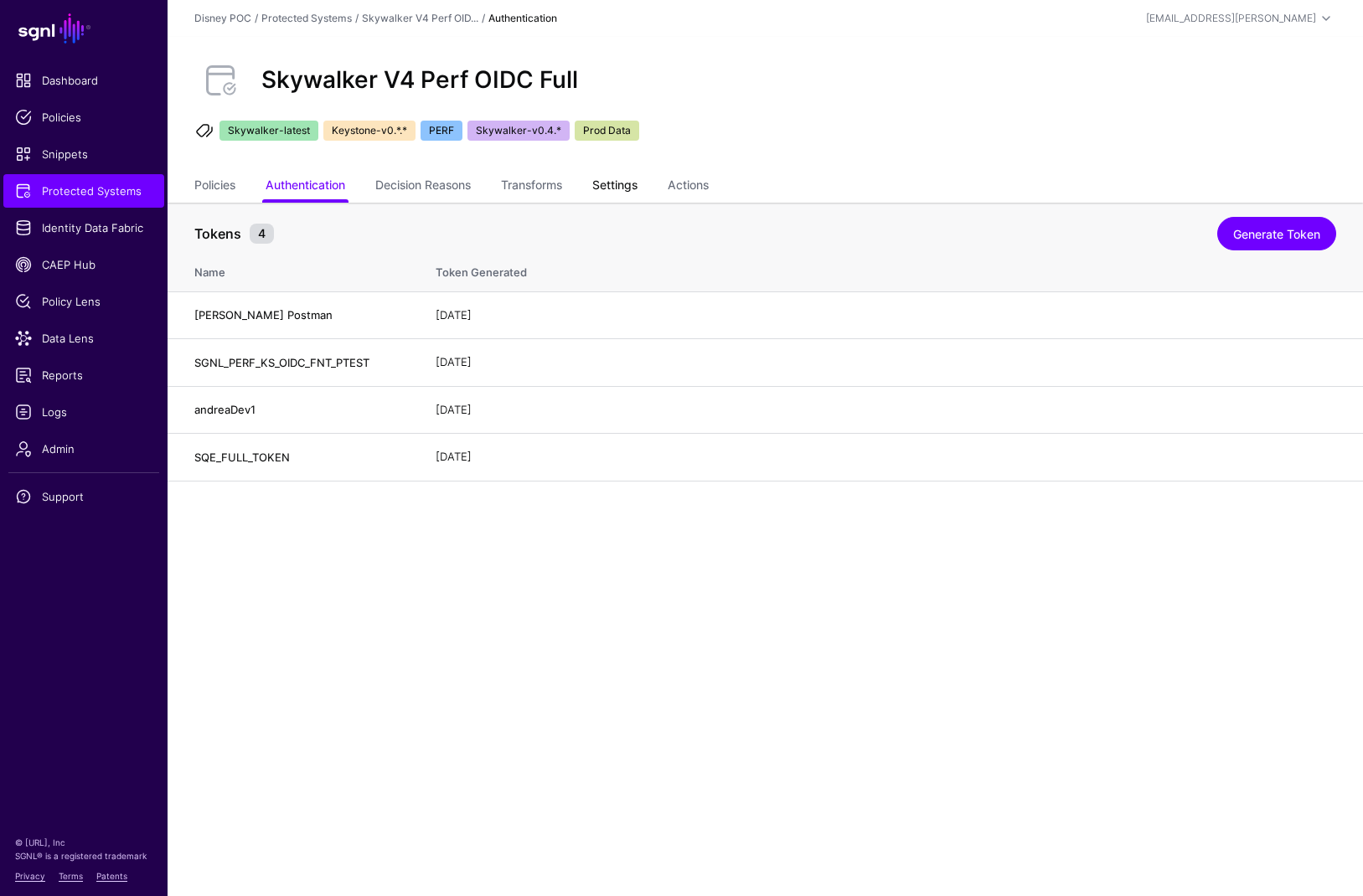 click on "Settings" 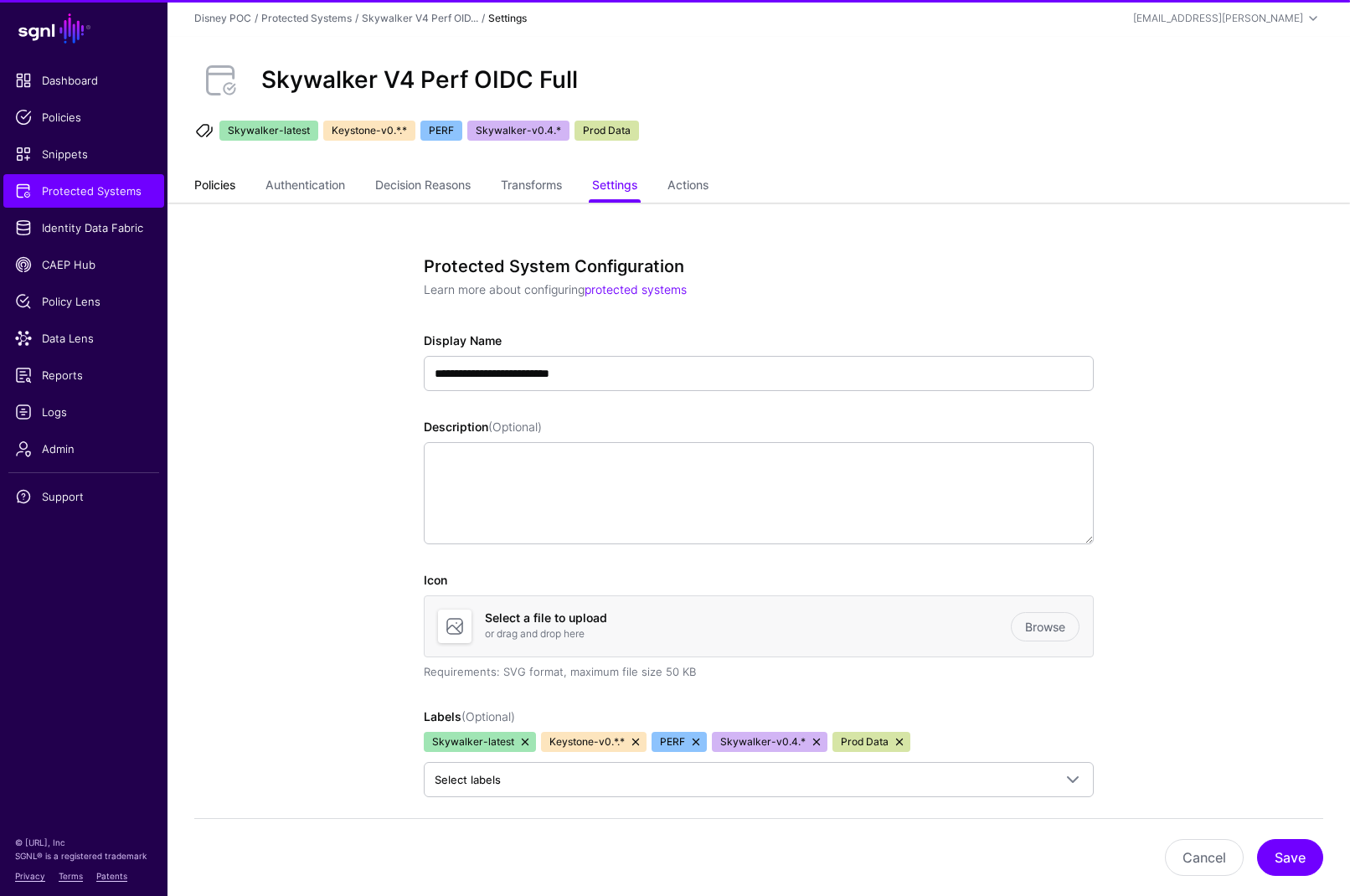 click on "Policies" 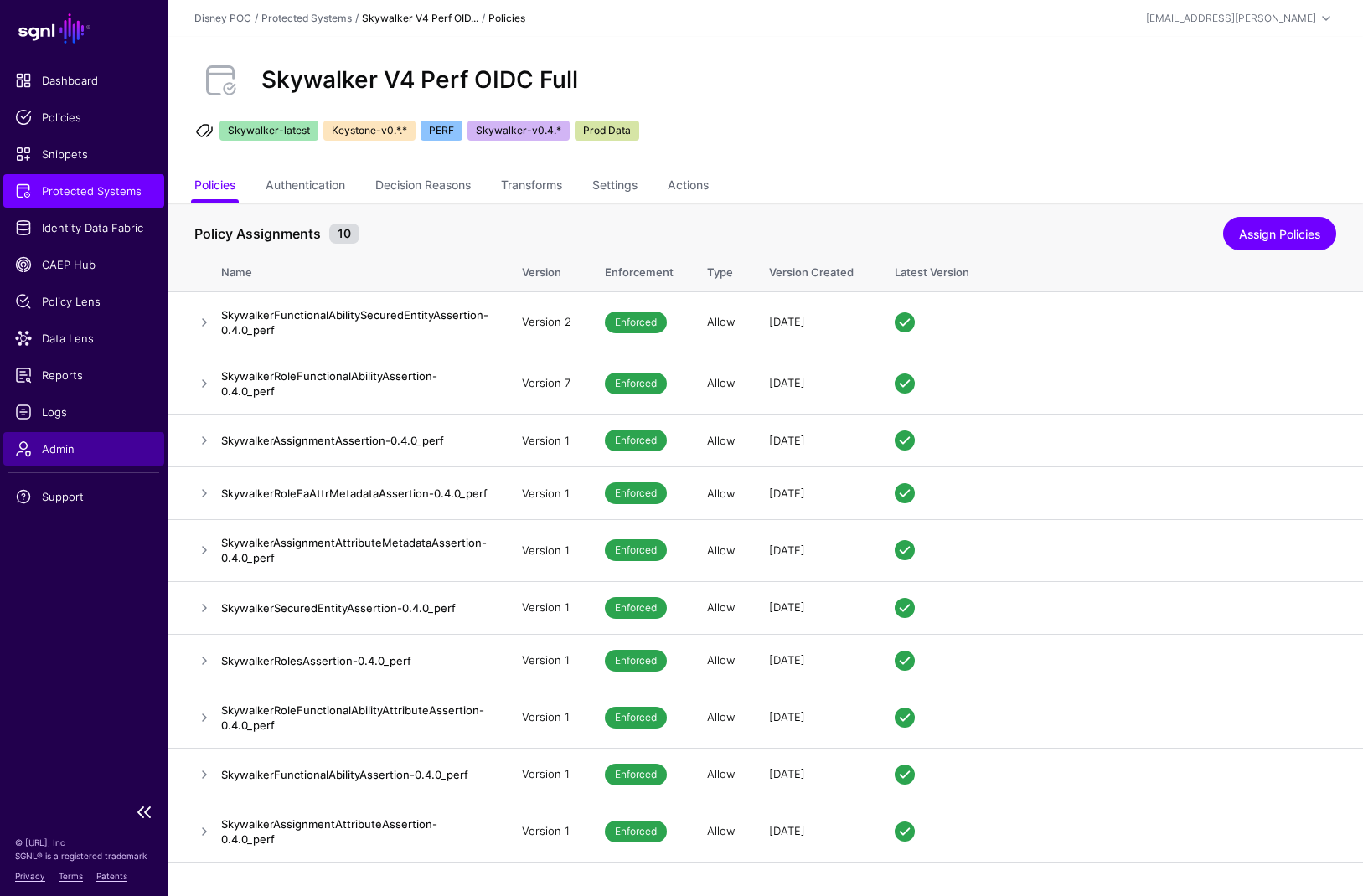 click on "Admin" 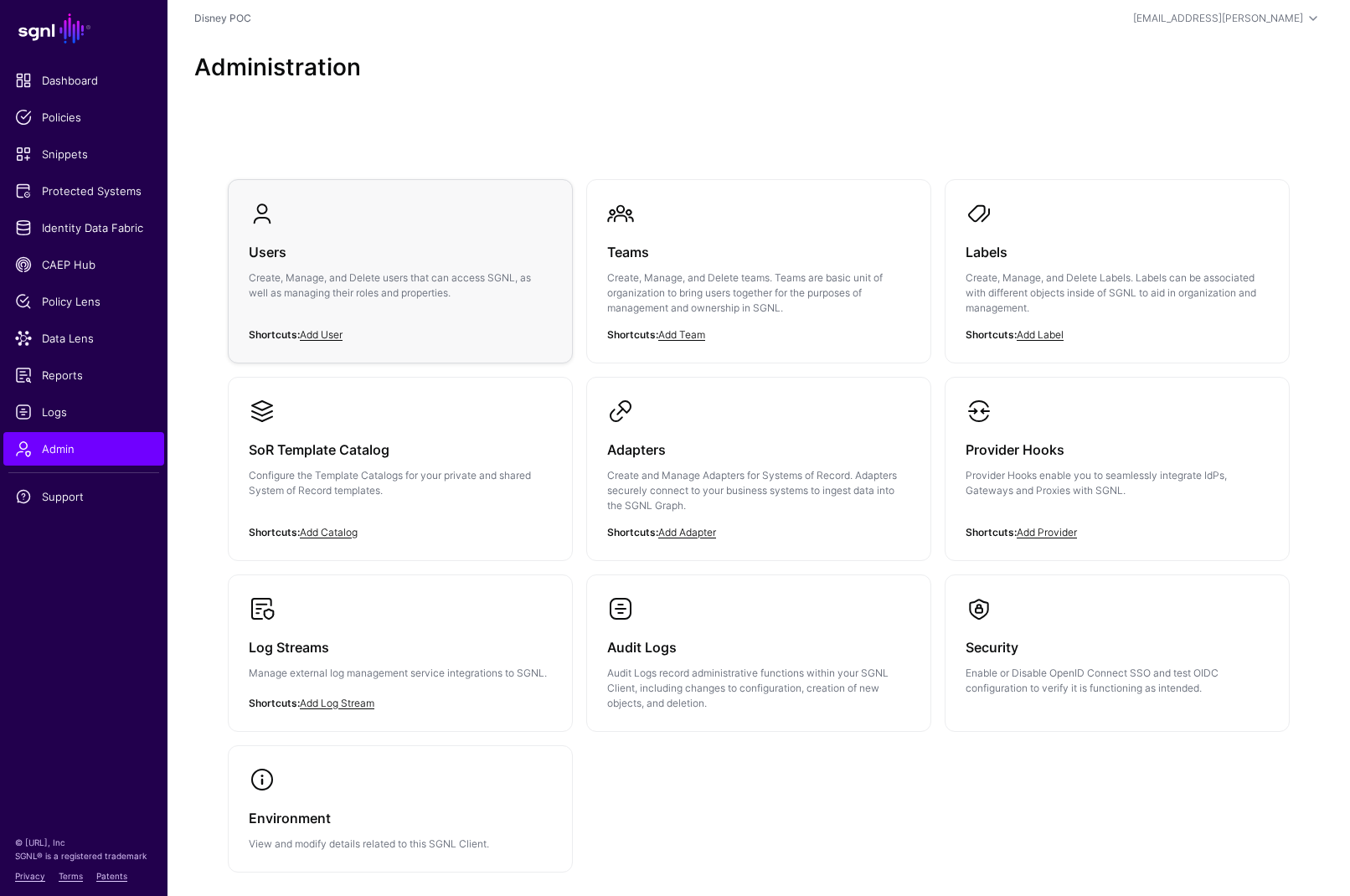 click on "Create, Manage, and Delete users that can access SGNL, as well as managing their roles and properties." 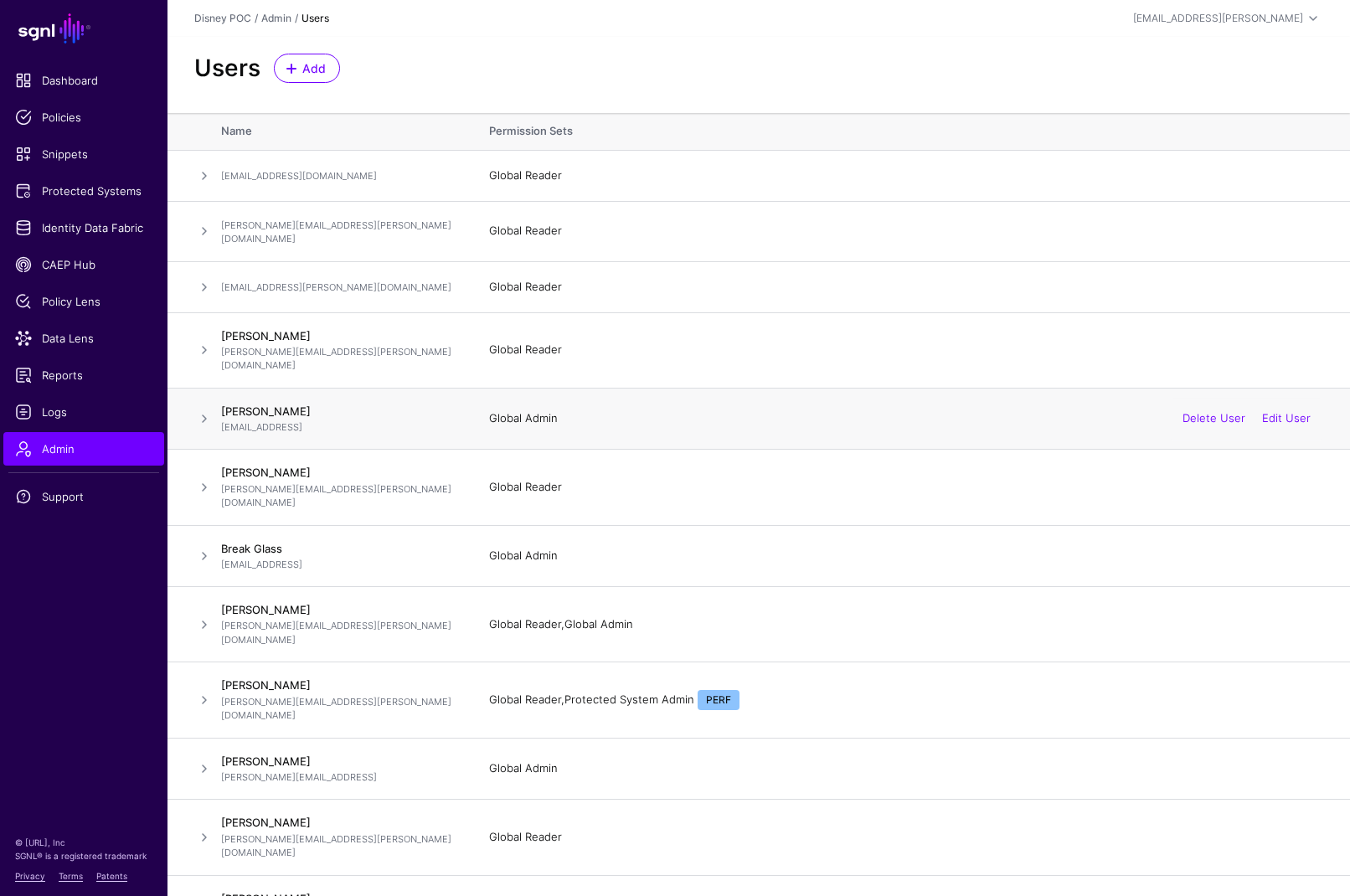 scroll, scrollTop: 19, scrollLeft: 0, axis: vertical 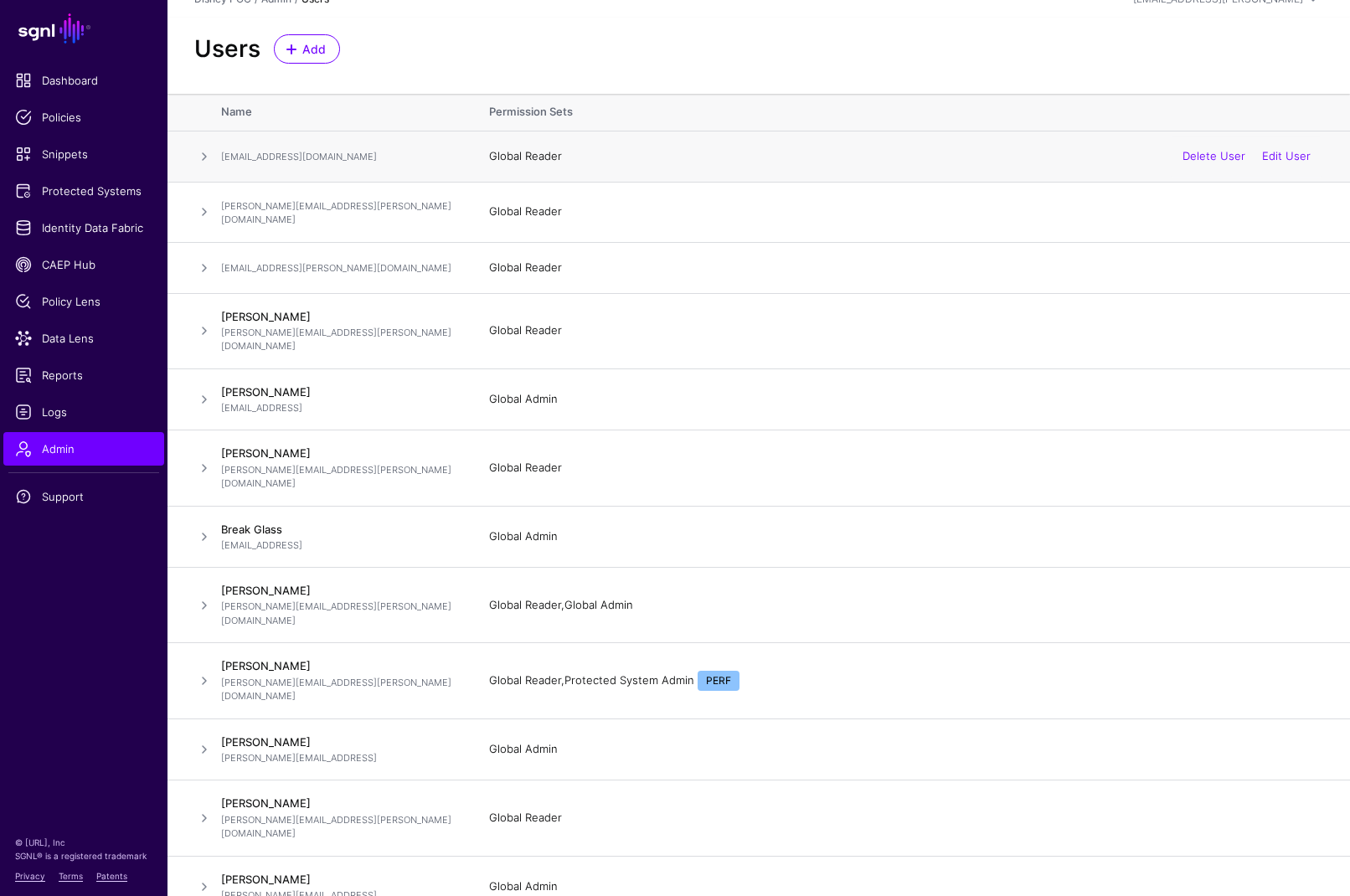 click 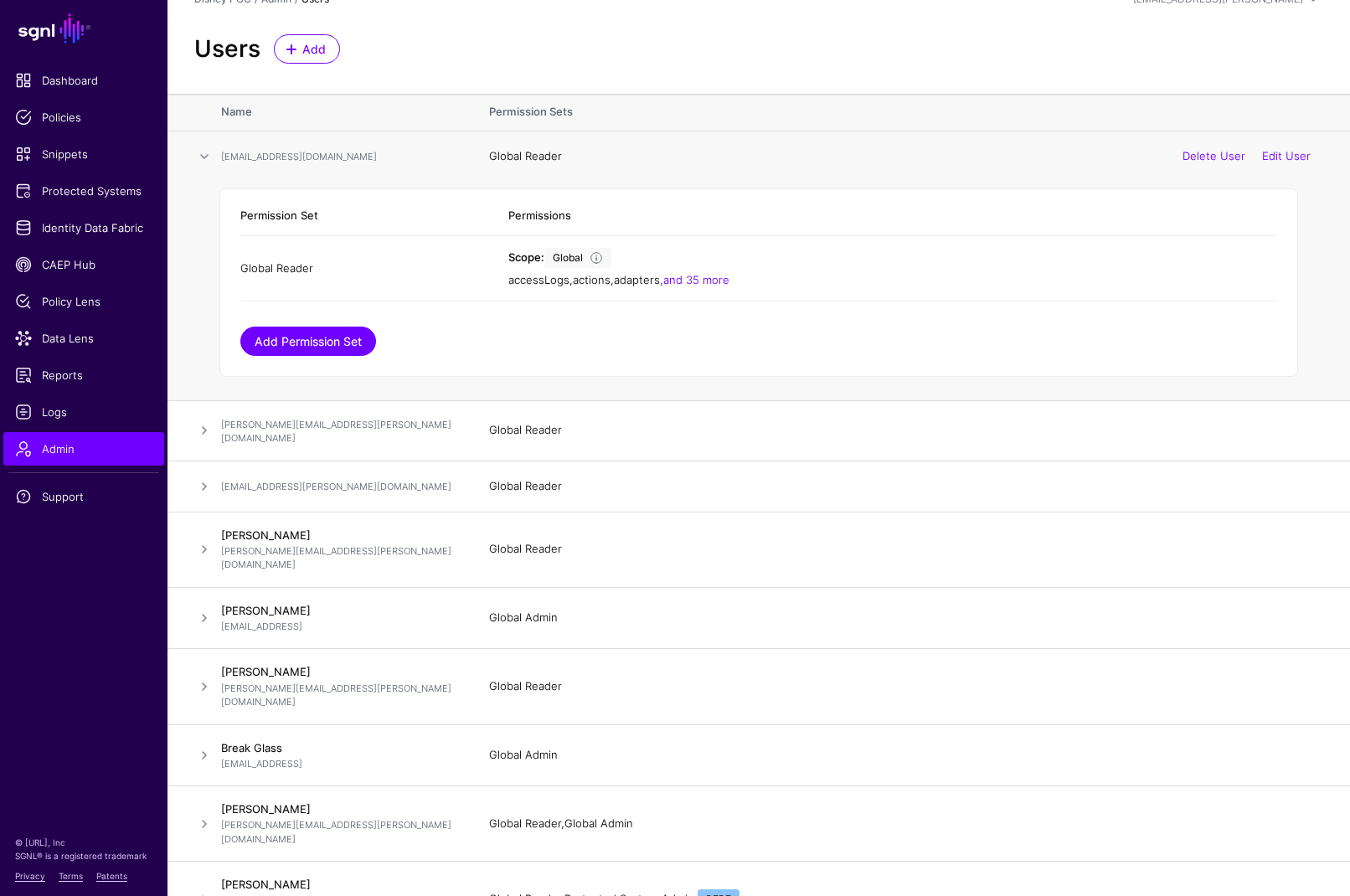 click on "Add Permission Set" 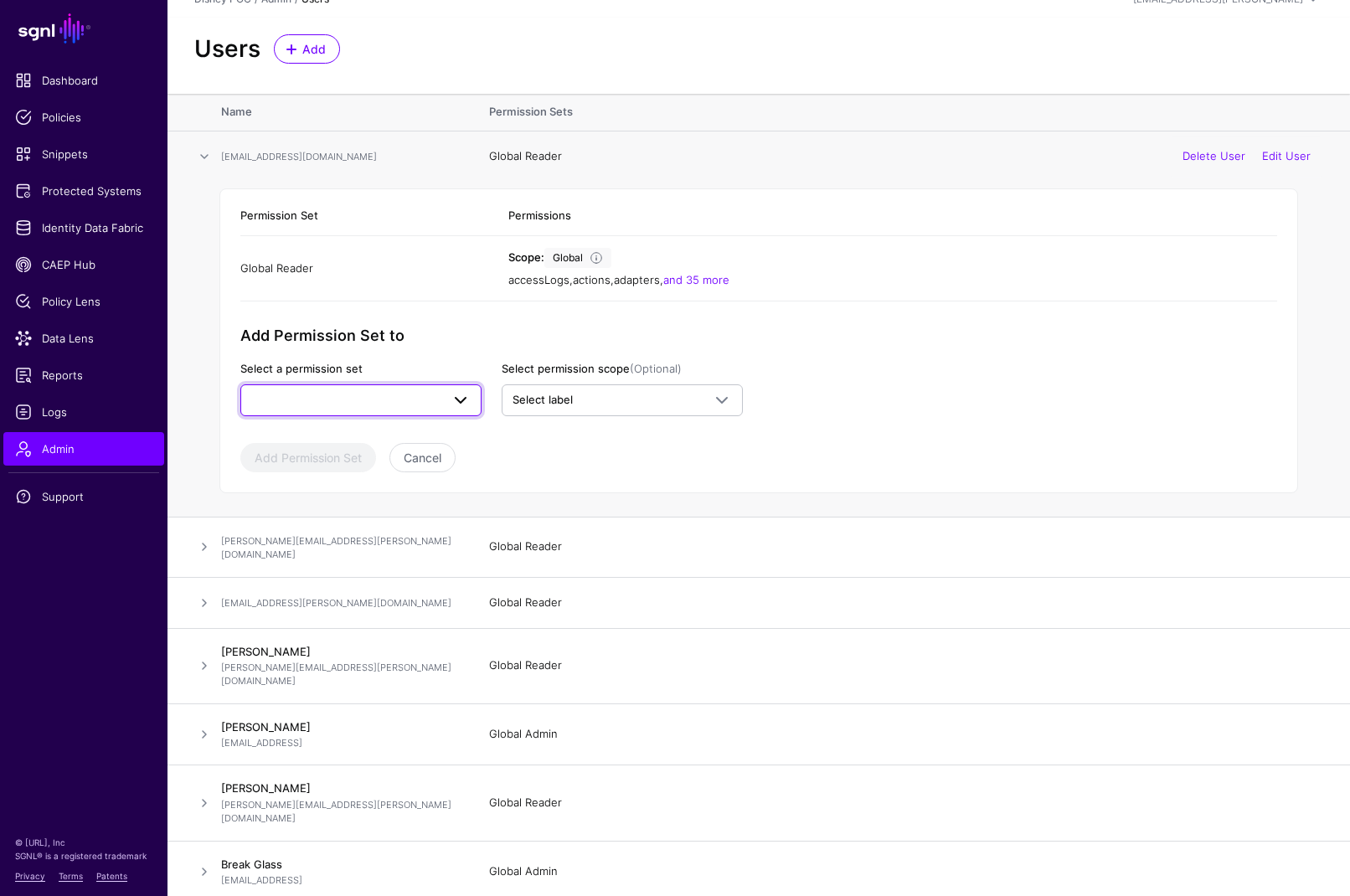 click at bounding box center (361, 400) 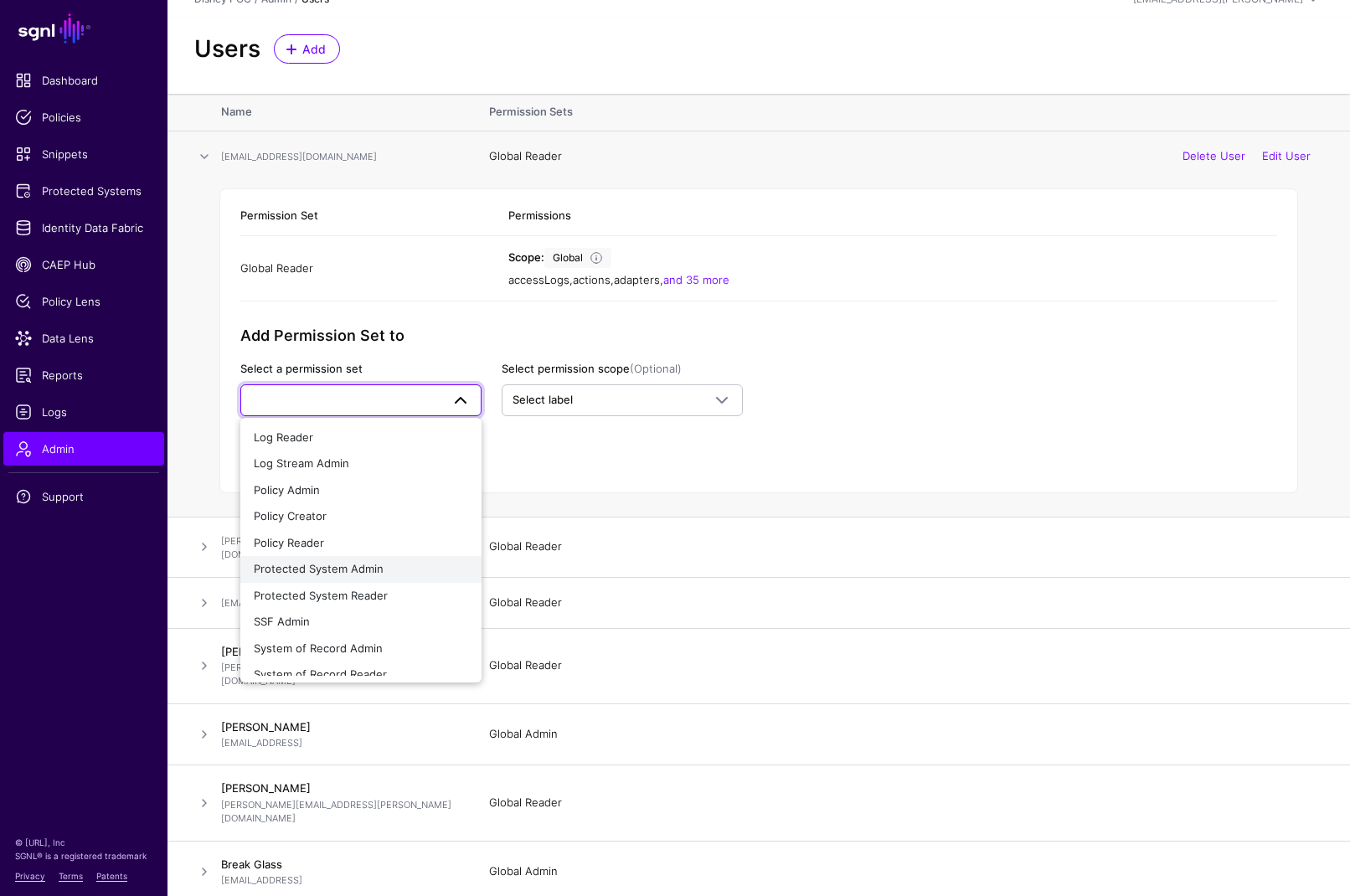 scroll, scrollTop: 0, scrollLeft: 0, axis: both 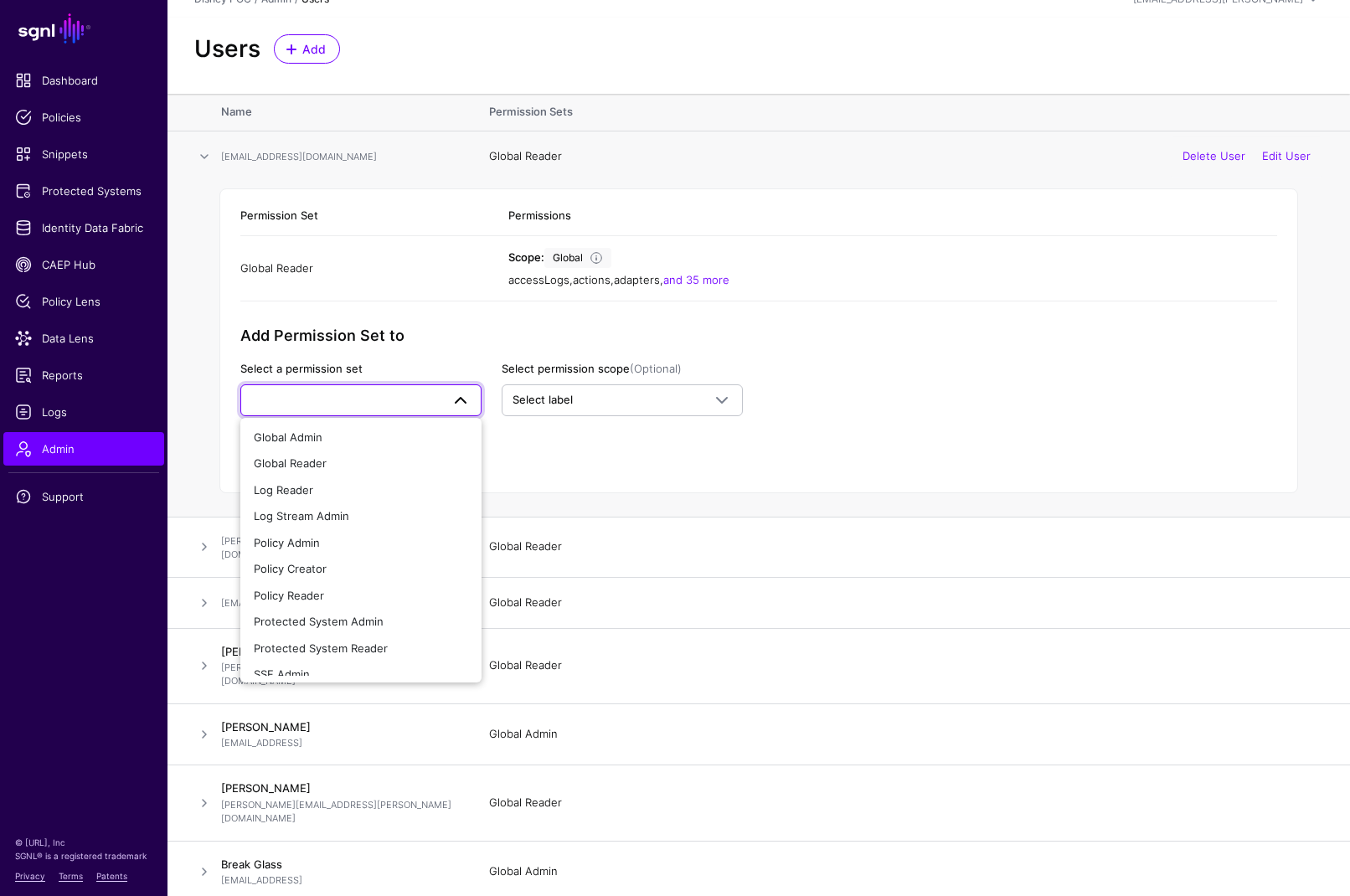click on "Add Permission Set   Cancel" 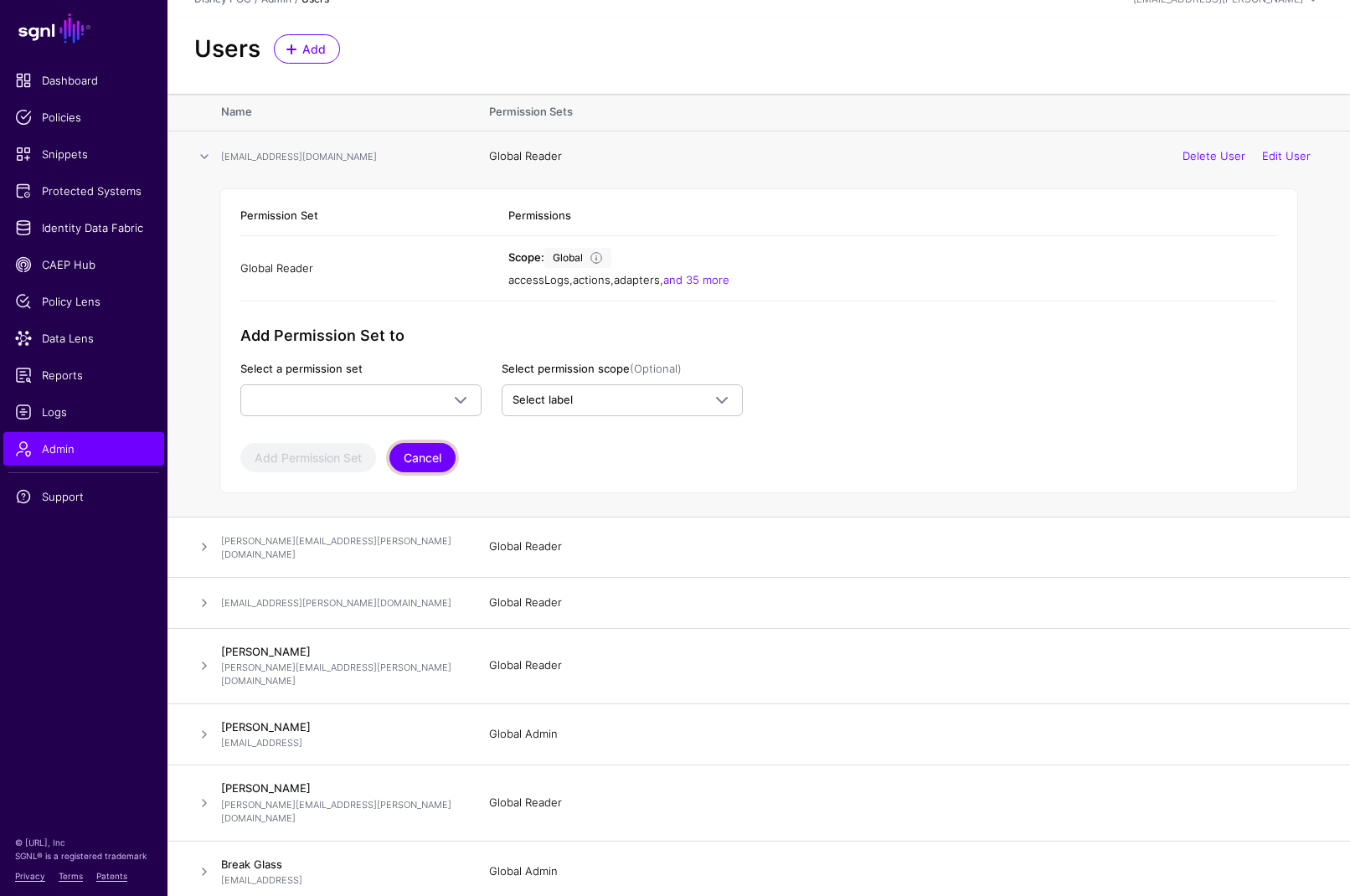 click on "Cancel" 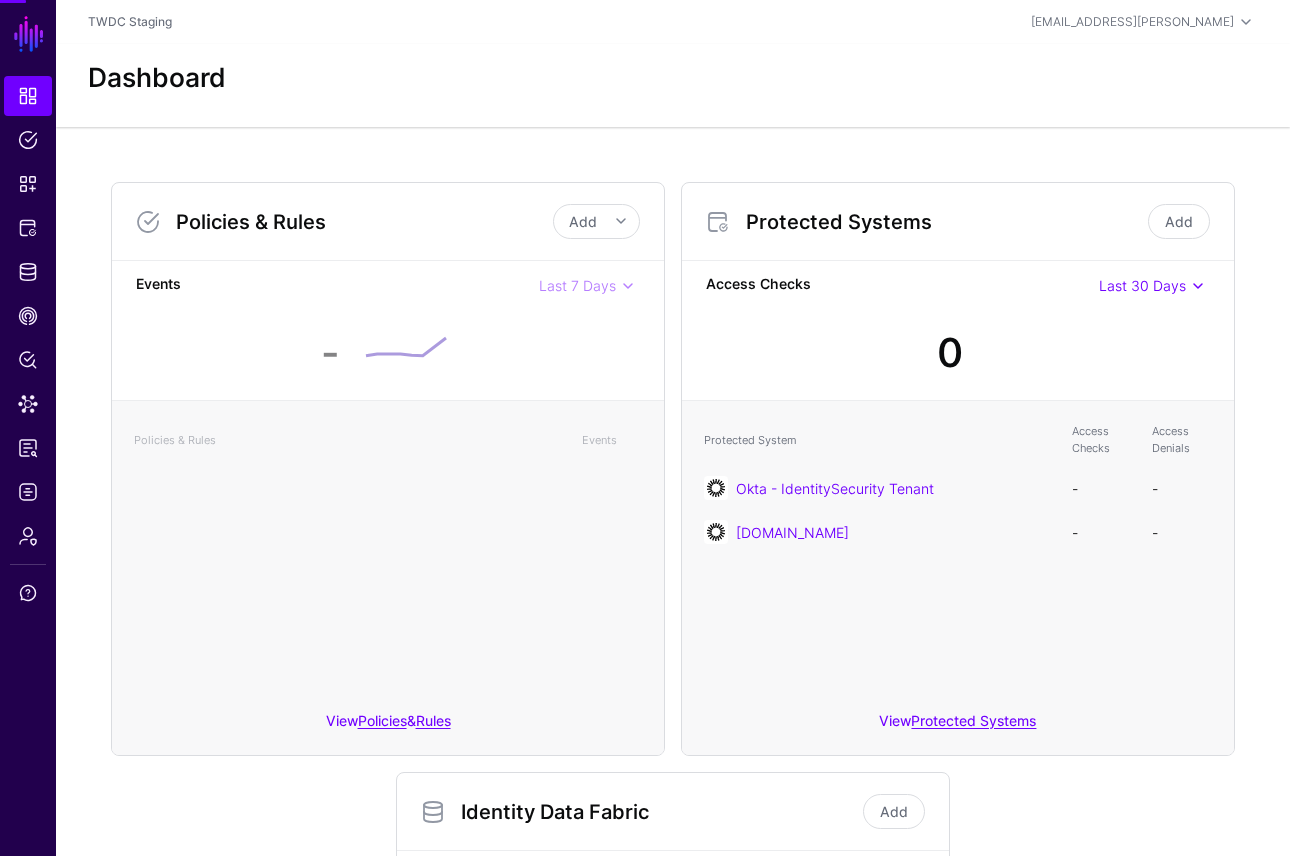 scroll, scrollTop: 0, scrollLeft: 0, axis: both 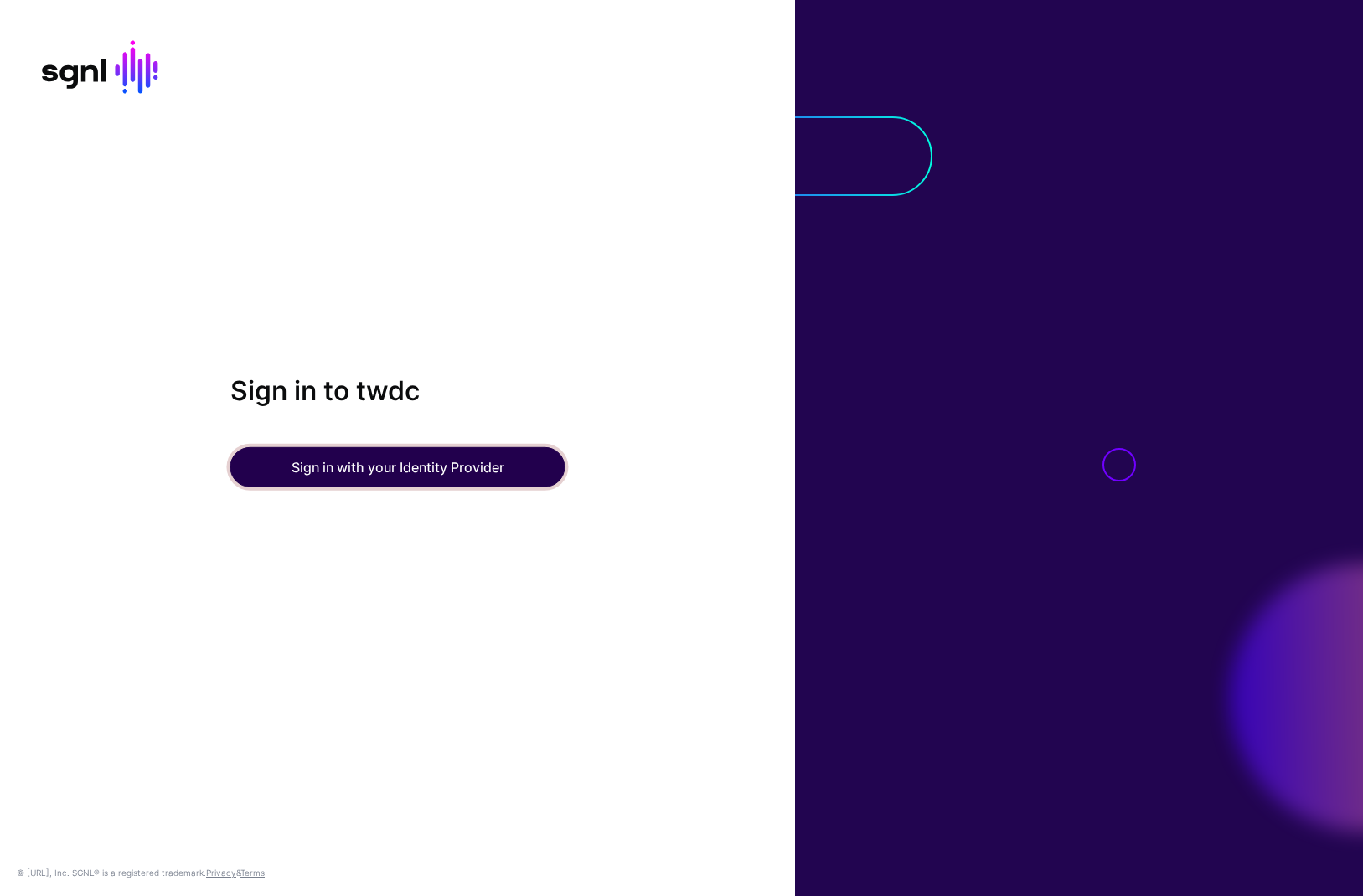 click on "Sign in with your Identity Provider" 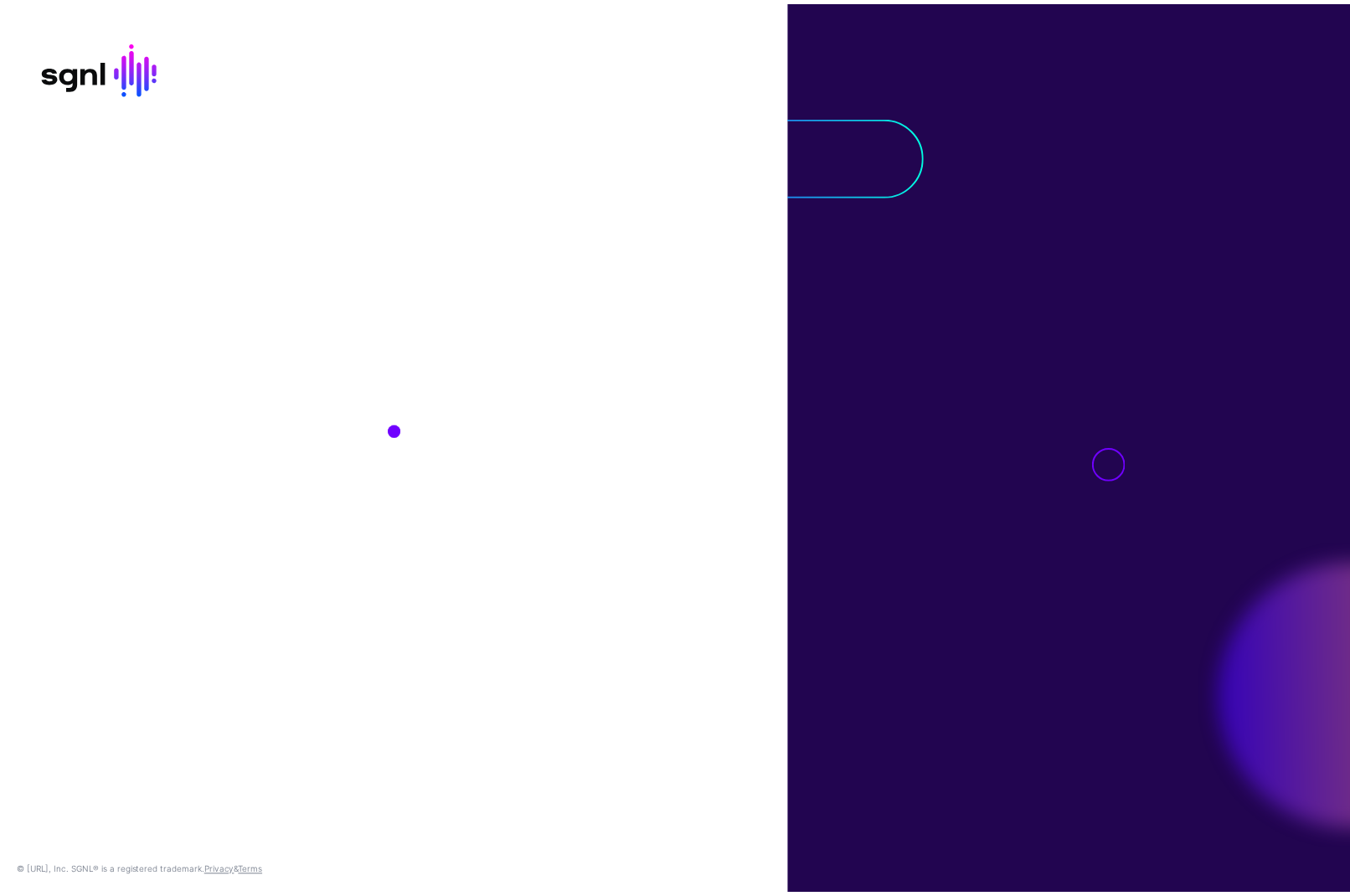 scroll, scrollTop: 0, scrollLeft: 0, axis: both 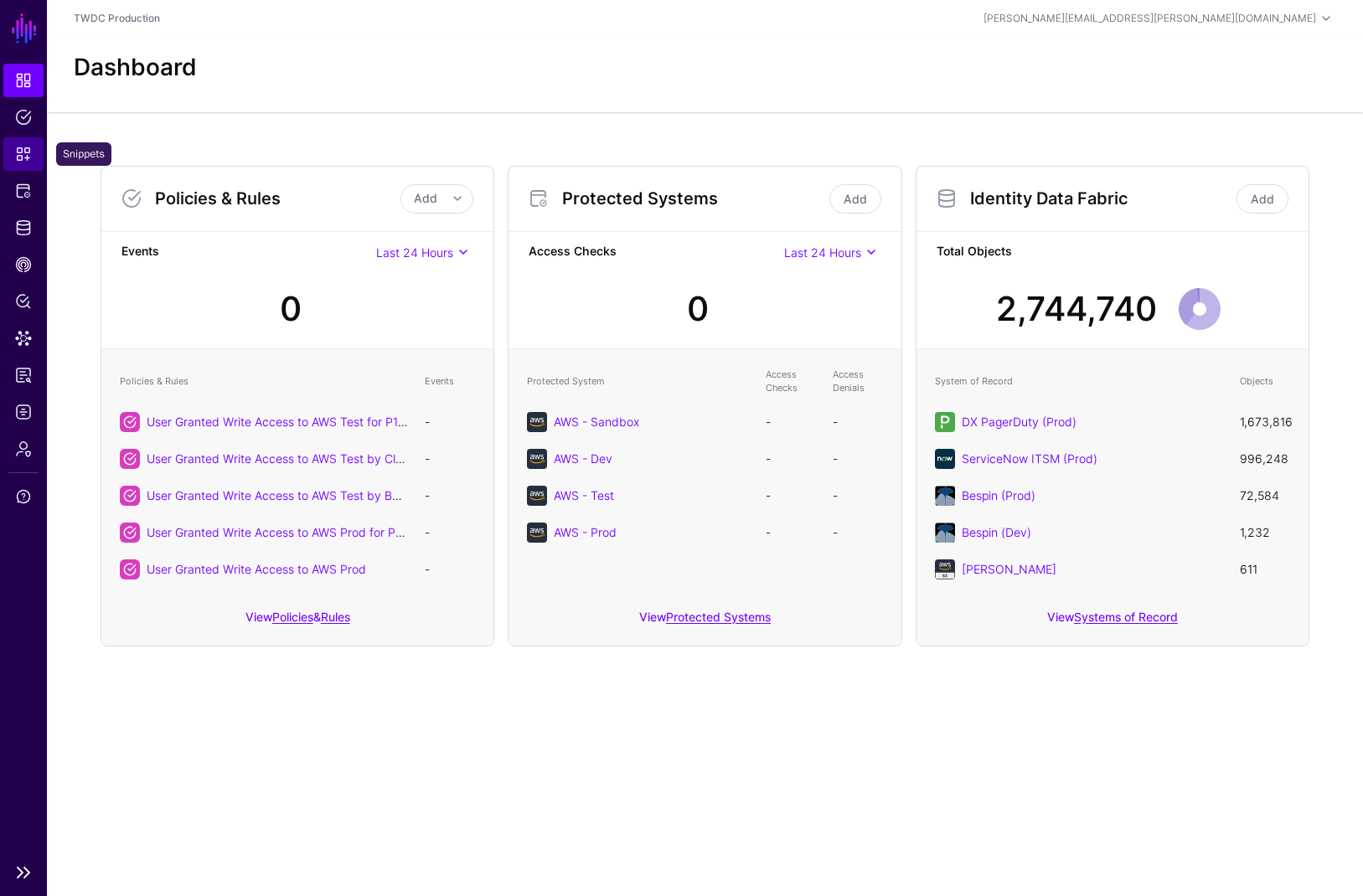 click on "Snippets" 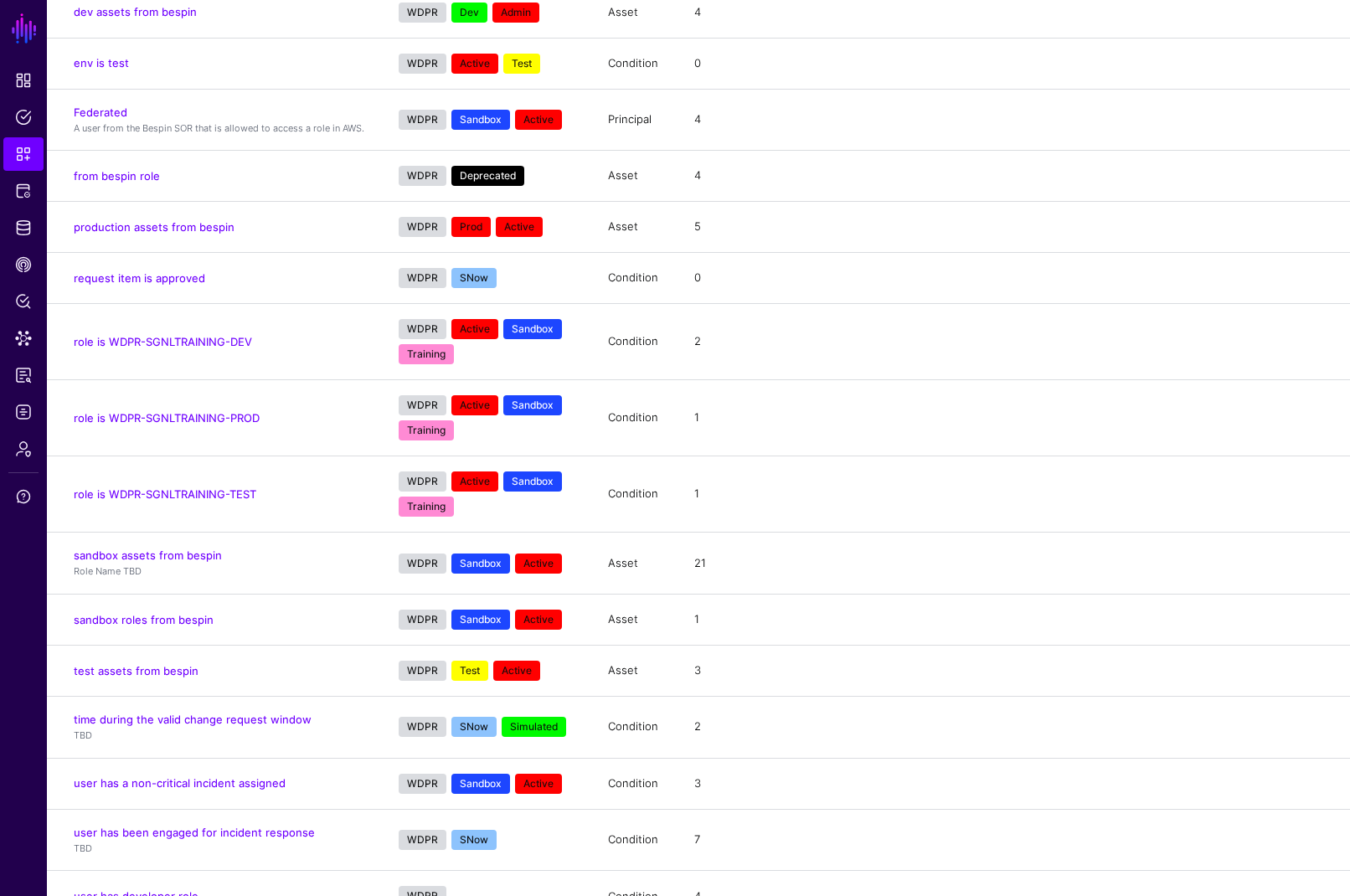 scroll, scrollTop: 1136, scrollLeft: 0, axis: vertical 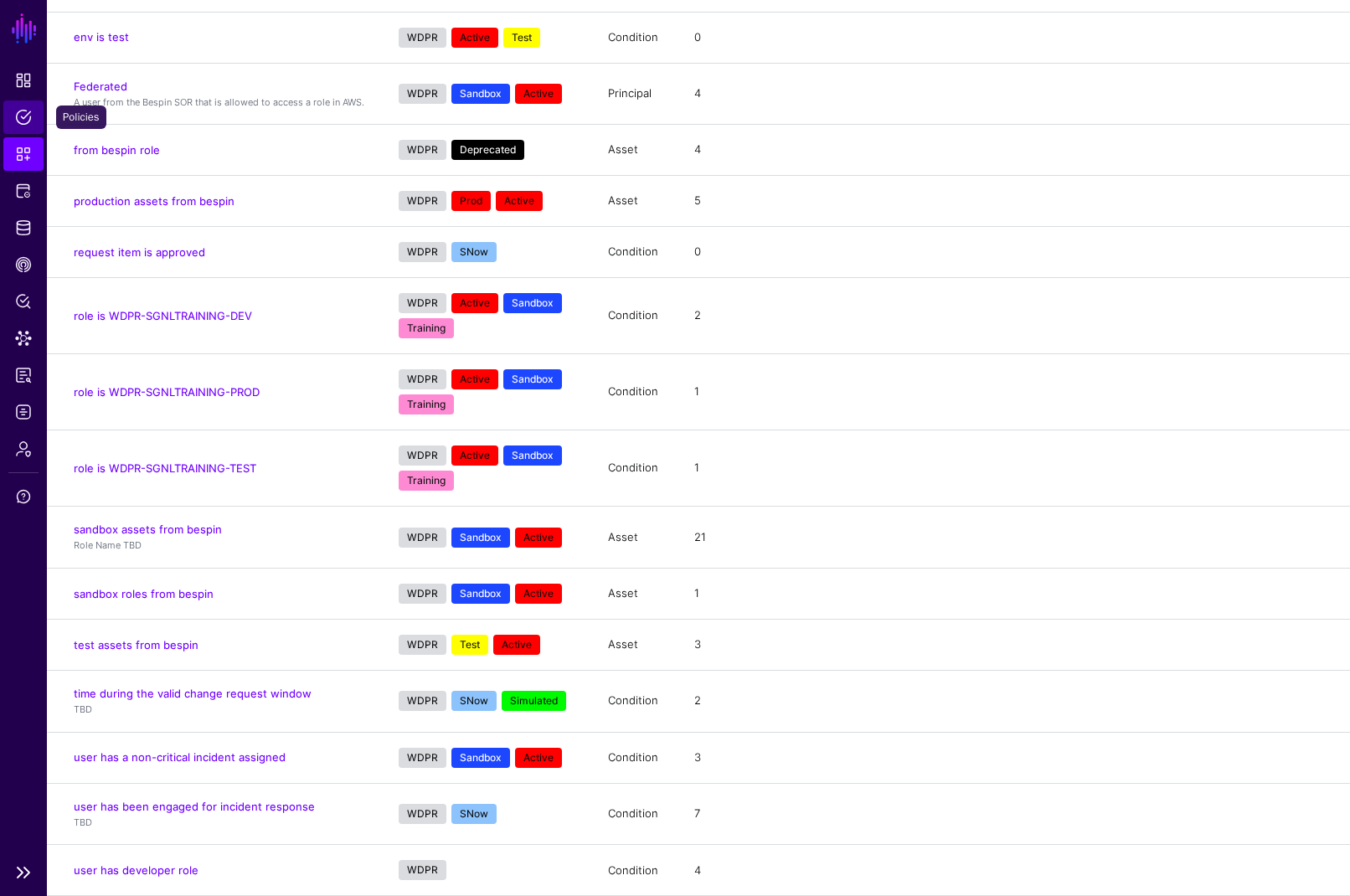 click on "Policies" 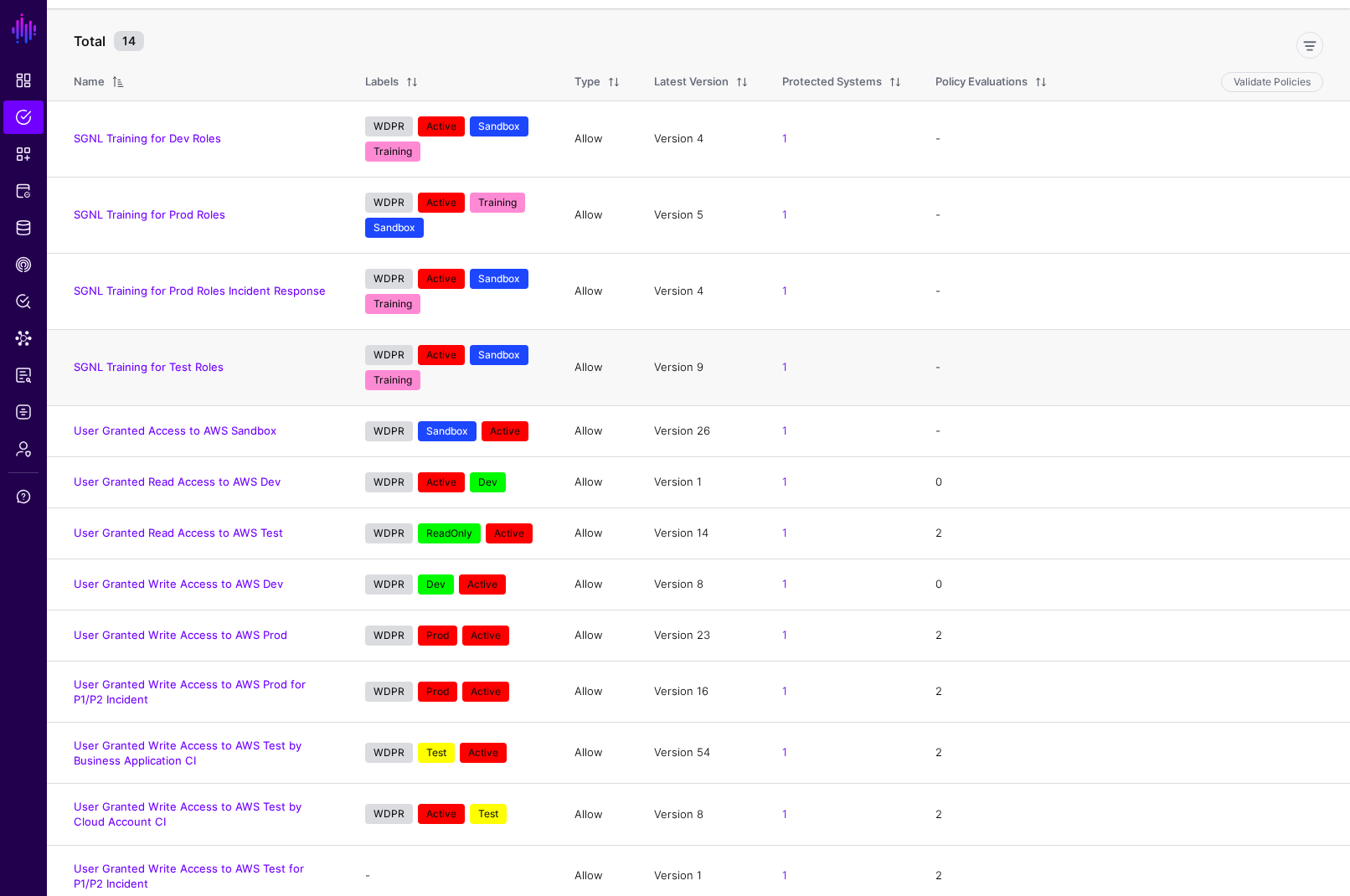 scroll, scrollTop: 116, scrollLeft: 0, axis: vertical 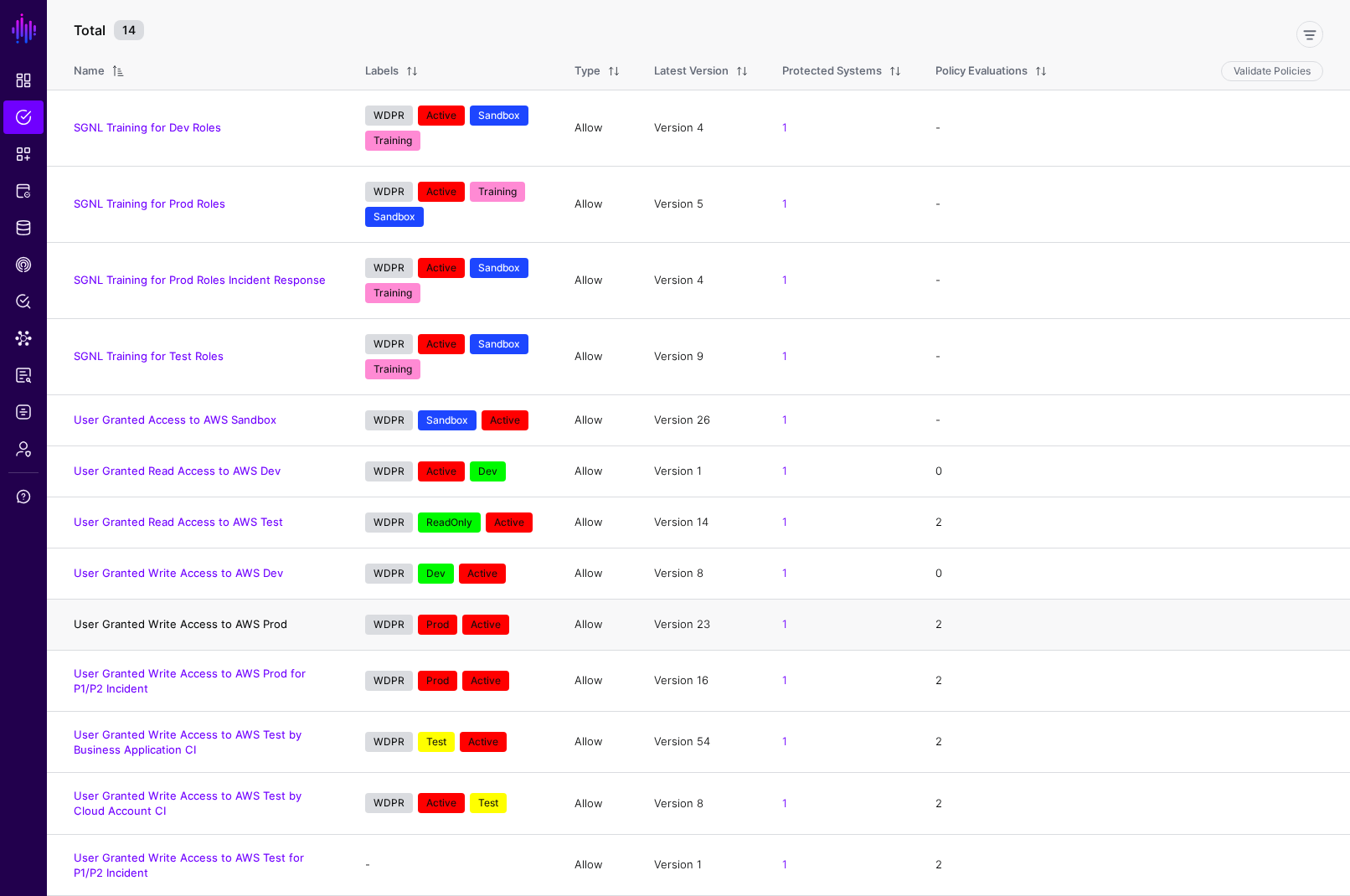 click on "User Granted Write Access to AWS Prod" 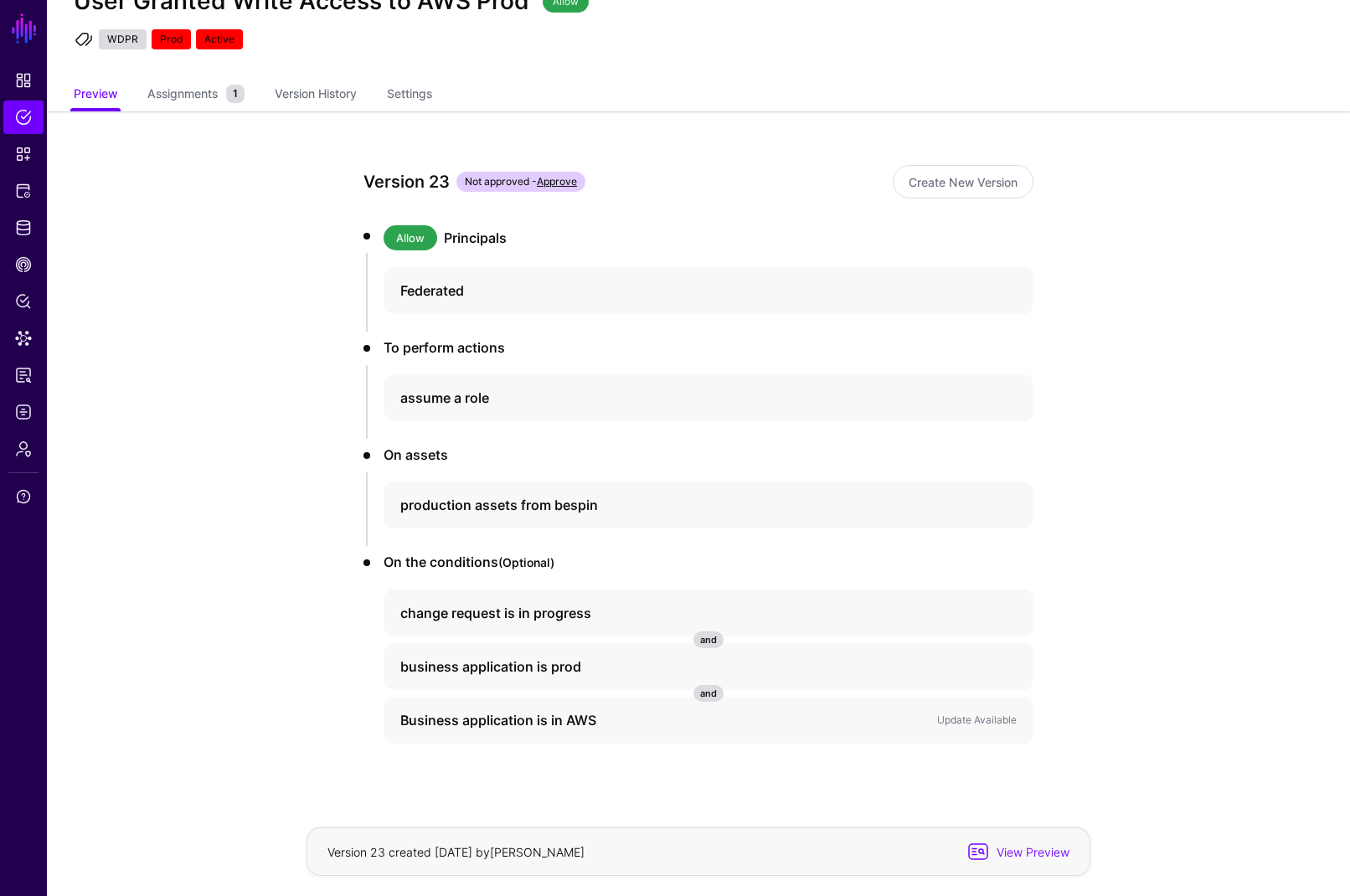 scroll, scrollTop: 85, scrollLeft: 0, axis: vertical 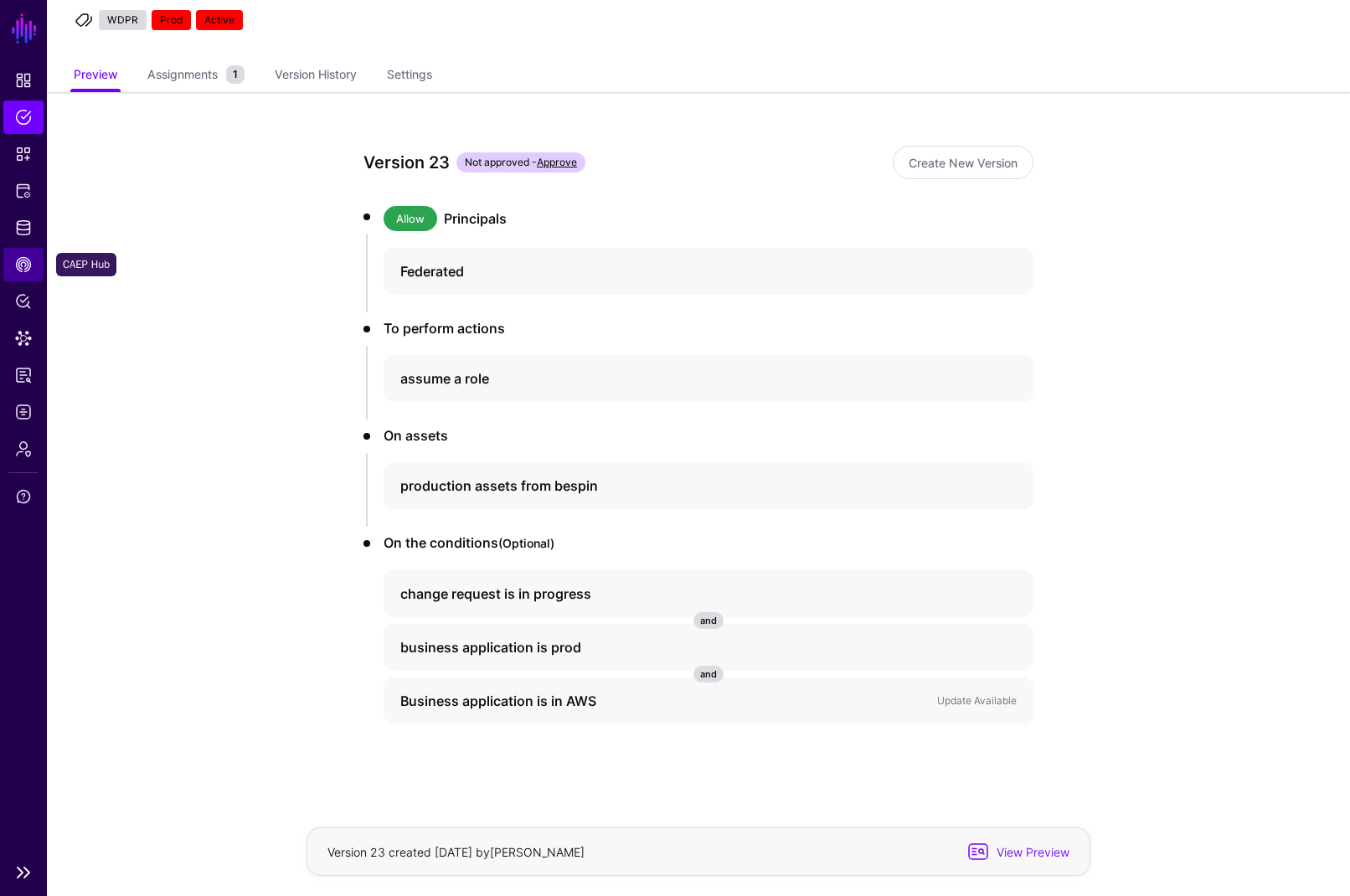 click on "CAEP Hub" 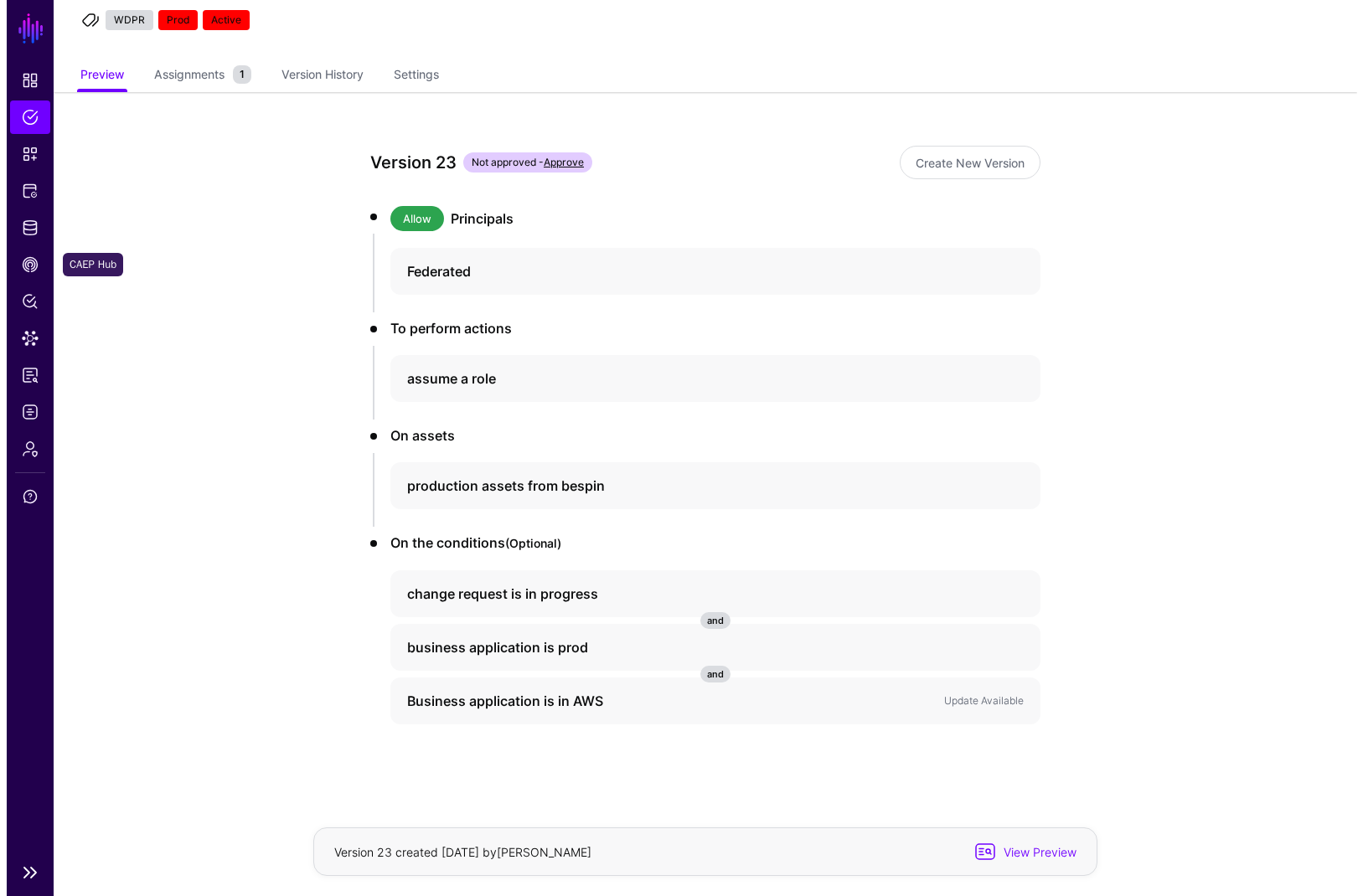 scroll, scrollTop: 0, scrollLeft: 0, axis: both 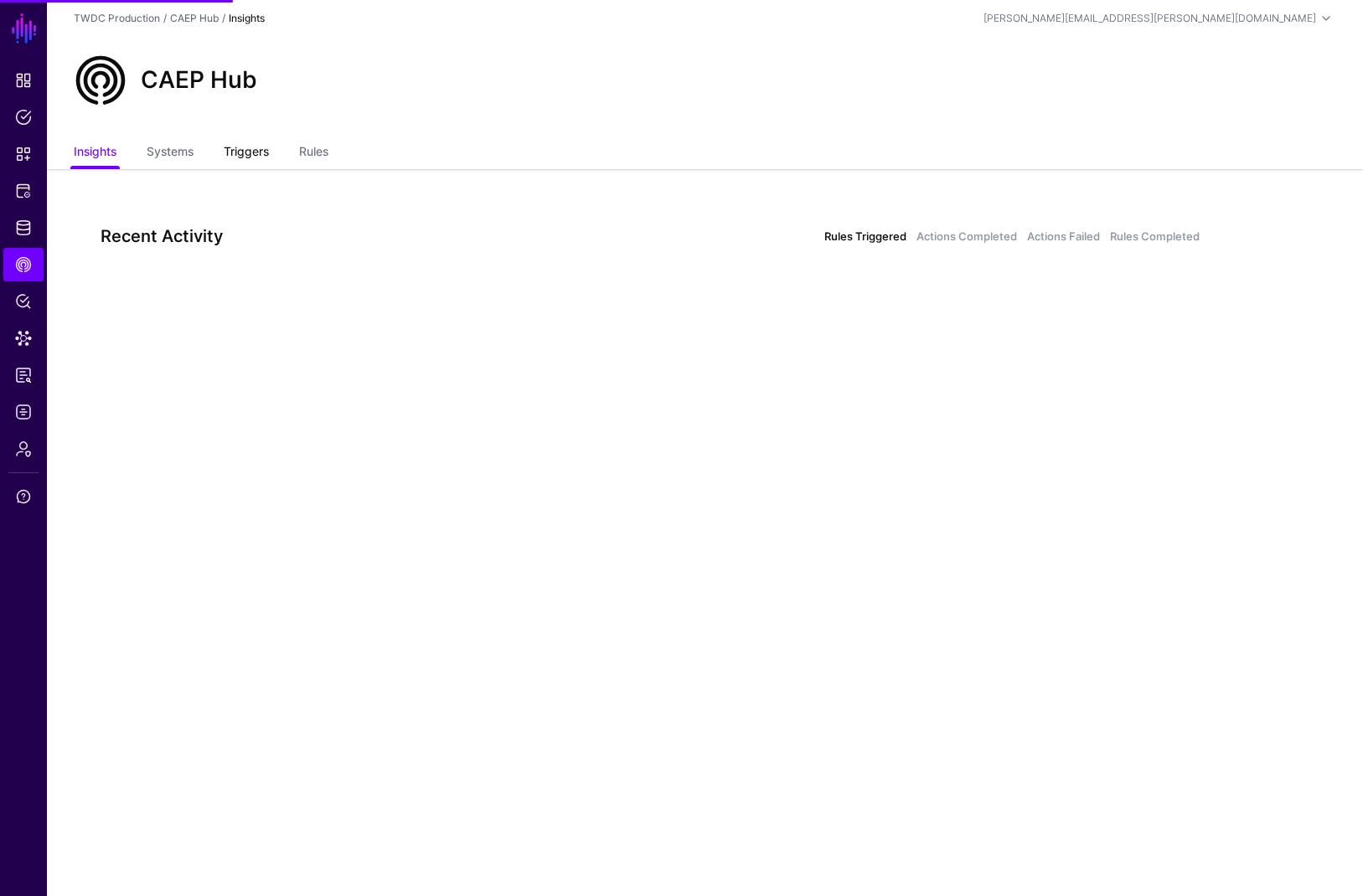 click on "Triggers" 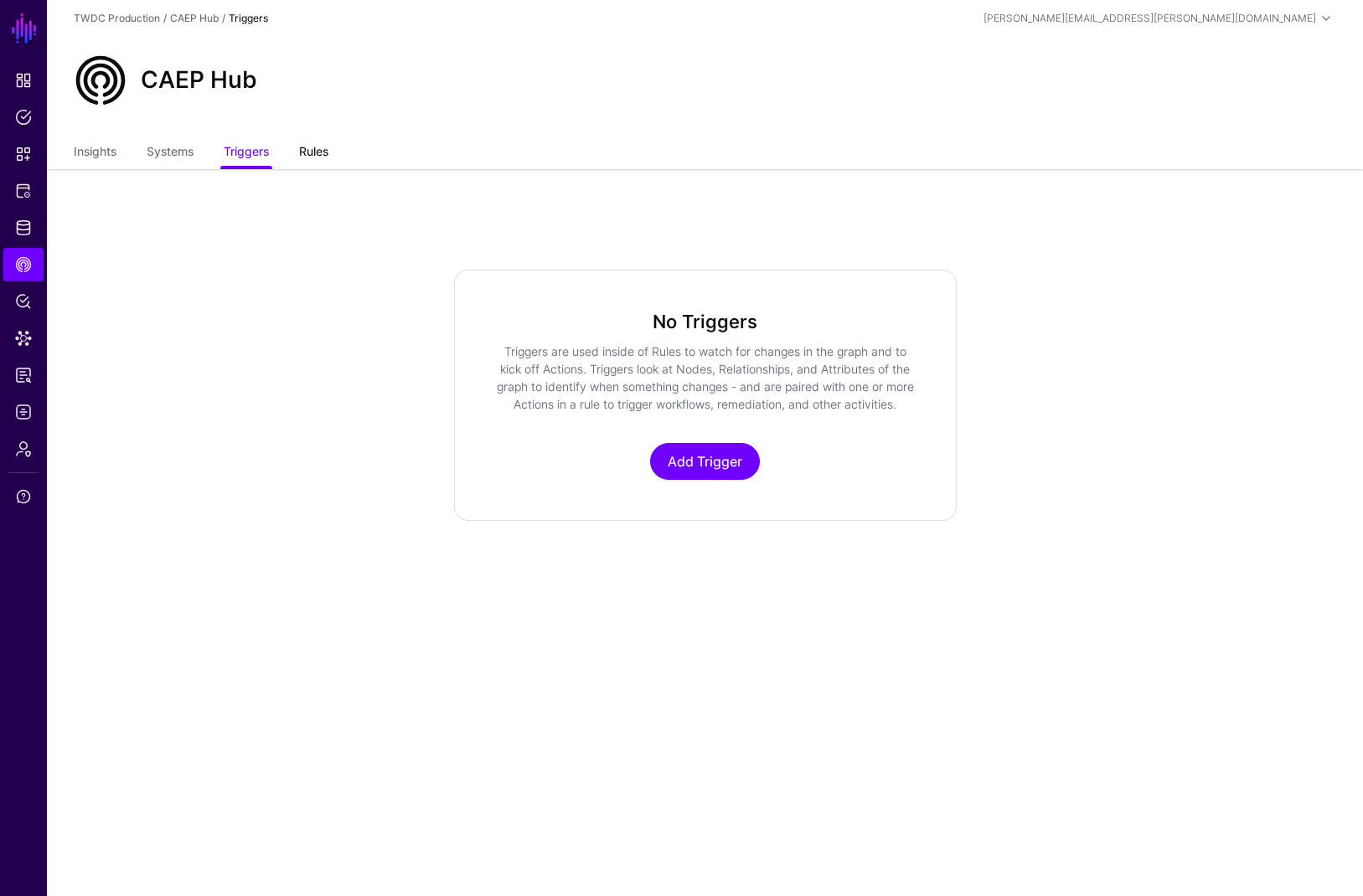 click on "Rules" 